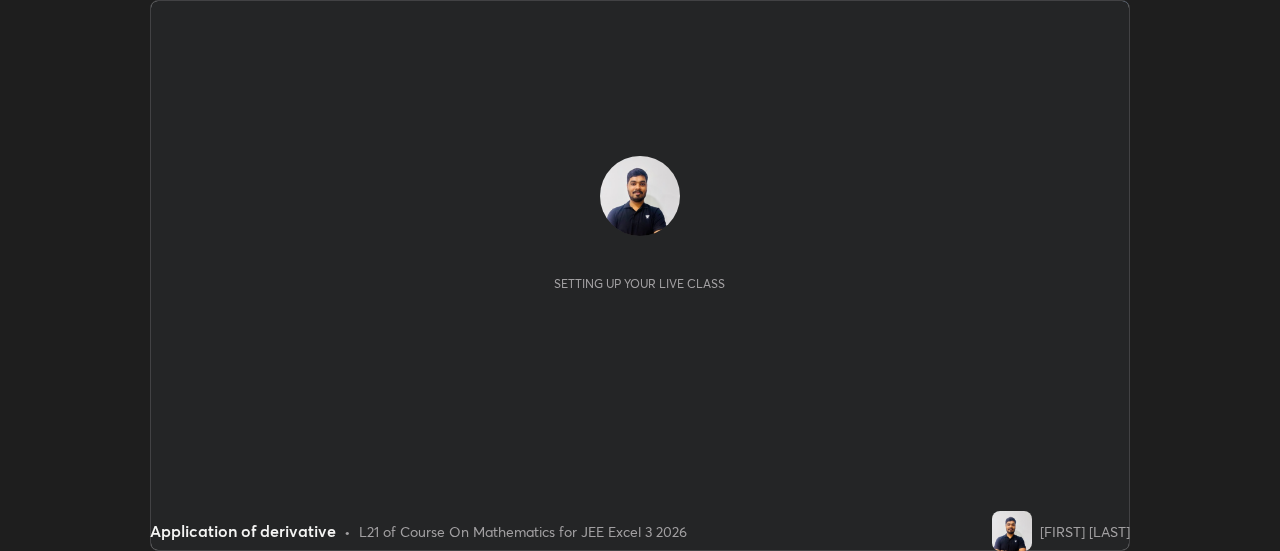 scroll, scrollTop: 0, scrollLeft: 0, axis: both 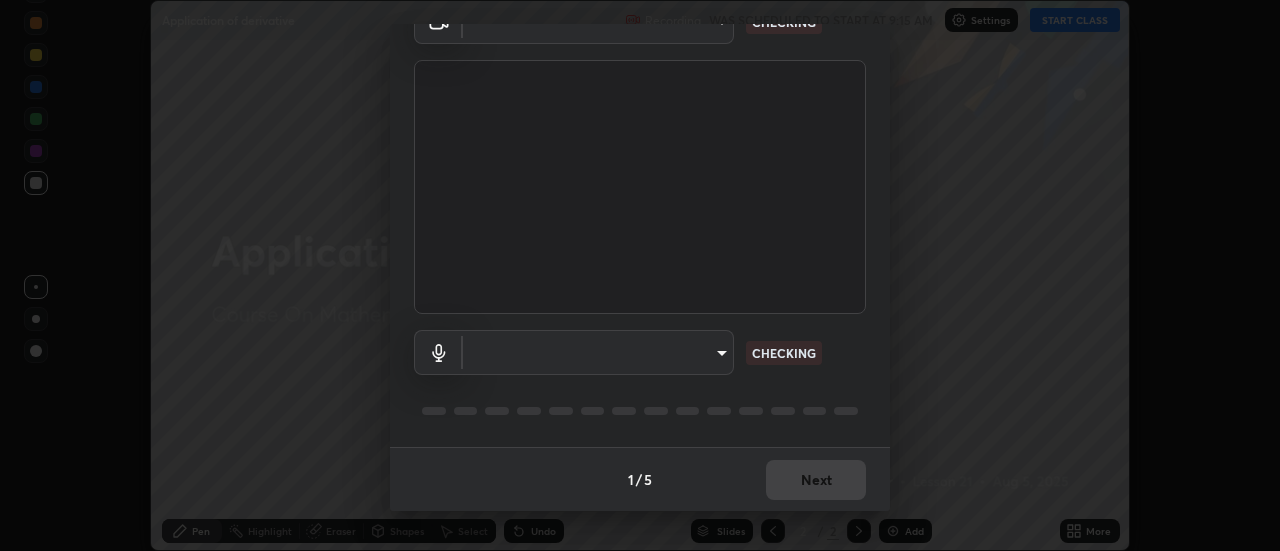 type on "2ccc99a9bca6b7e42b4774afd8bf1c35f5e1c8539d659abff1788790f3df98e6" 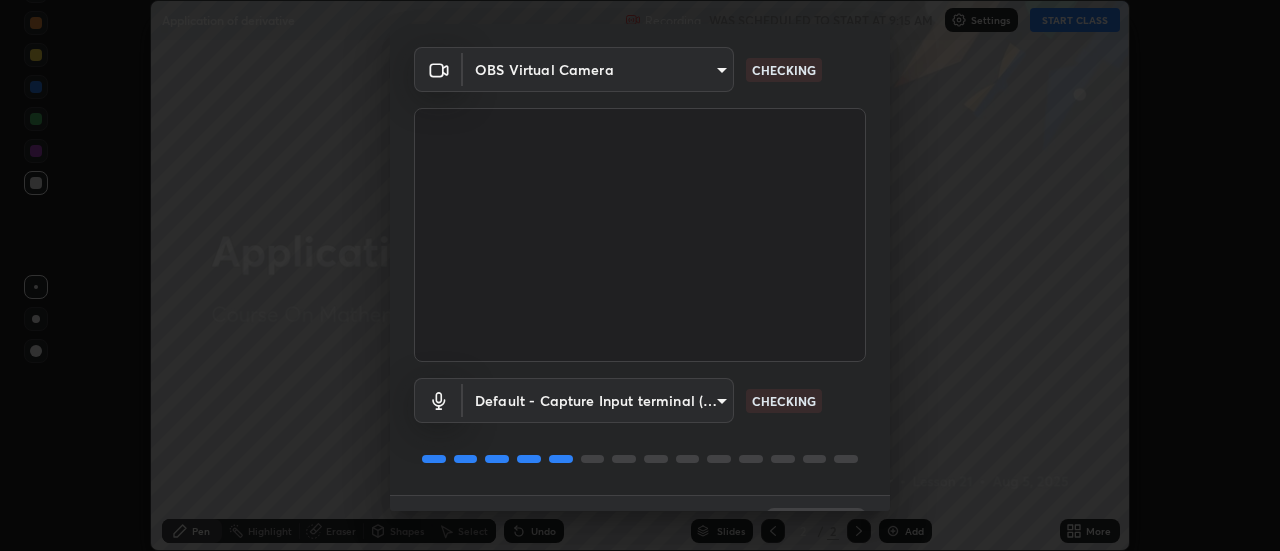 scroll, scrollTop: 105, scrollLeft: 0, axis: vertical 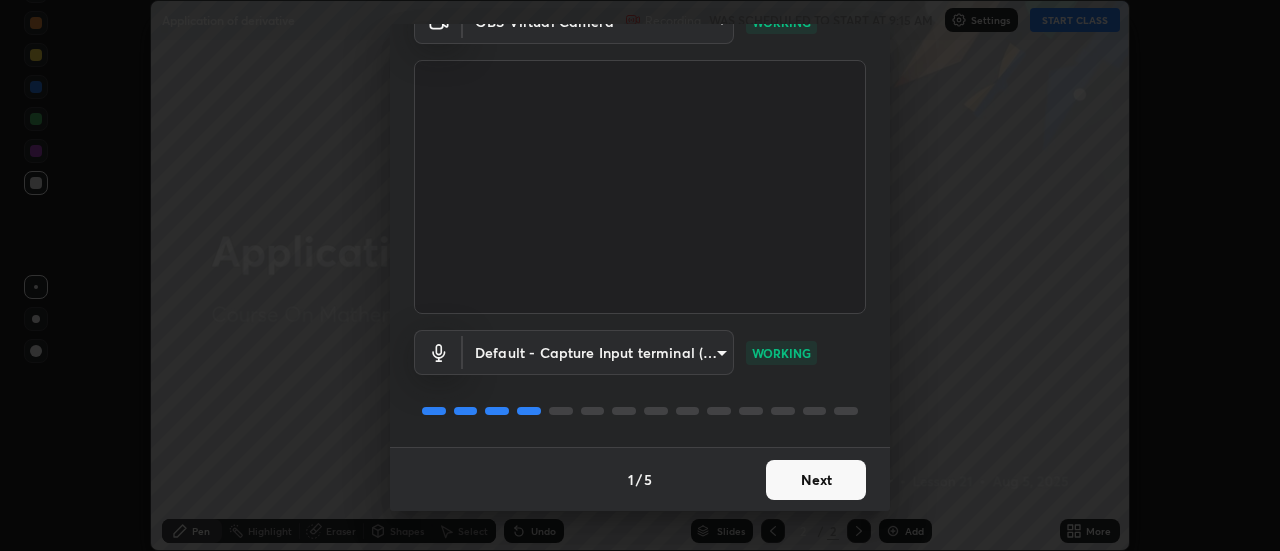 click on "Next" at bounding box center [816, 480] 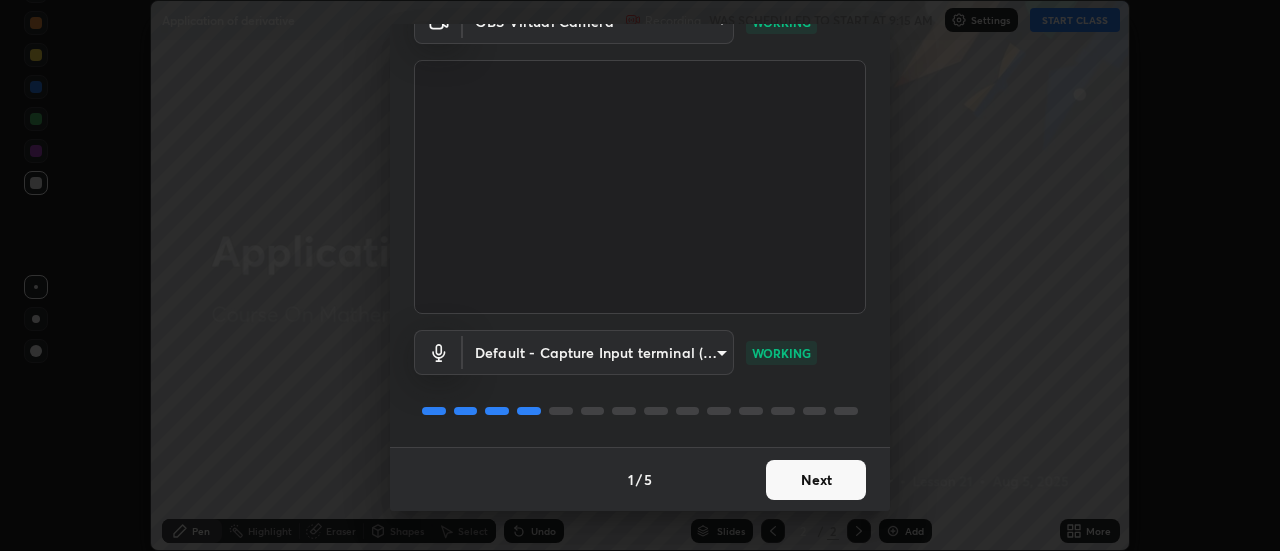 scroll, scrollTop: 0, scrollLeft: 0, axis: both 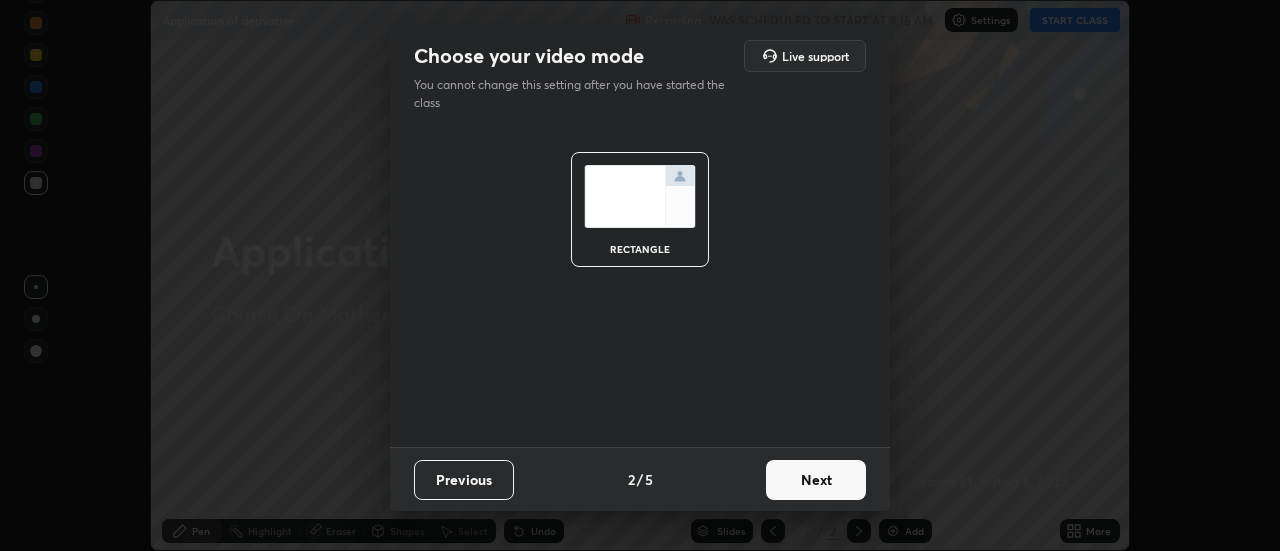 click on "Next" at bounding box center (816, 480) 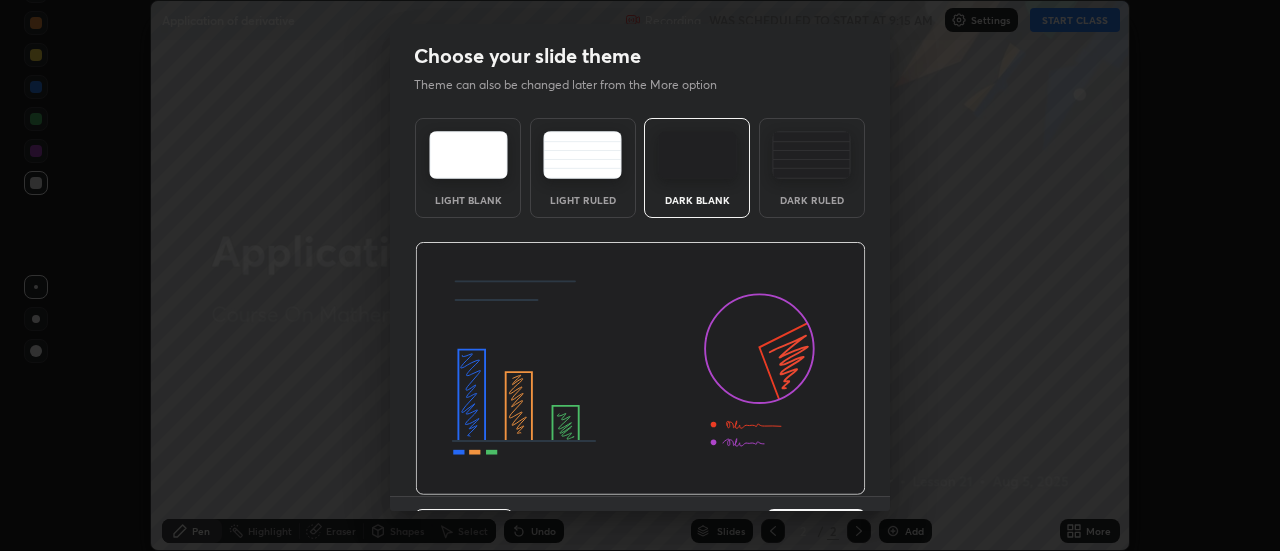 click at bounding box center (640, 369) 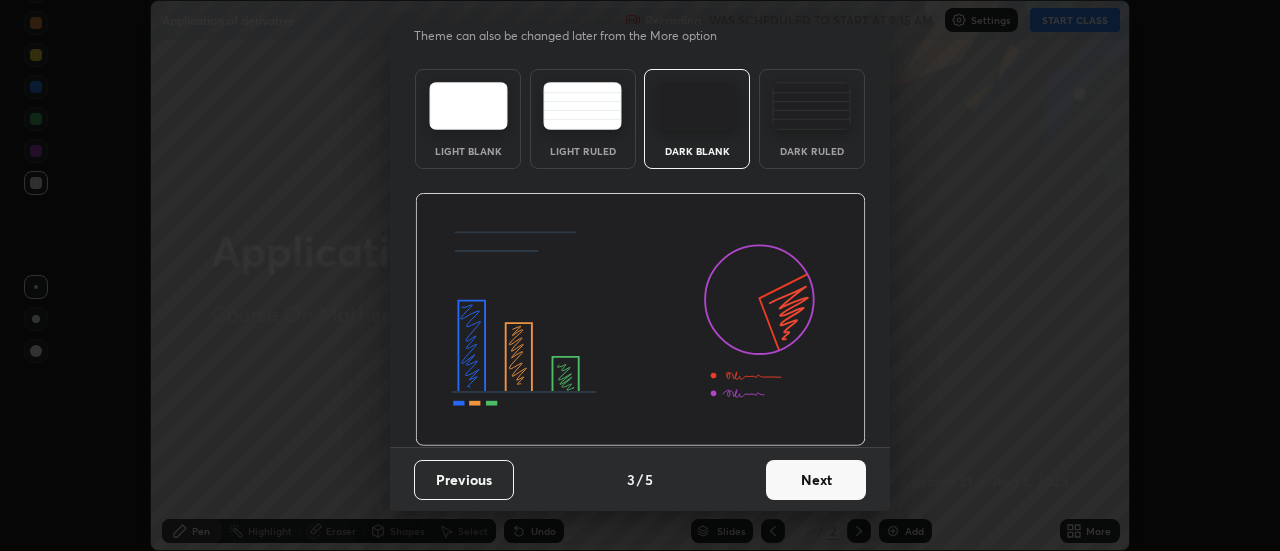 click on "Next" at bounding box center [816, 480] 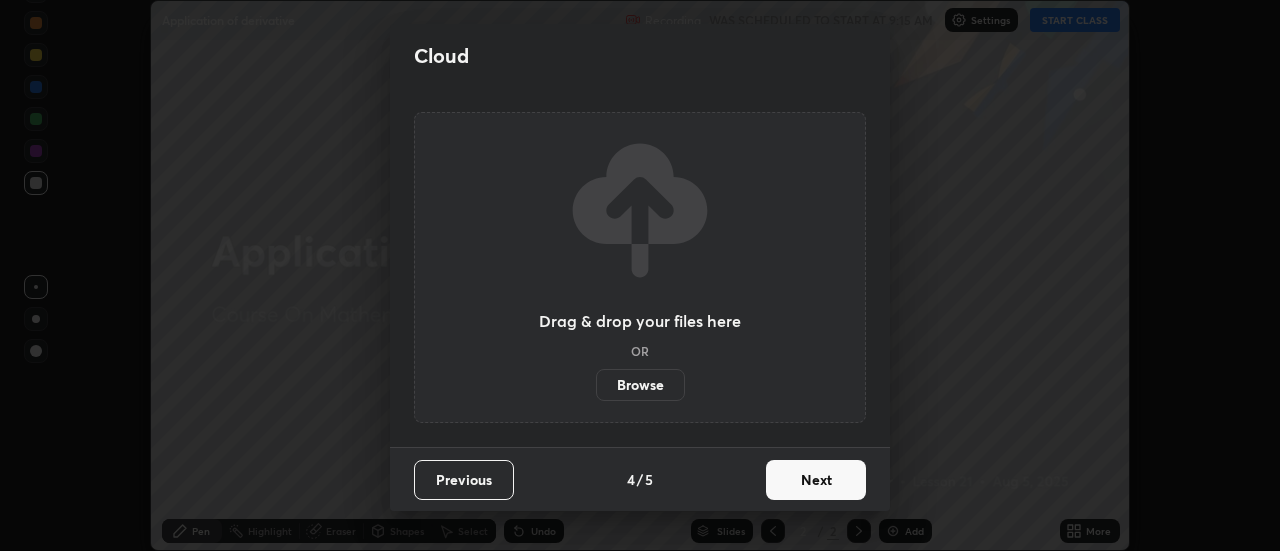 scroll, scrollTop: 0, scrollLeft: 0, axis: both 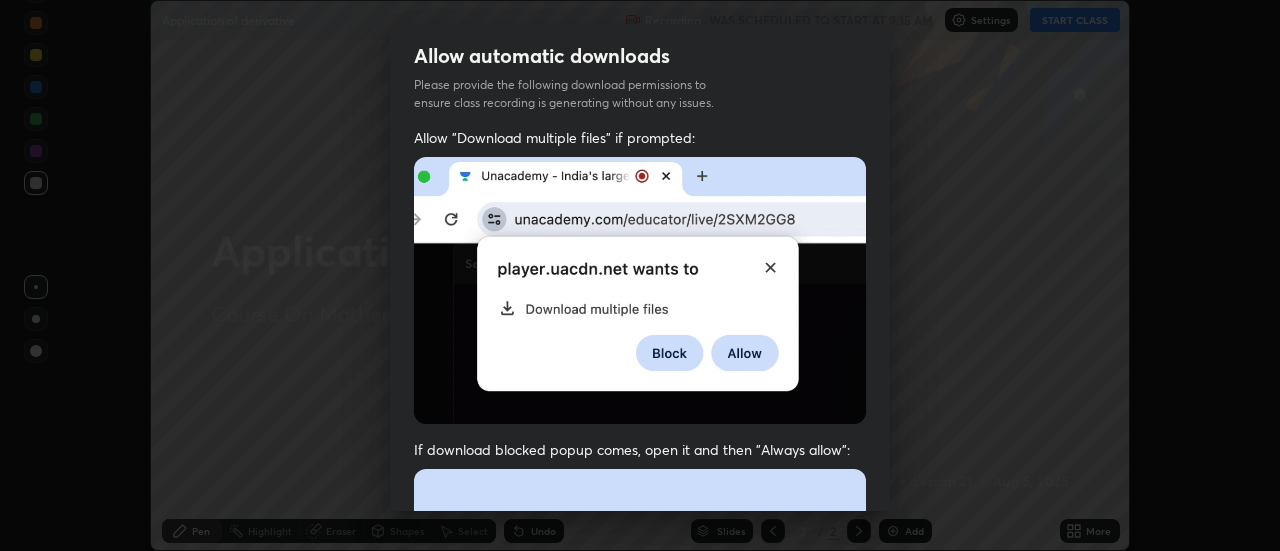 click on "Allow "Download multiple files" if prompted: If download blocked popup comes, open it and then "Always allow": I agree that if I don't provide required permissions, class recording will not be generated" at bounding box center [640, 549] 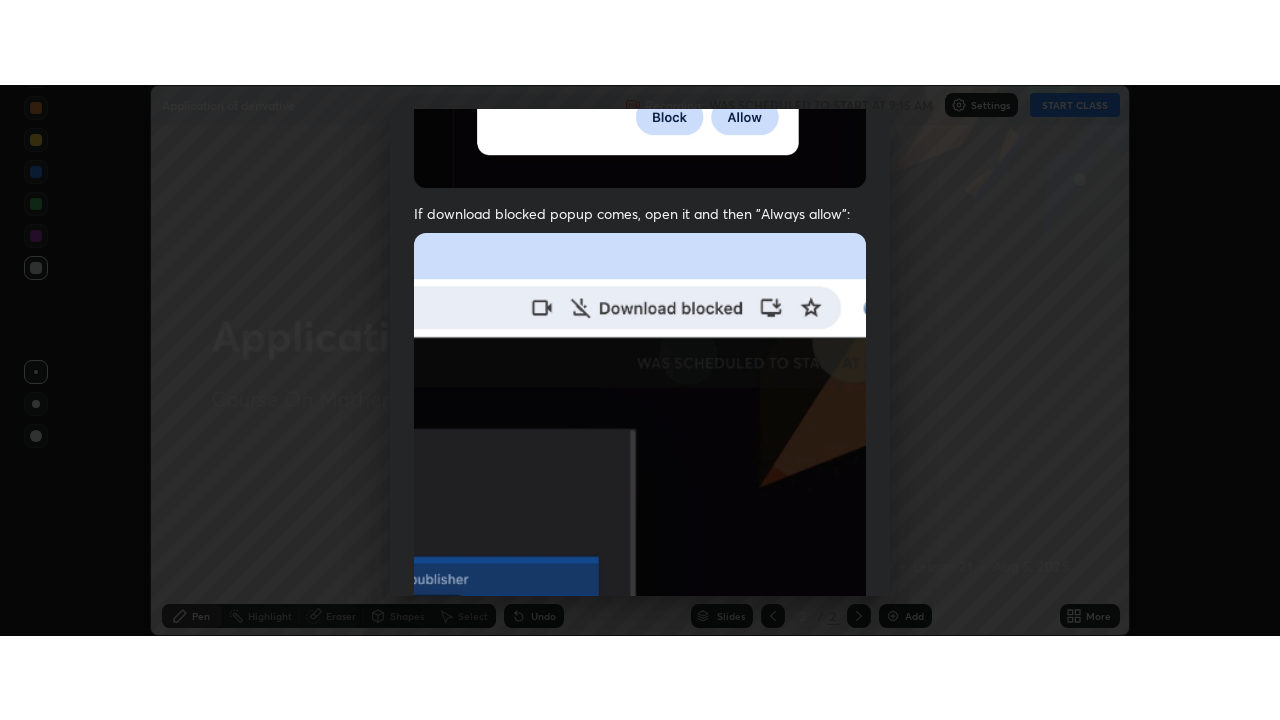 scroll, scrollTop: 513, scrollLeft: 0, axis: vertical 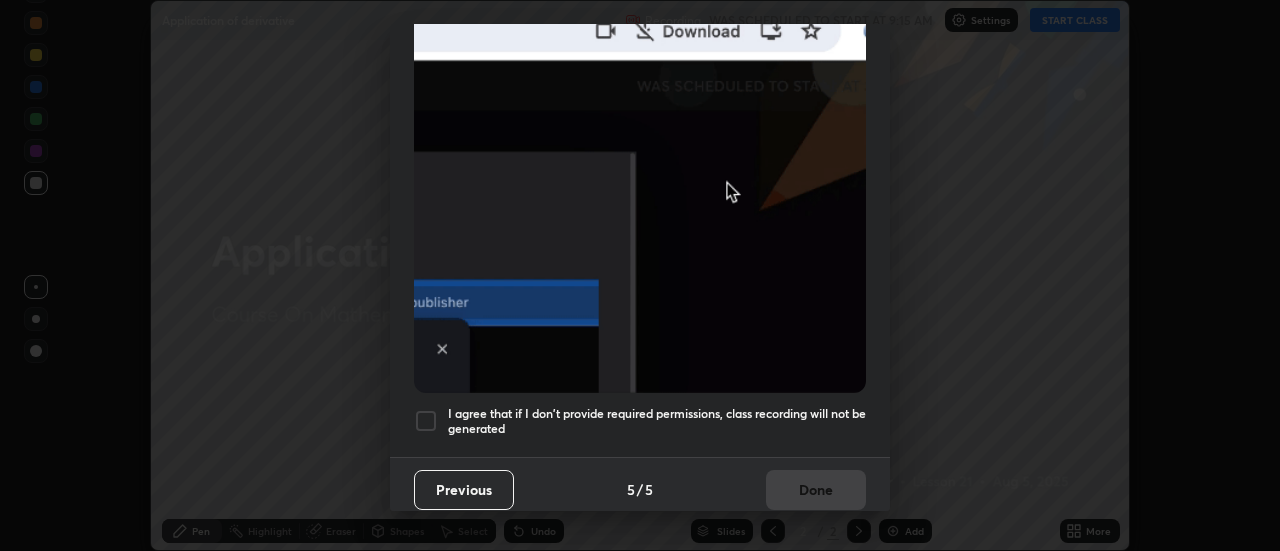 click on "I agree that if I don't provide required permissions, class recording will not be generated" at bounding box center [657, 421] 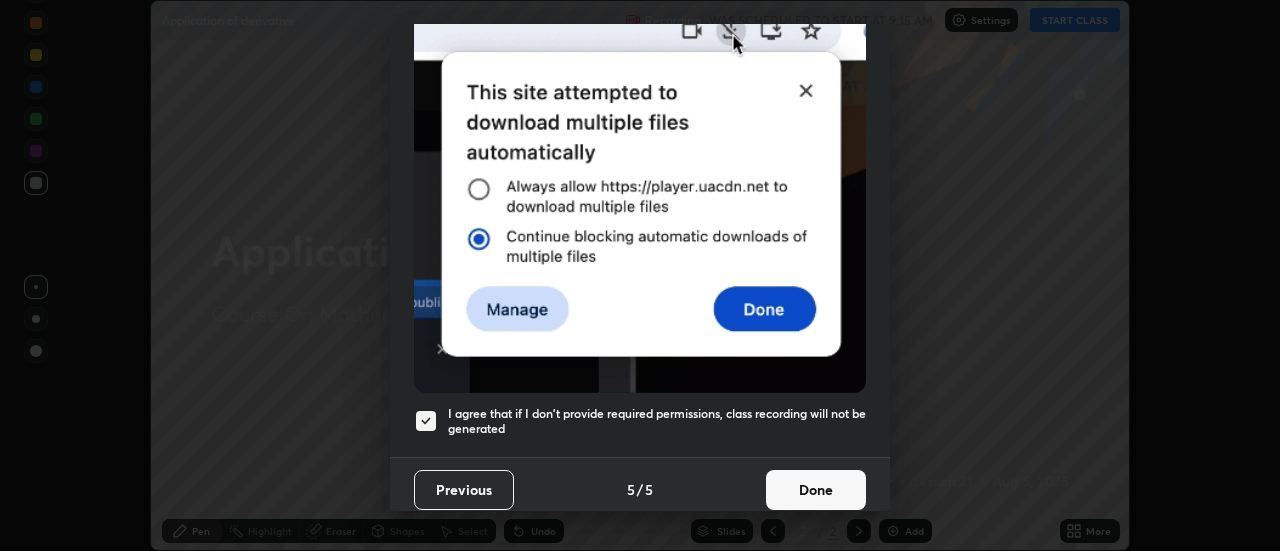 click on "Done" at bounding box center [816, 490] 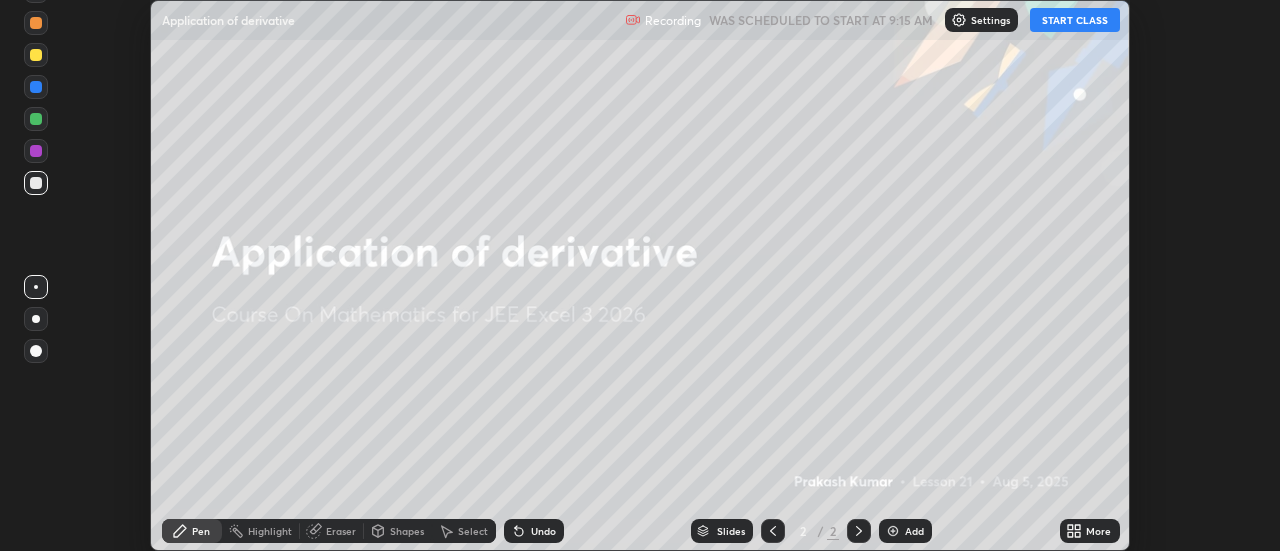 click on "START CLASS" at bounding box center (1075, 20) 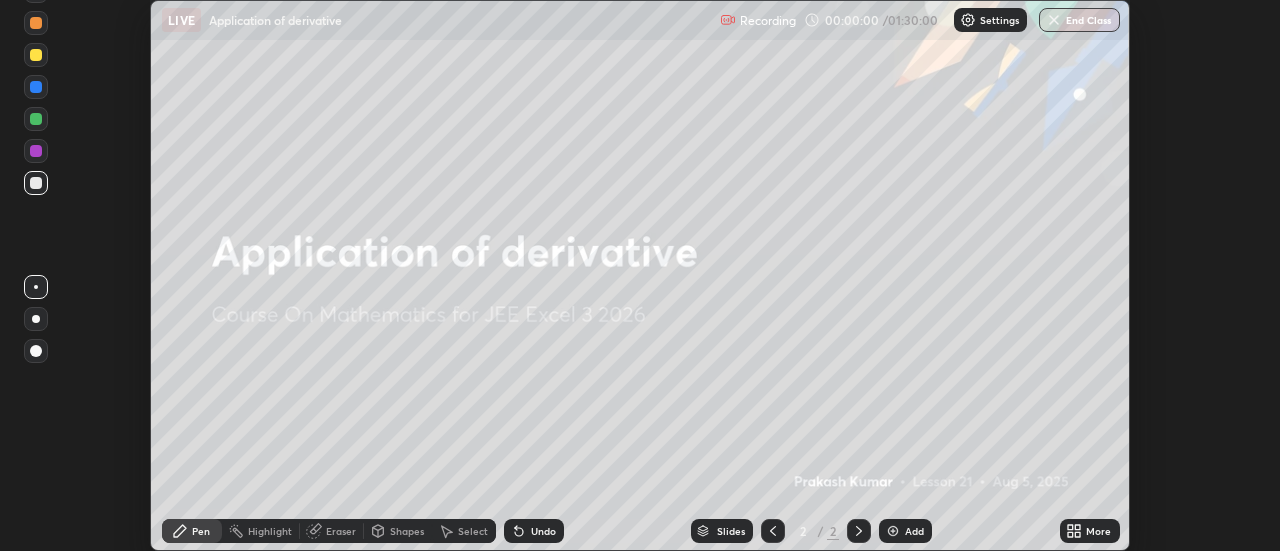 click on "More" at bounding box center (1090, 531) 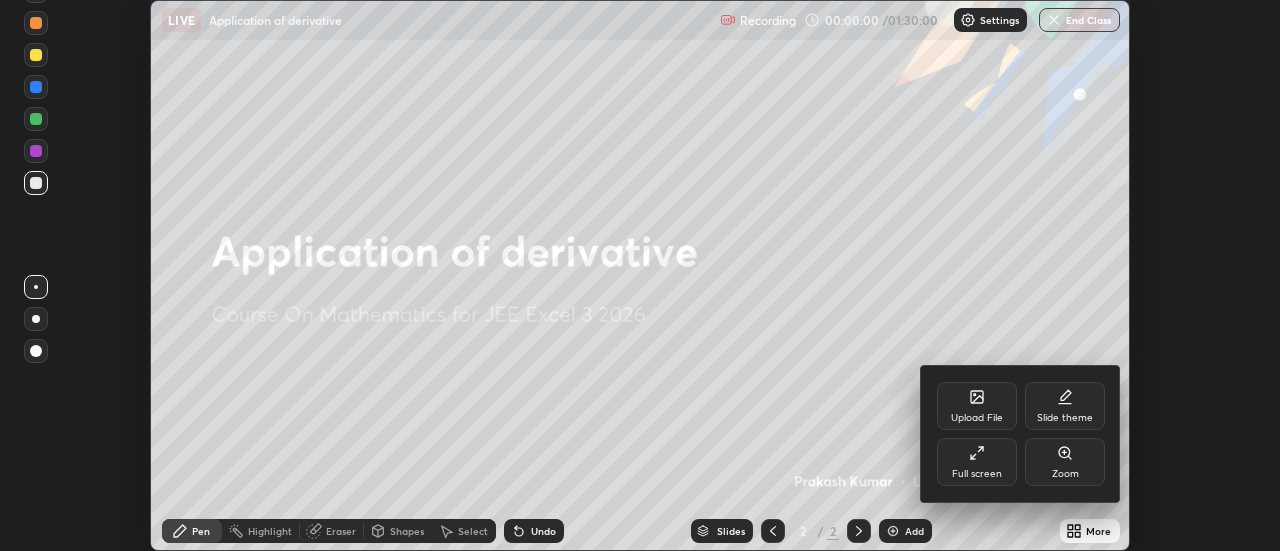click 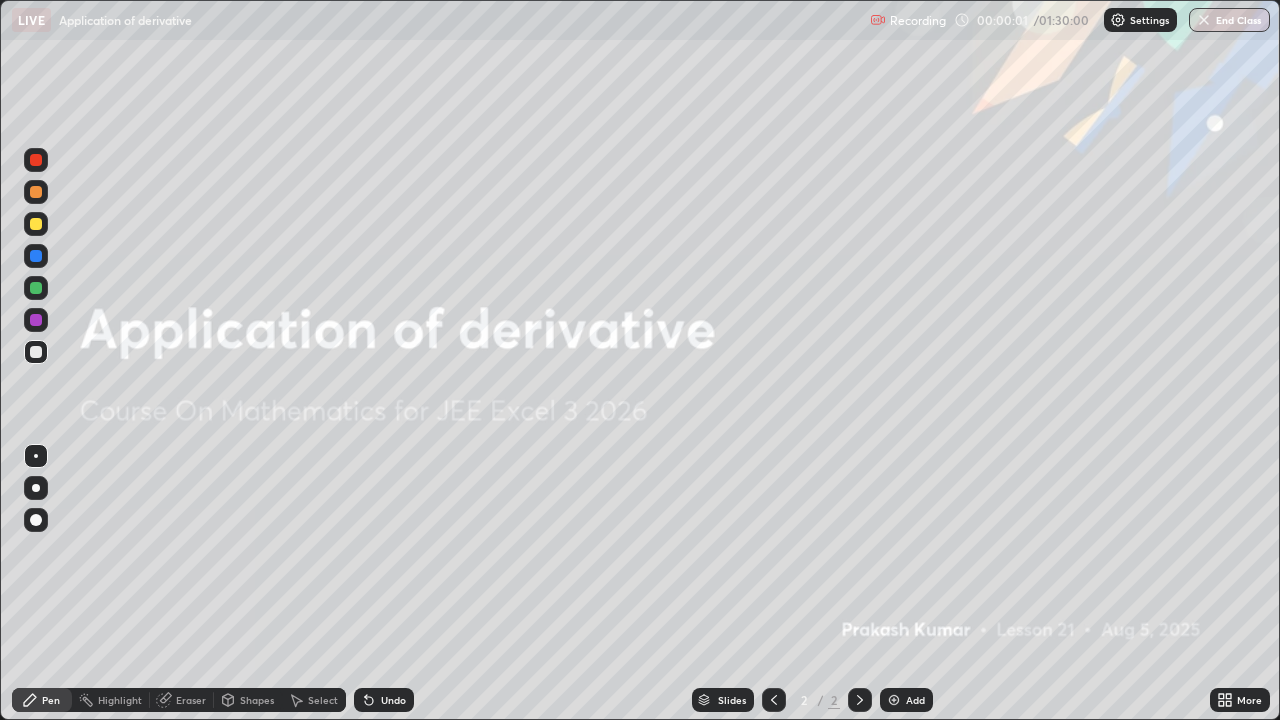 scroll, scrollTop: 99280, scrollLeft: 98720, axis: both 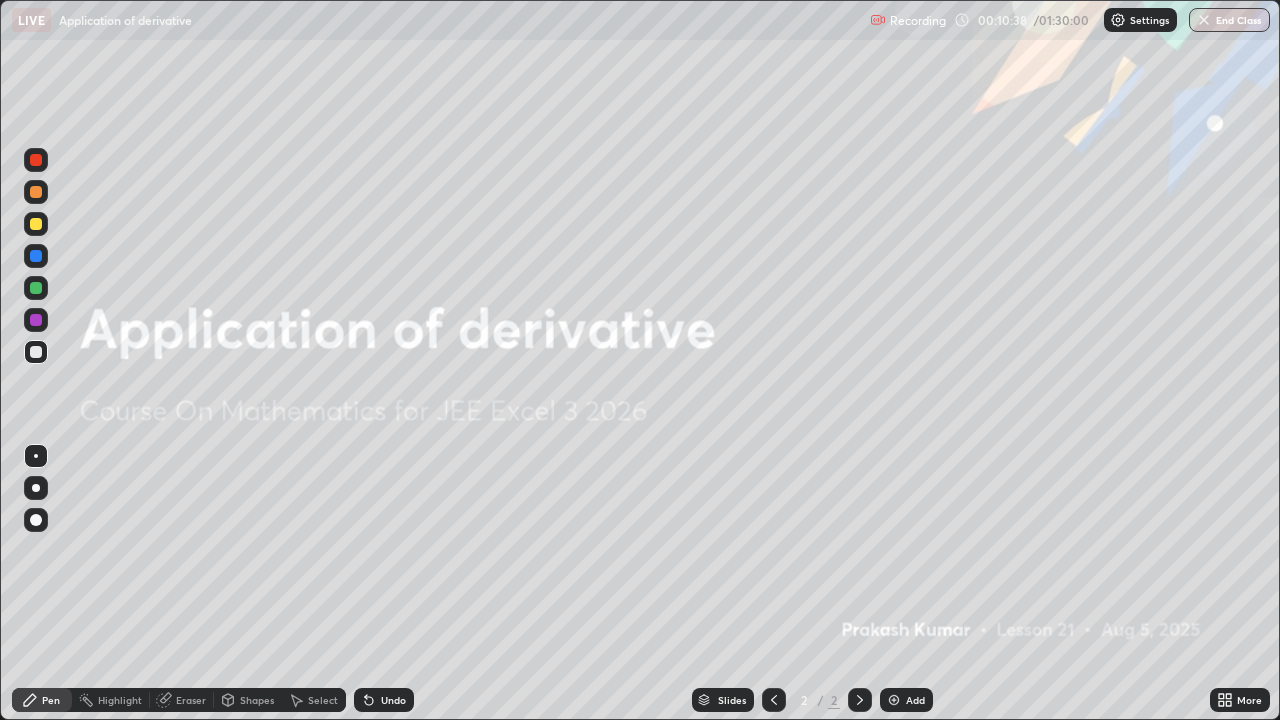 click on "Add" at bounding box center [906, 700] 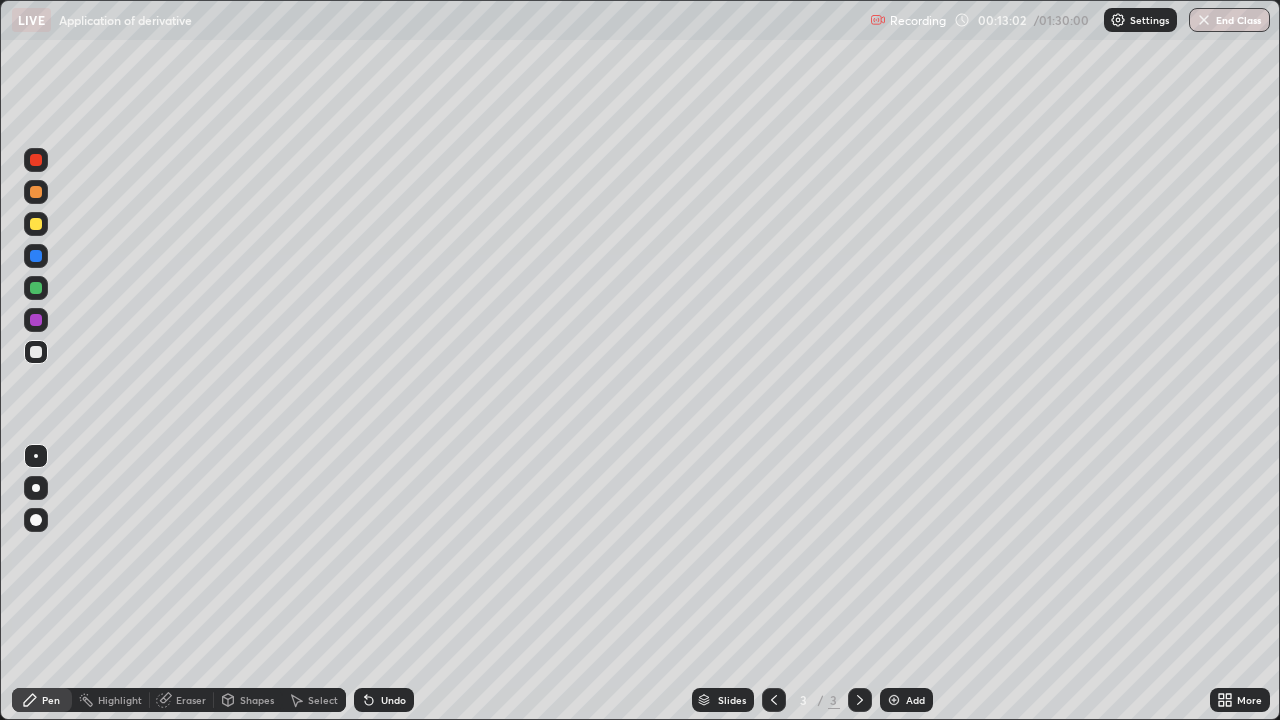 click on "Eraser" at bounding box center (191, 700) 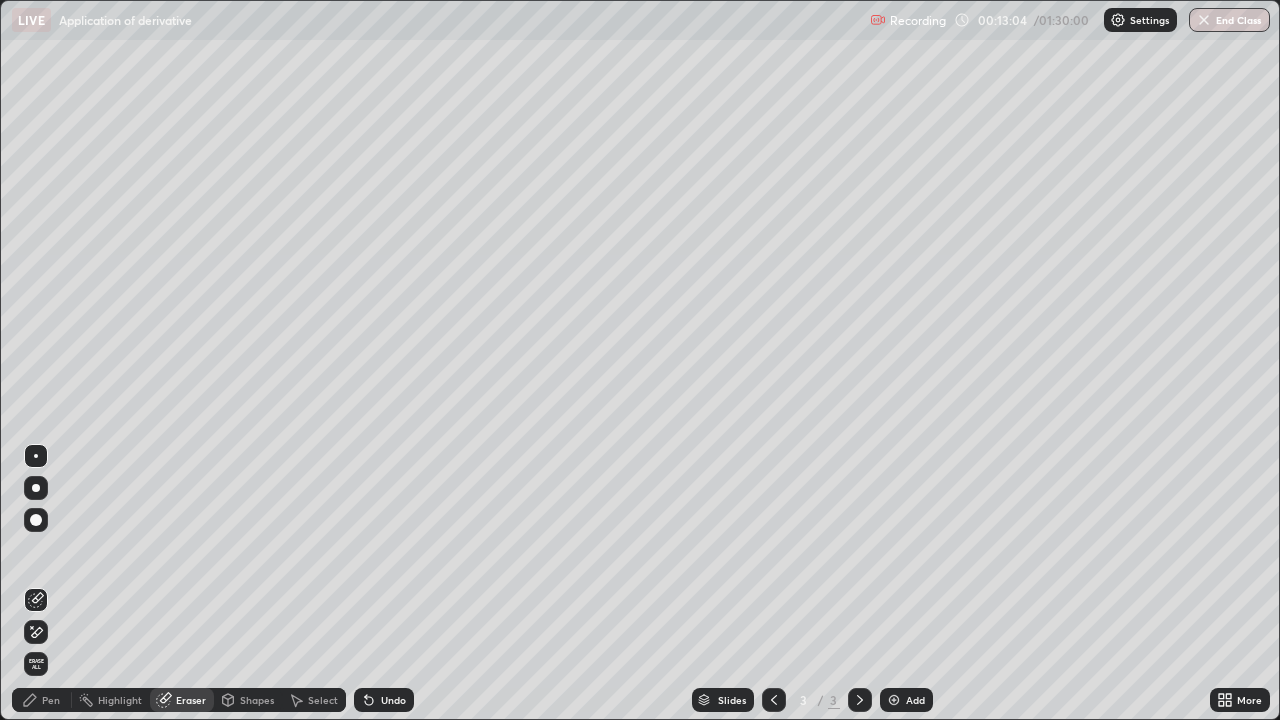 click on "Pen" at bounding box center (51, 700) 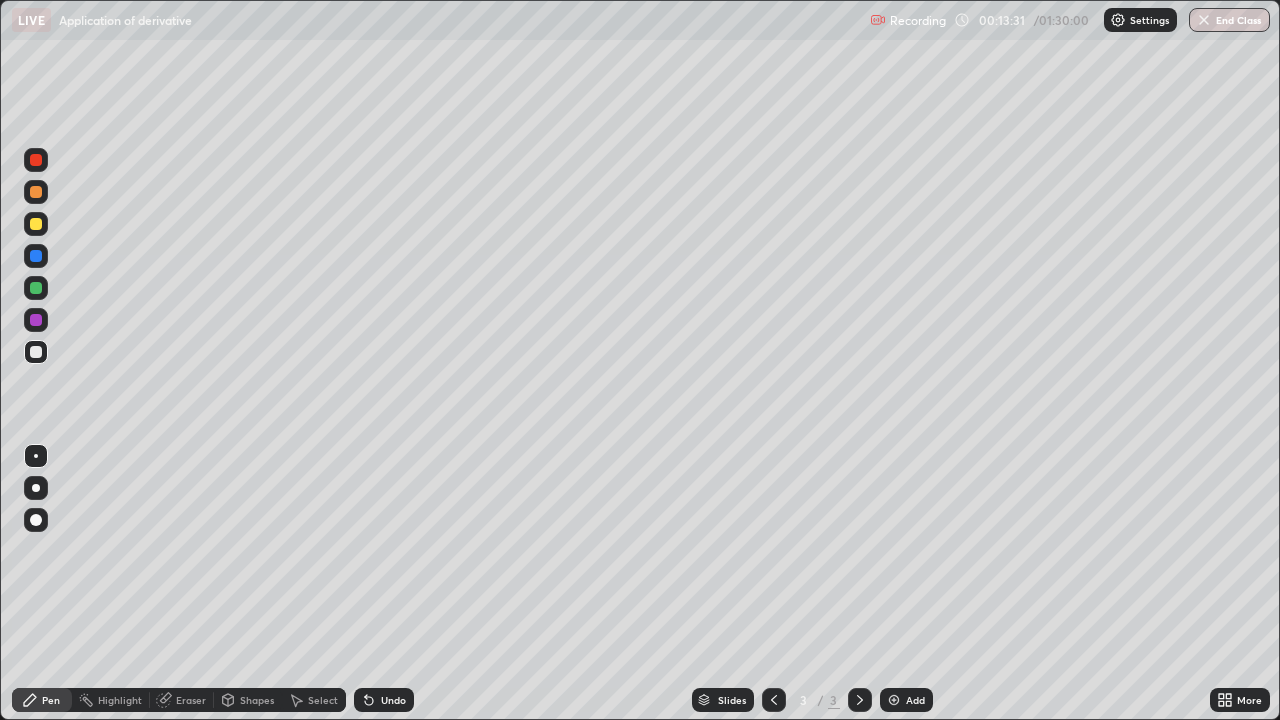 click on "Eraser" at bounding box center [191, 700] 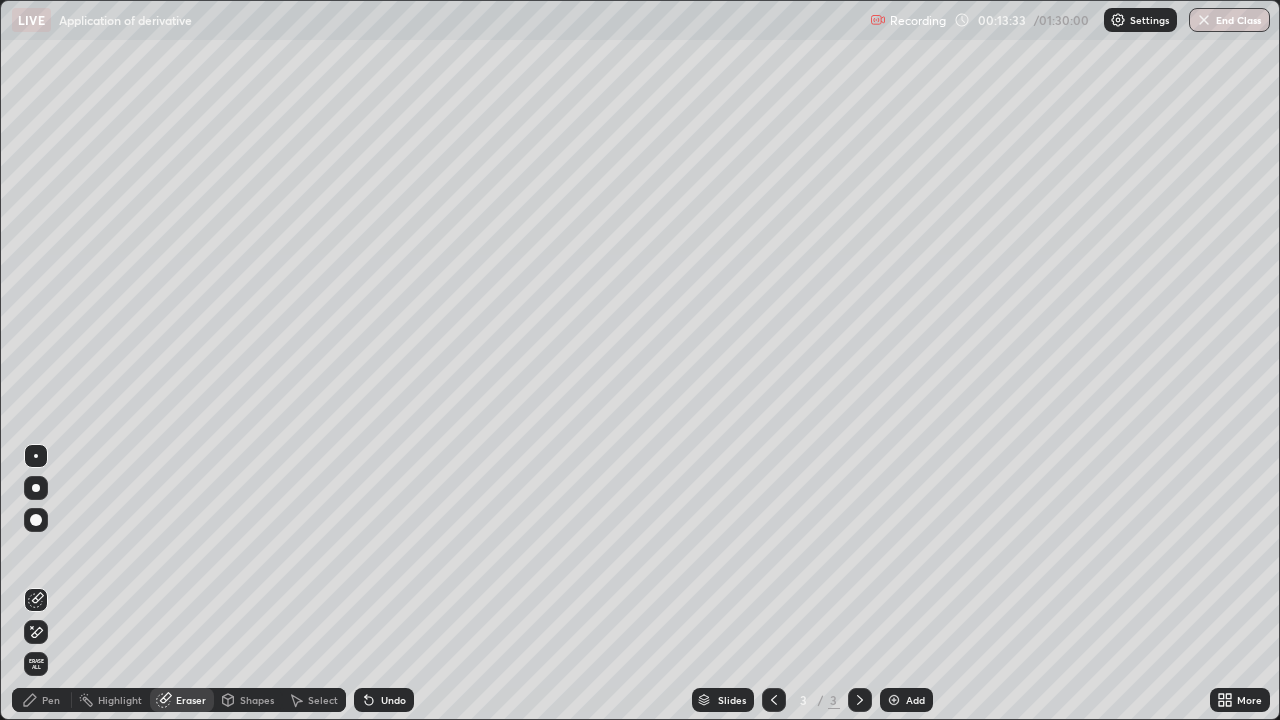 click on "Pen" at bounding box center (51, 700) 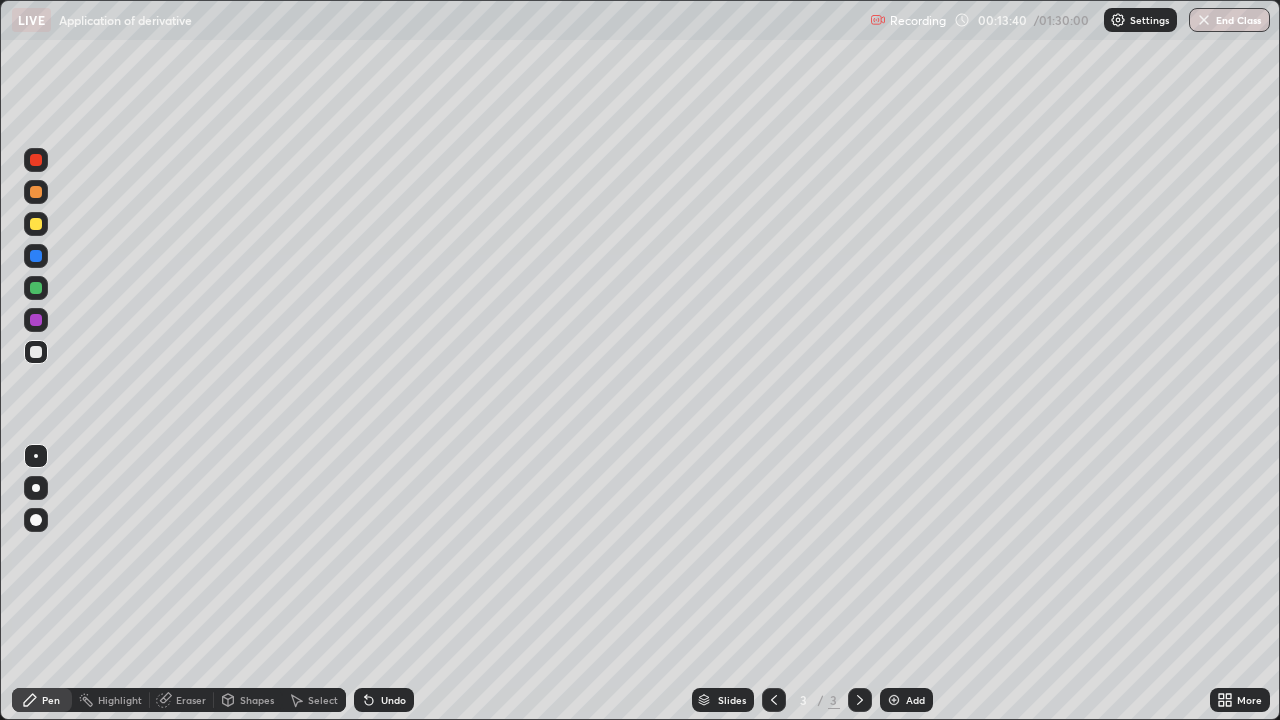 click on "Eraser" at bounding box center [191, 700] 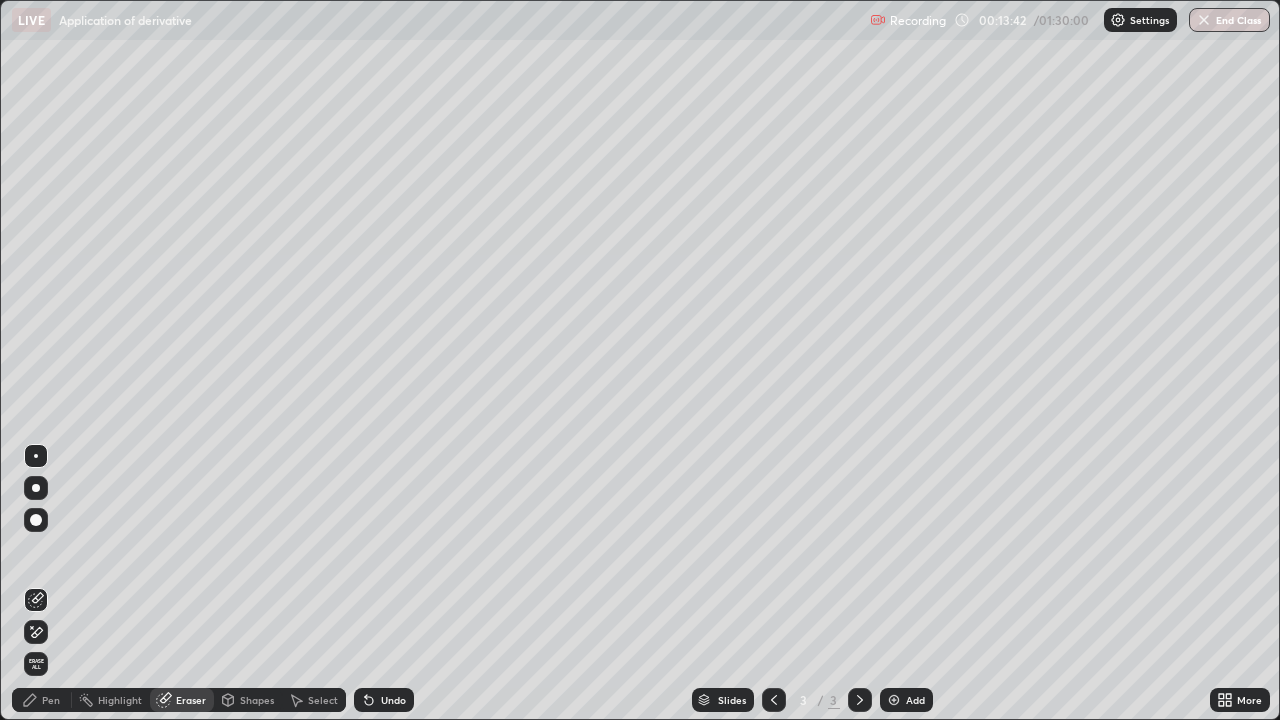 click on "Pen" at bounding box center (42, 700) 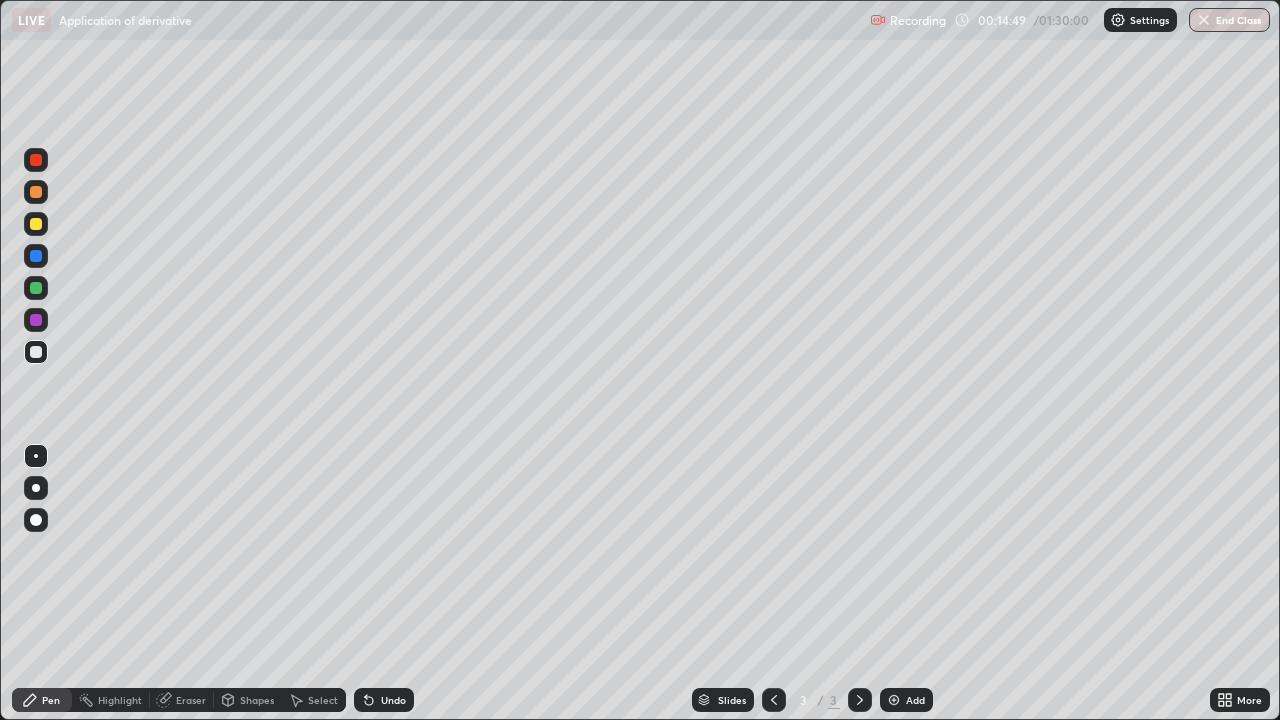 click on "Eraser" at bounding box center [182, 700] 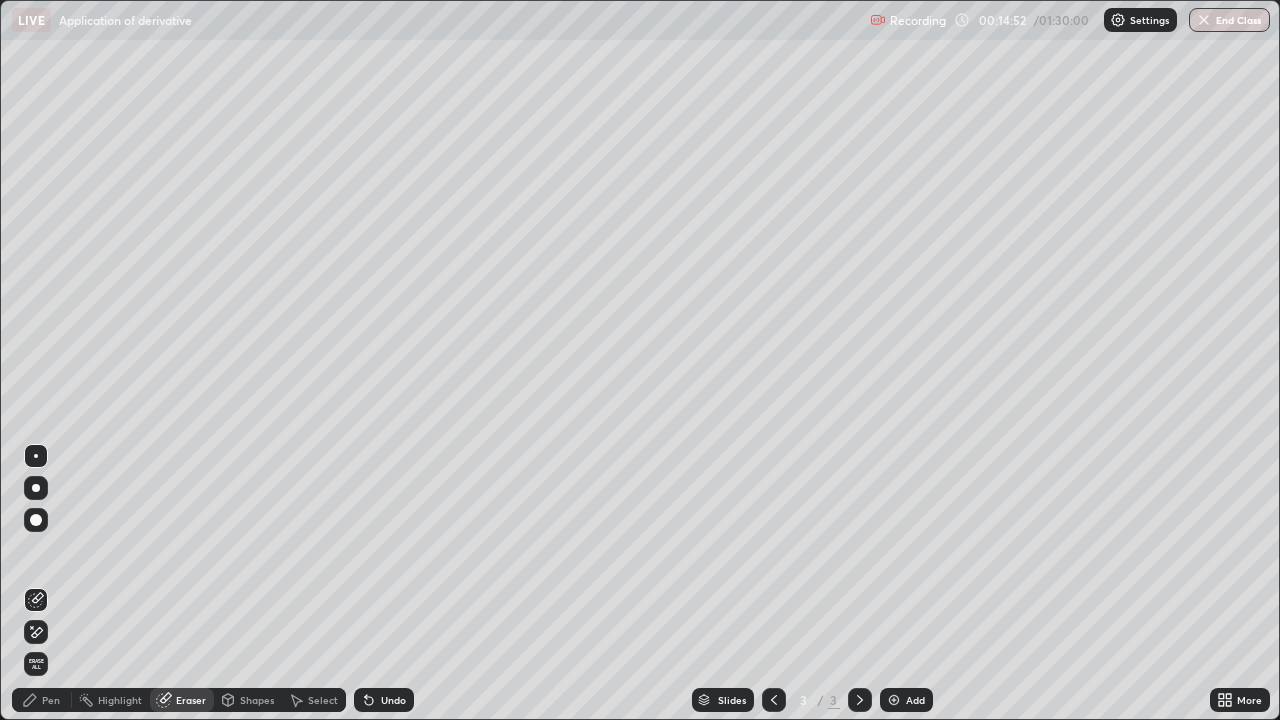 click on "Pen" at bounding box center (51, 700) 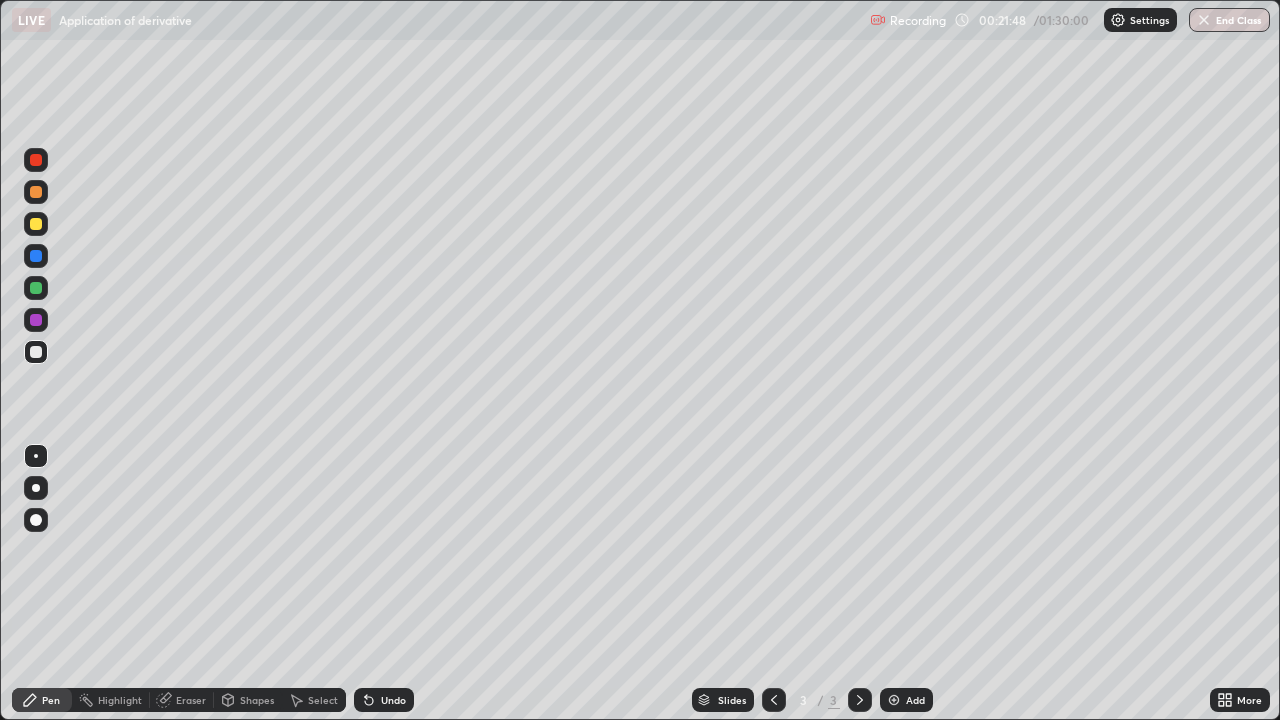 click on "Add" at bounding box center [906, 700] 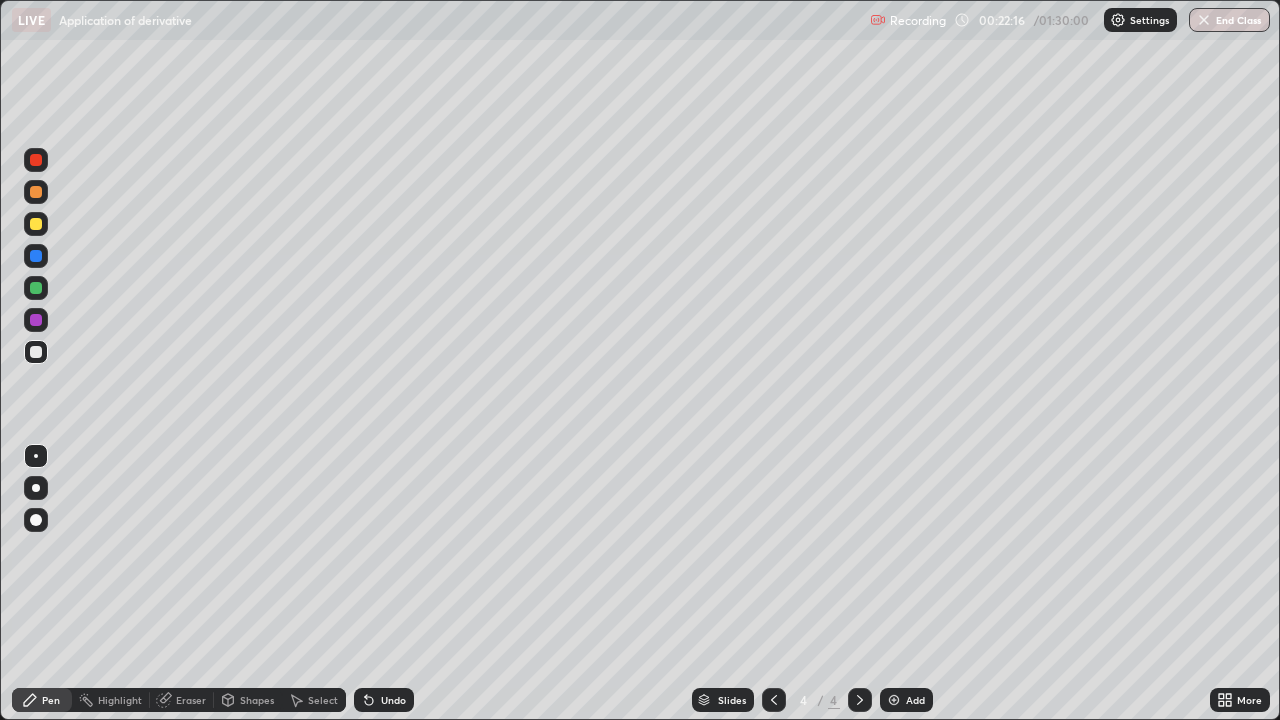 click on "Undo" at bounding box center [393, 700] 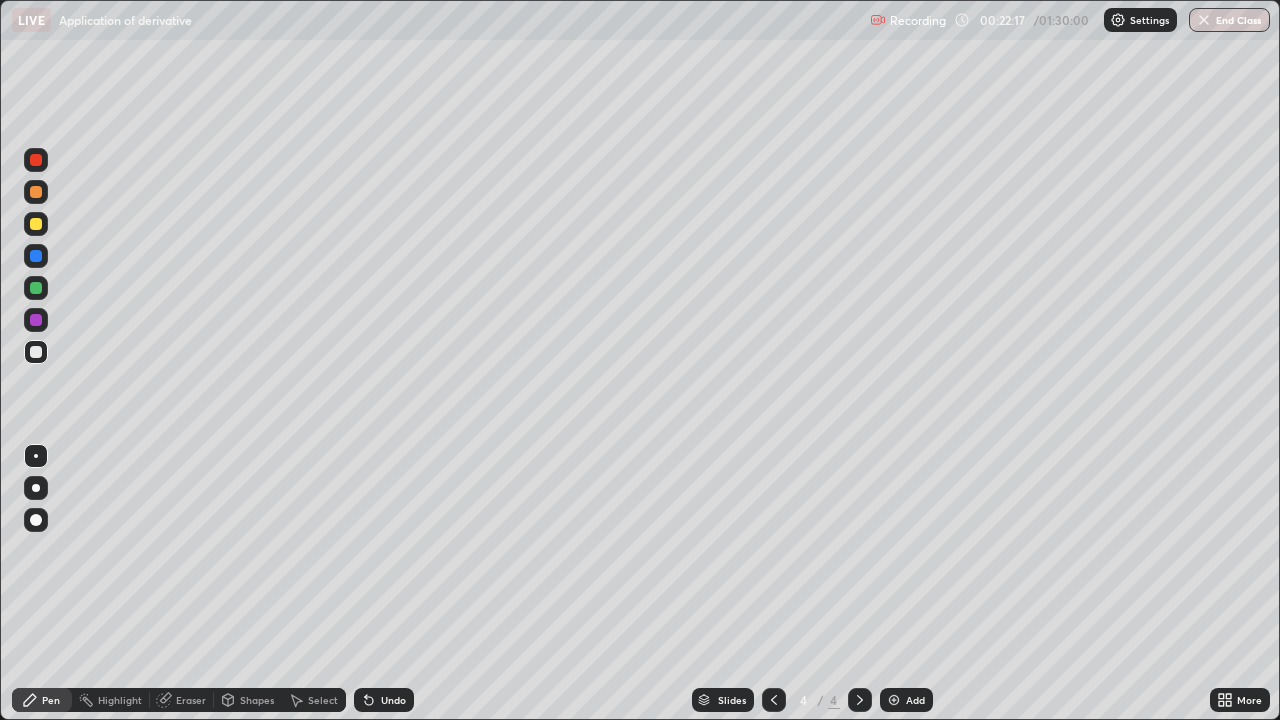 click on "Undo" at bounding box center [393, 700] 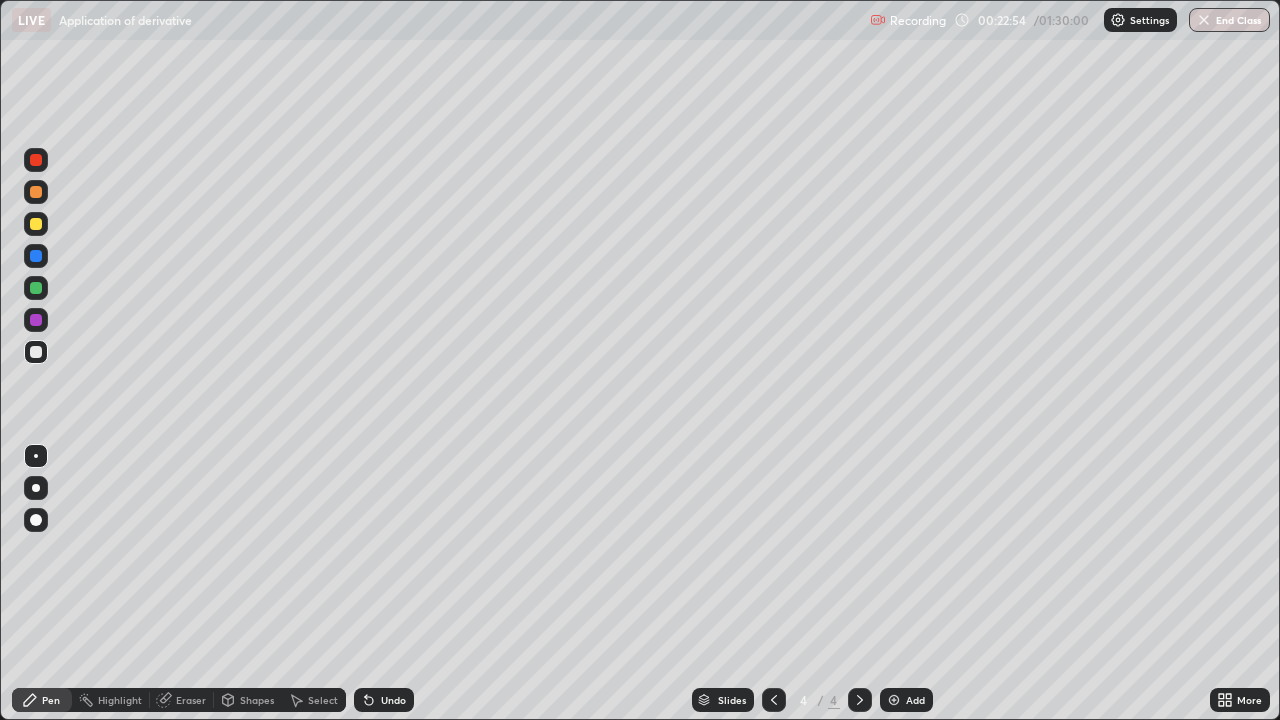 click on "Undo" at bounding box center (384, 700) 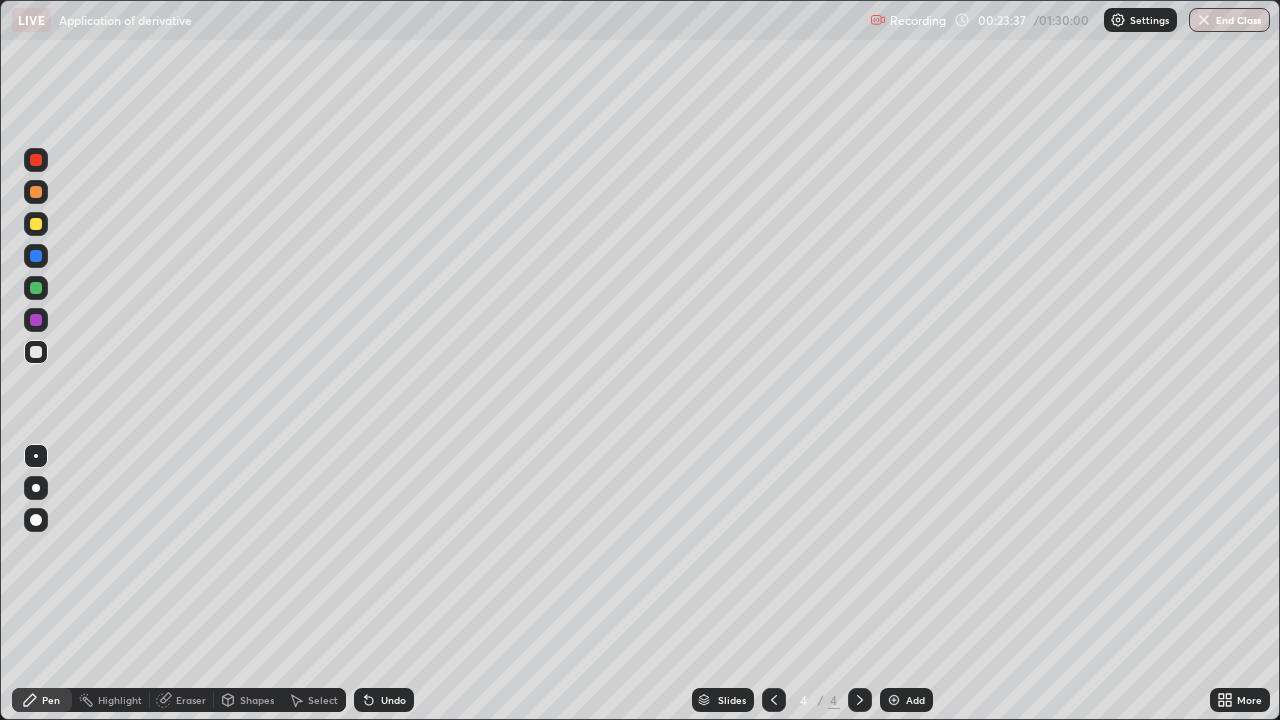 click on "Eraser" at bounding box center [191, 700] 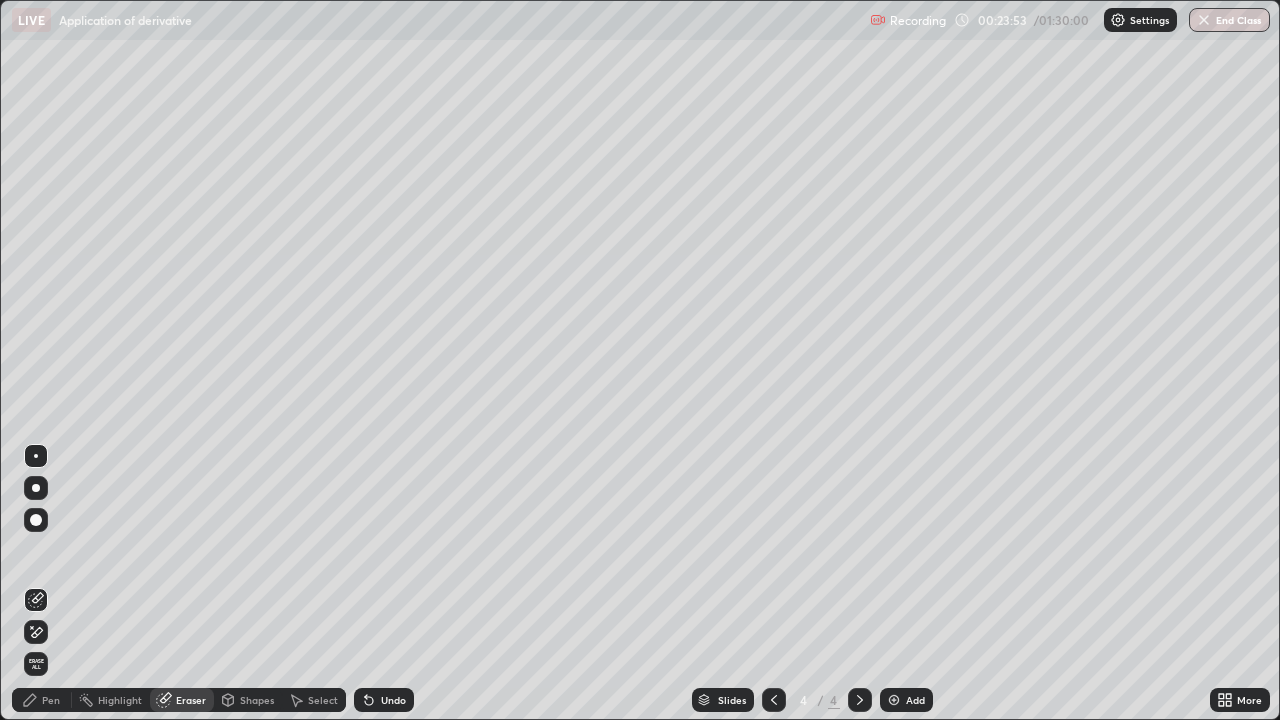 click on "Pen" at bounding box center [51, 700] 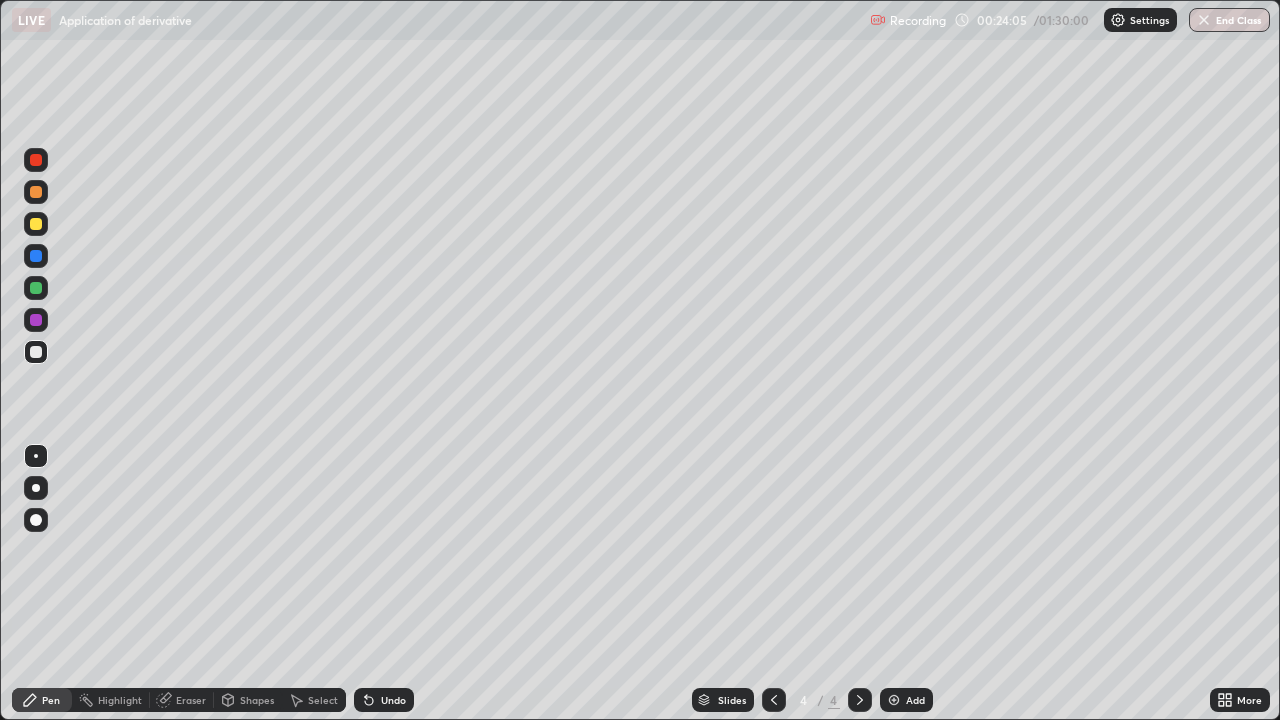 click on "Undo" at bounding box center (384, 700) 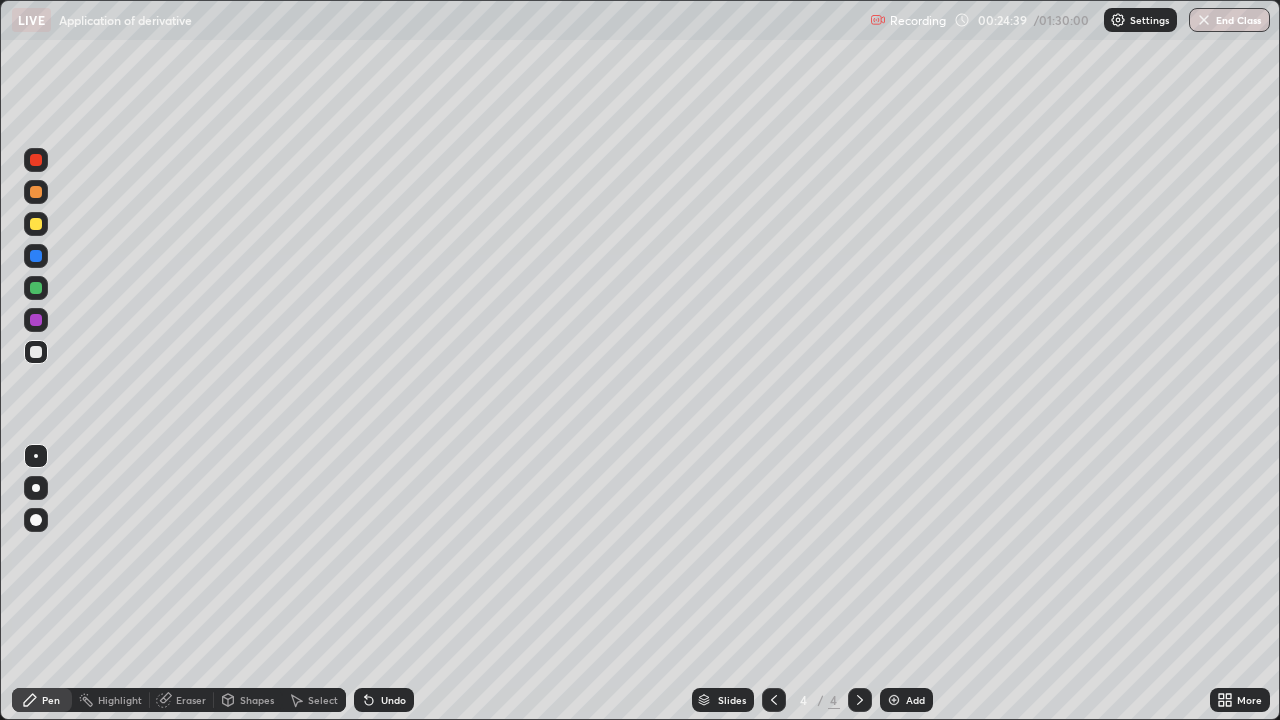 click at bounding box center (36, 224) 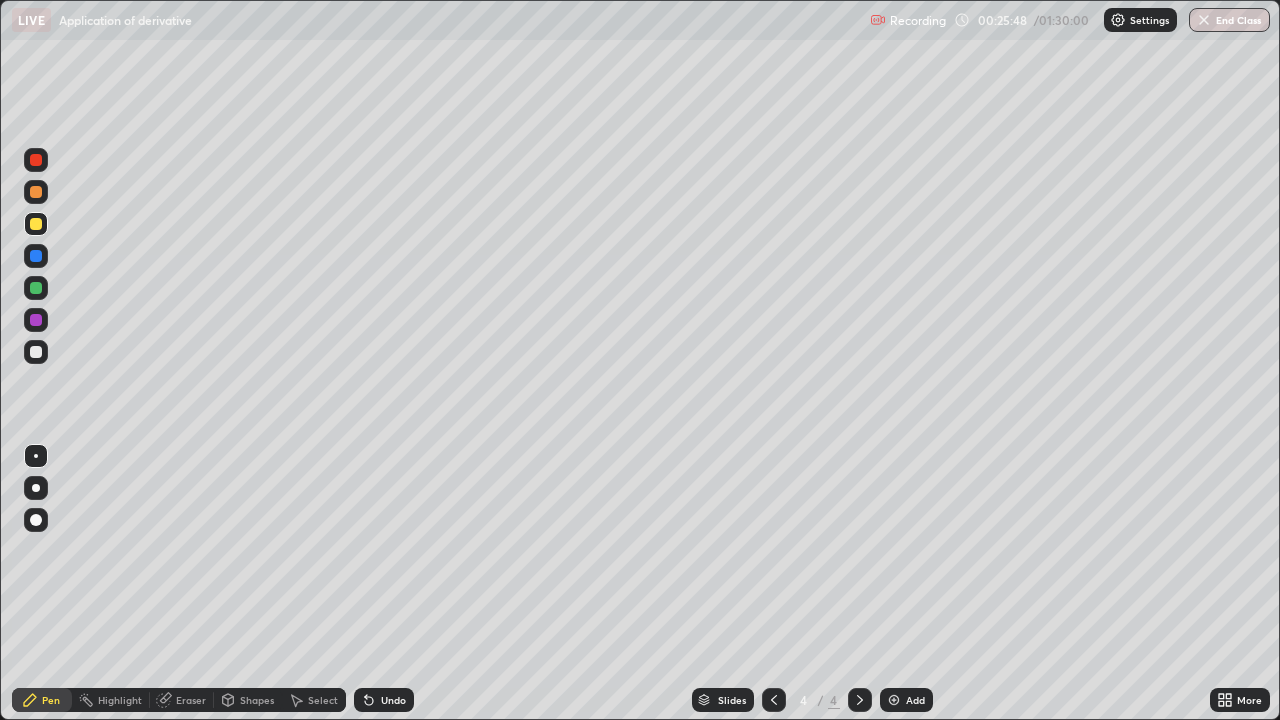 click on "Eraser" at bounding box center (182, 700) 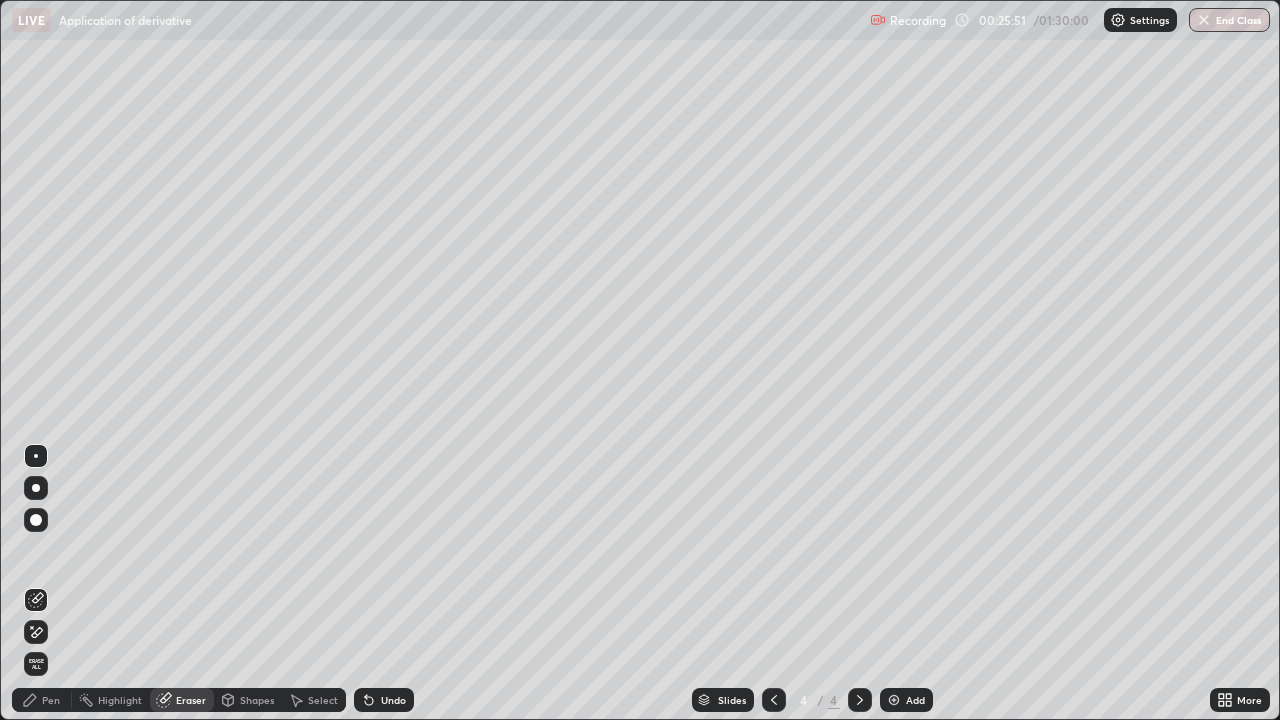 click on "Pen" at bounding box center (42, 700) 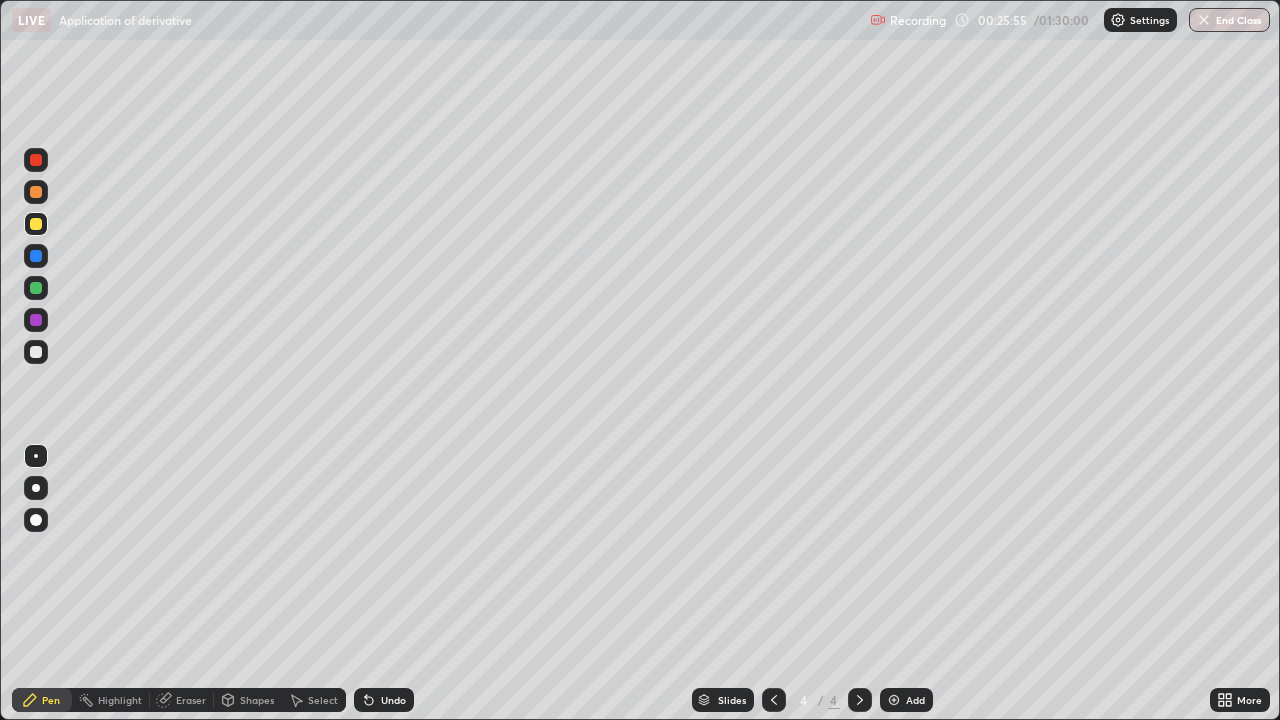 click at bounding box center (36, 352) 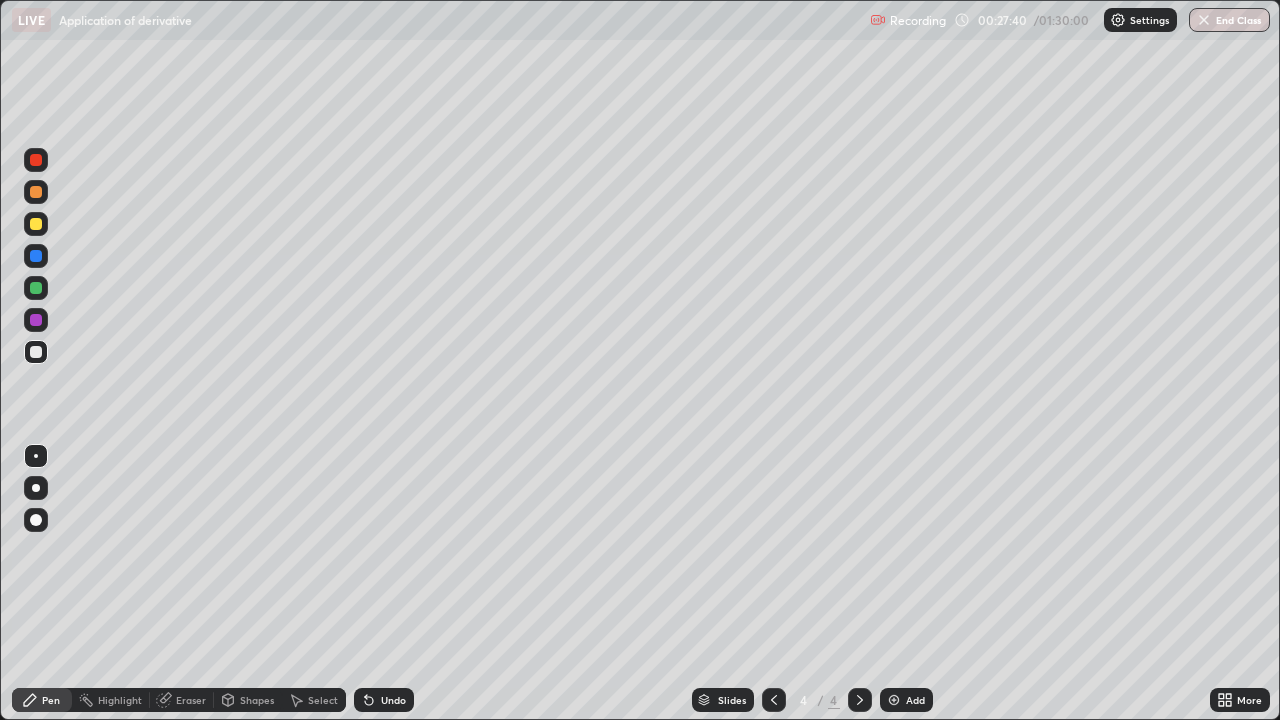 click at bounding box center (36, 224) 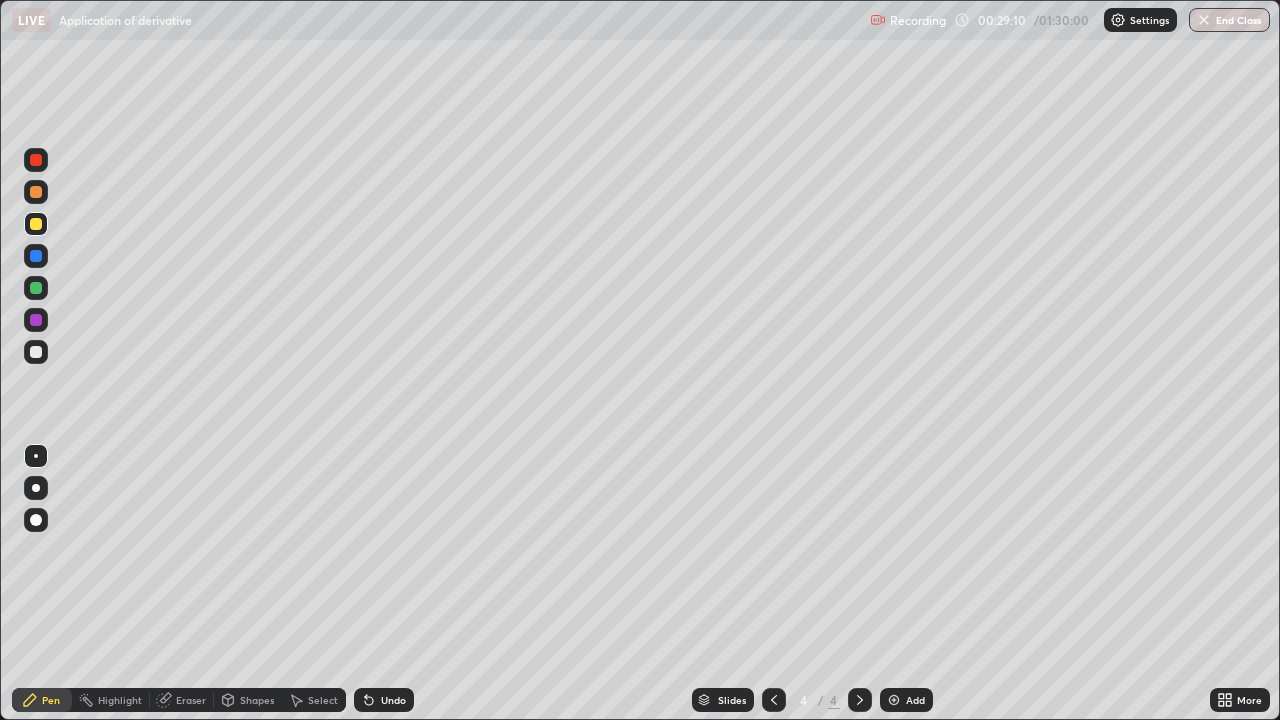 click at bounding box center [36, 352] 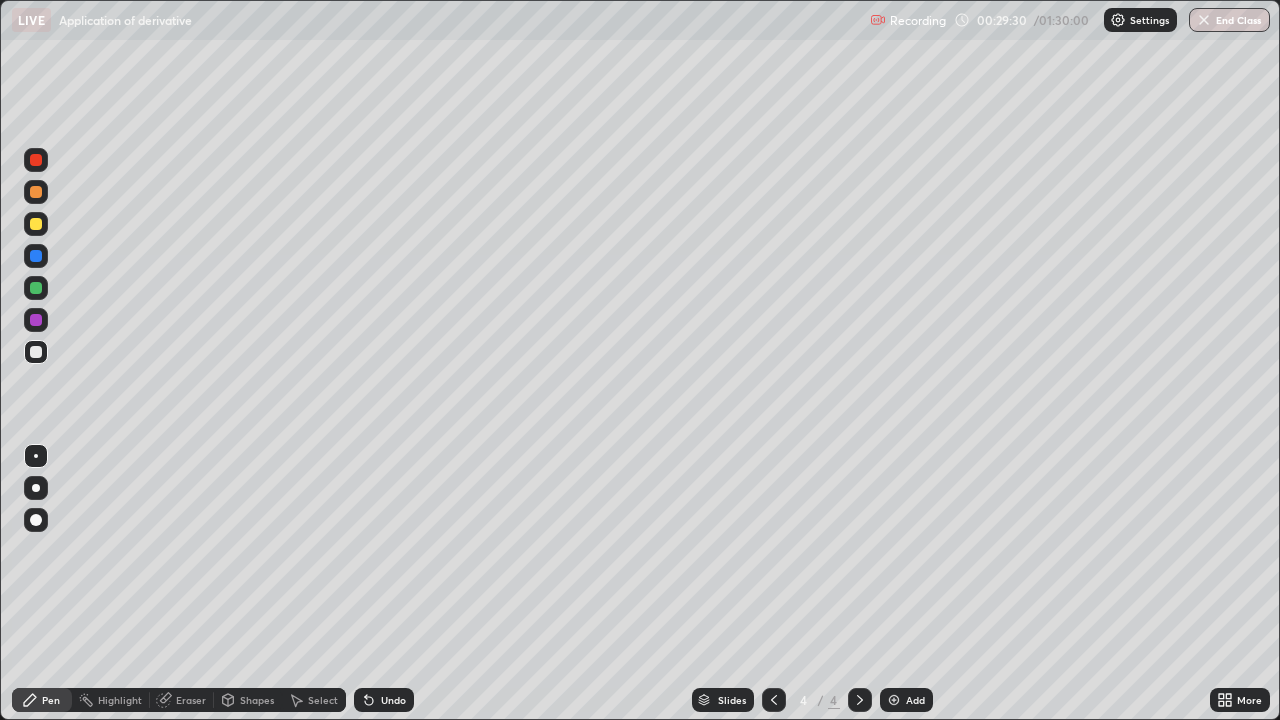 click at bounding box center [894, 700] 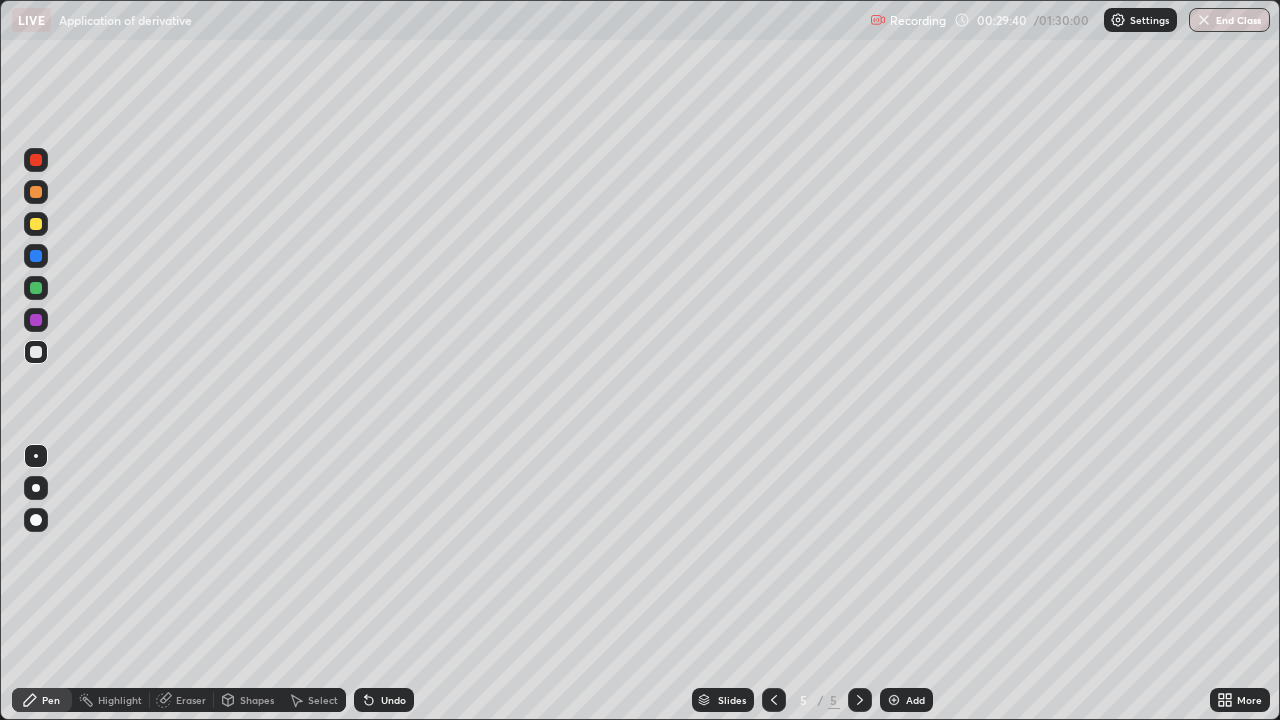 click 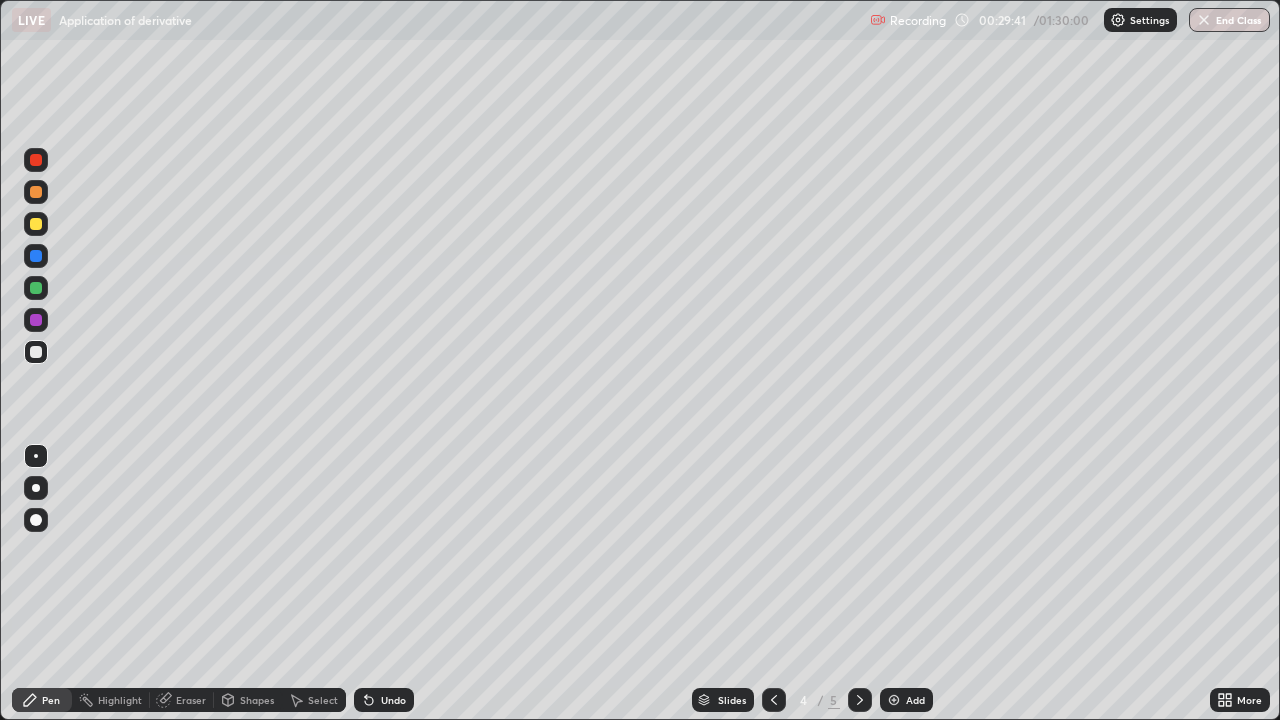 click at bounding box center (774, 700) 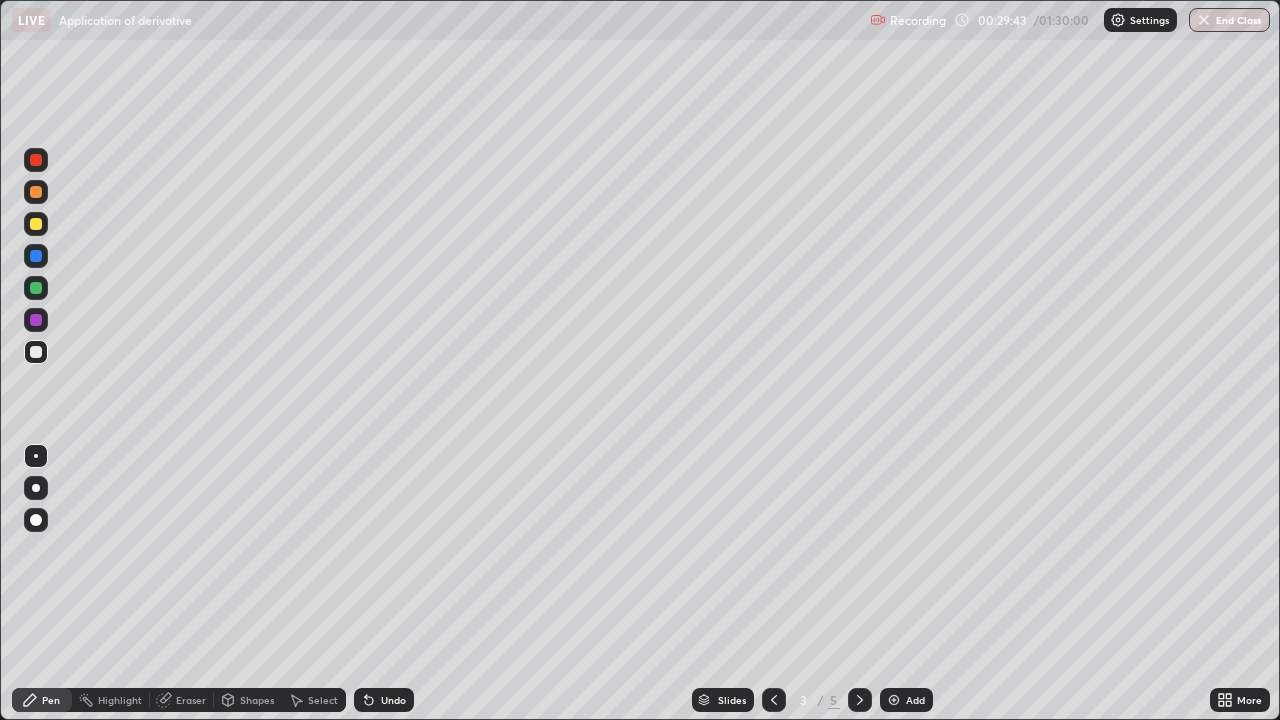 click at bounding box center [860, 700] 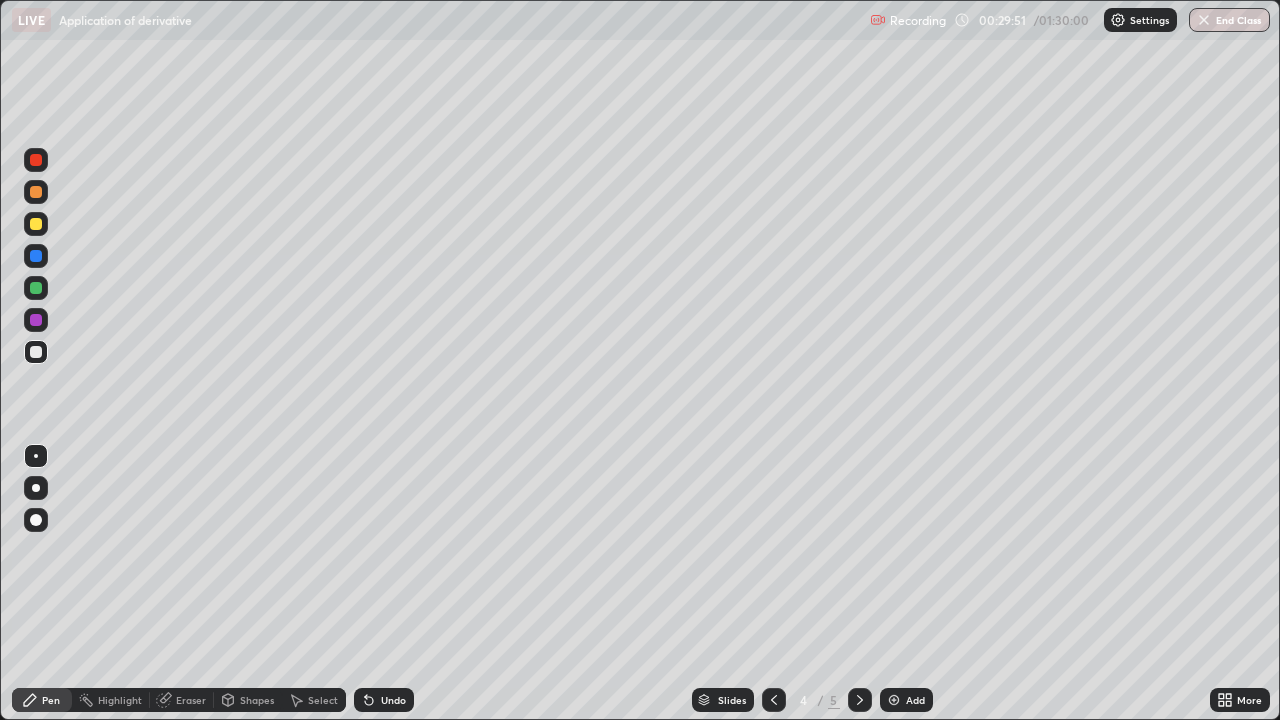 click at bounding box center [860, 700] 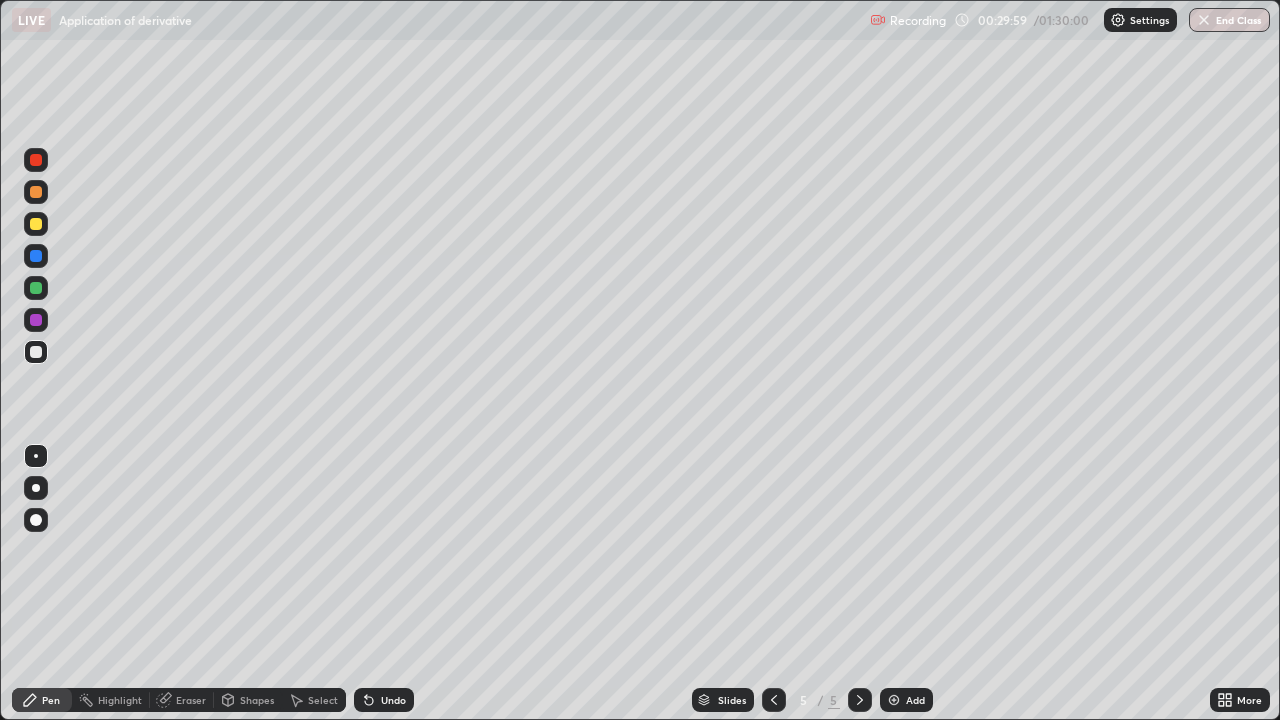click 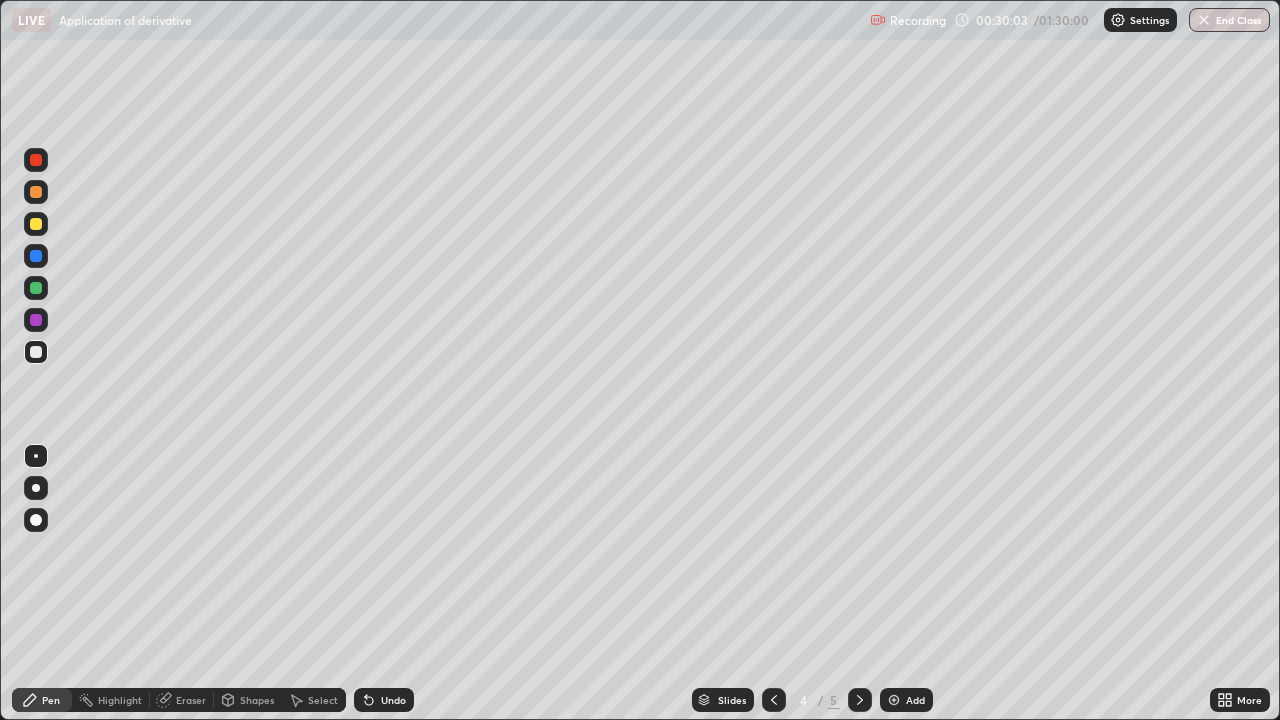click at bounding box center [860, 700] 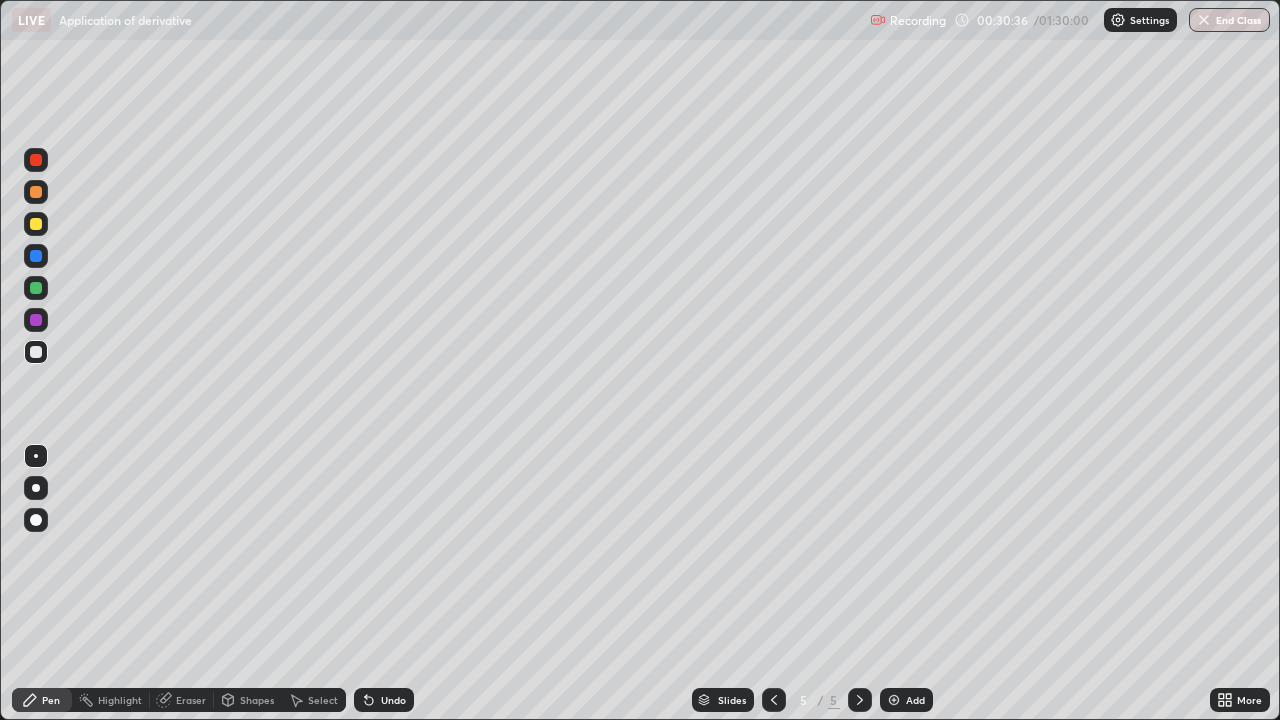 click on "Eraser" at bounding box center (191, 700) 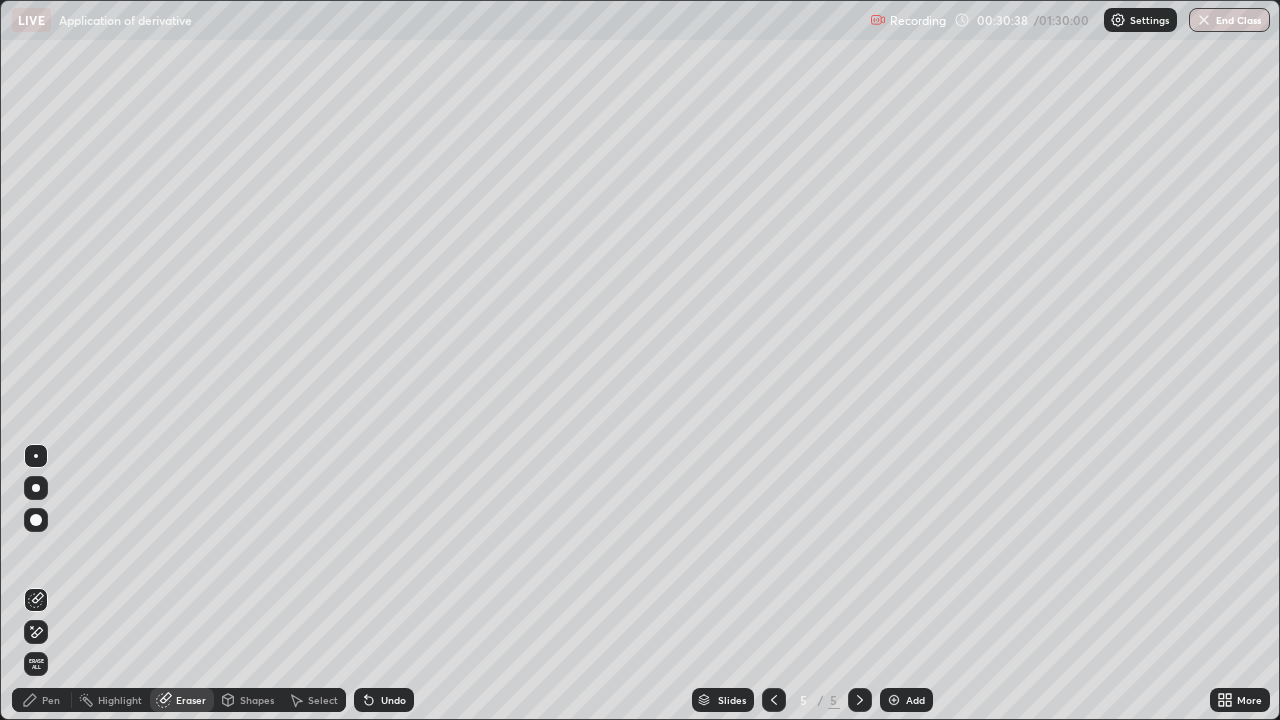 click 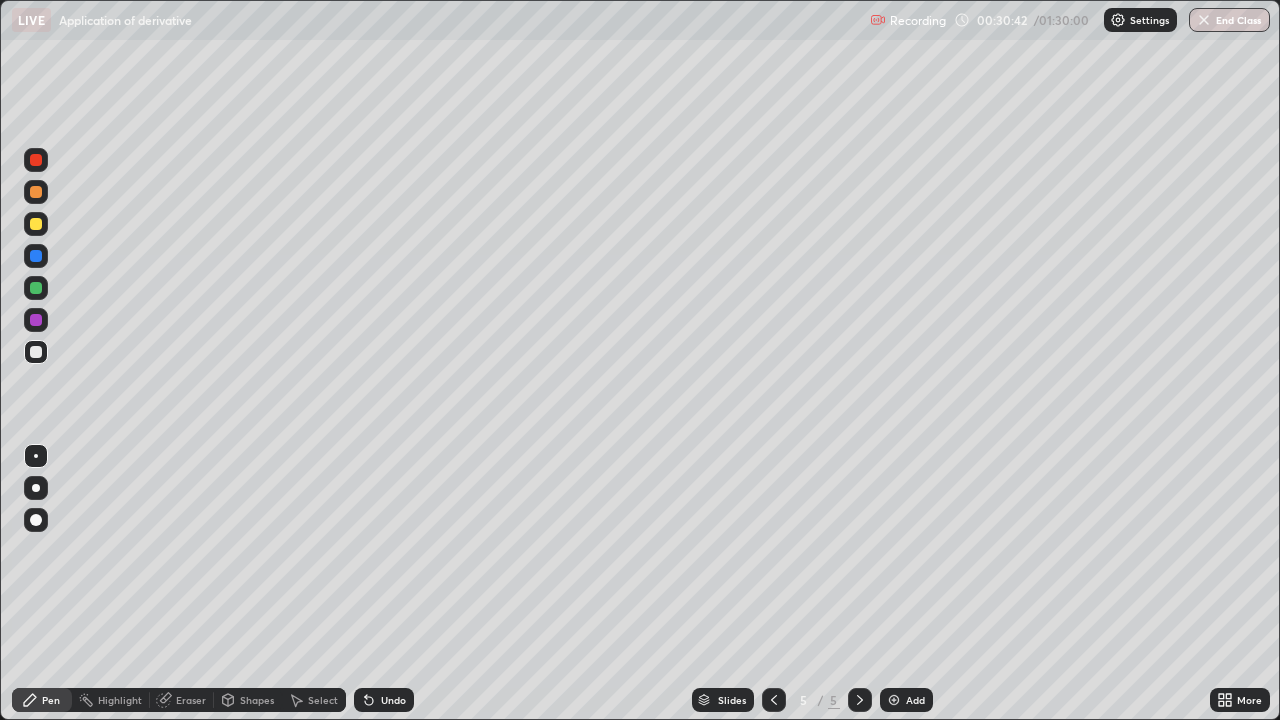 click at bounding box center (774, 700) 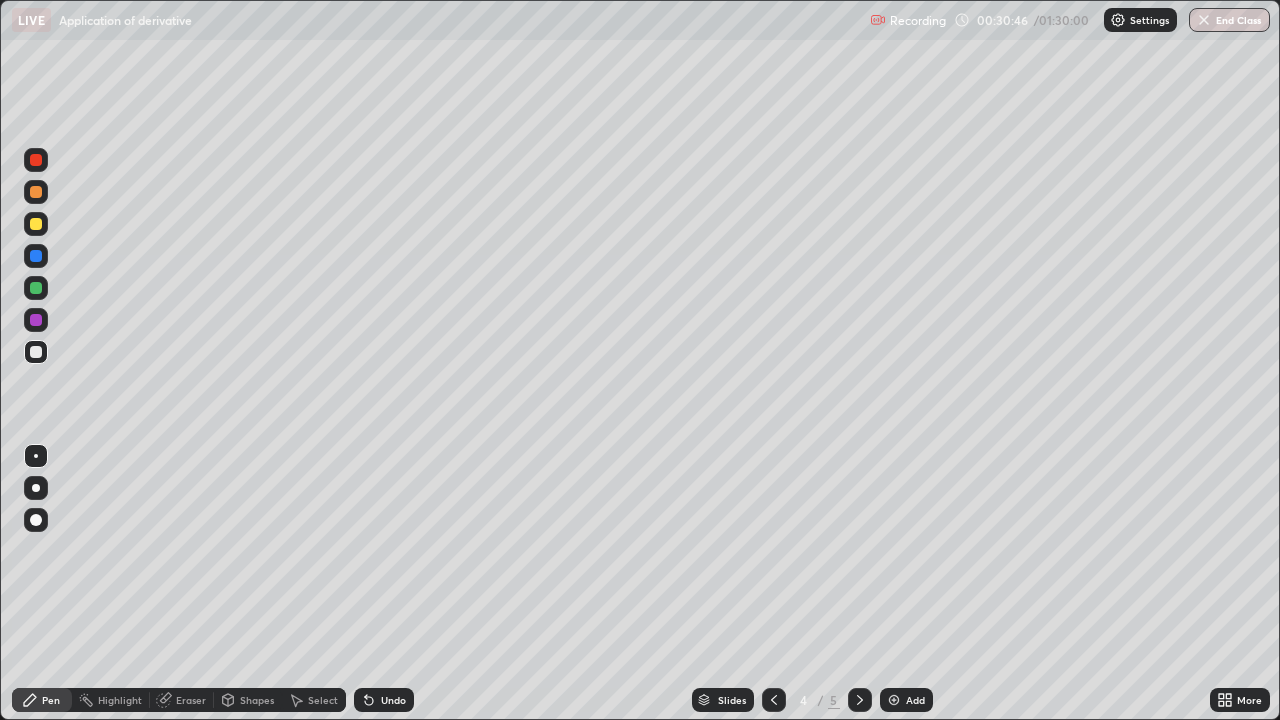 click 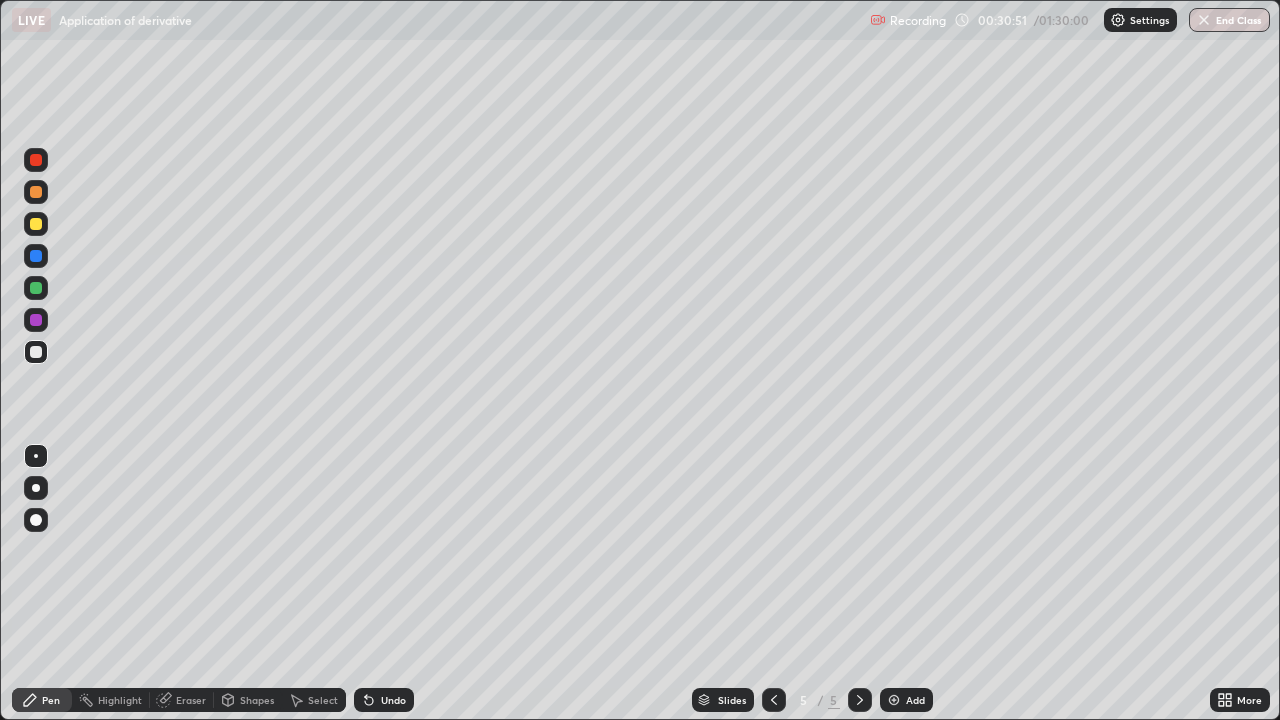 click on "Eraser" at bounding box center [182, 700] 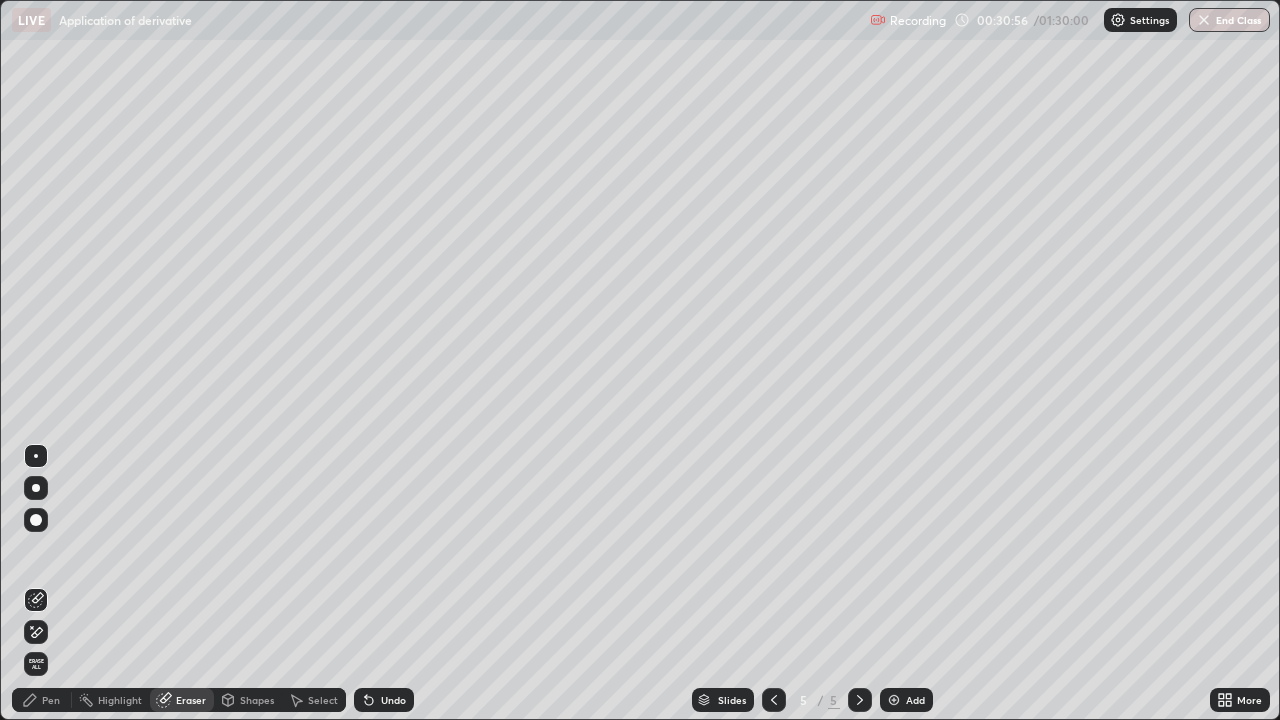 click on "Pen" at bounding box center (51, 700) 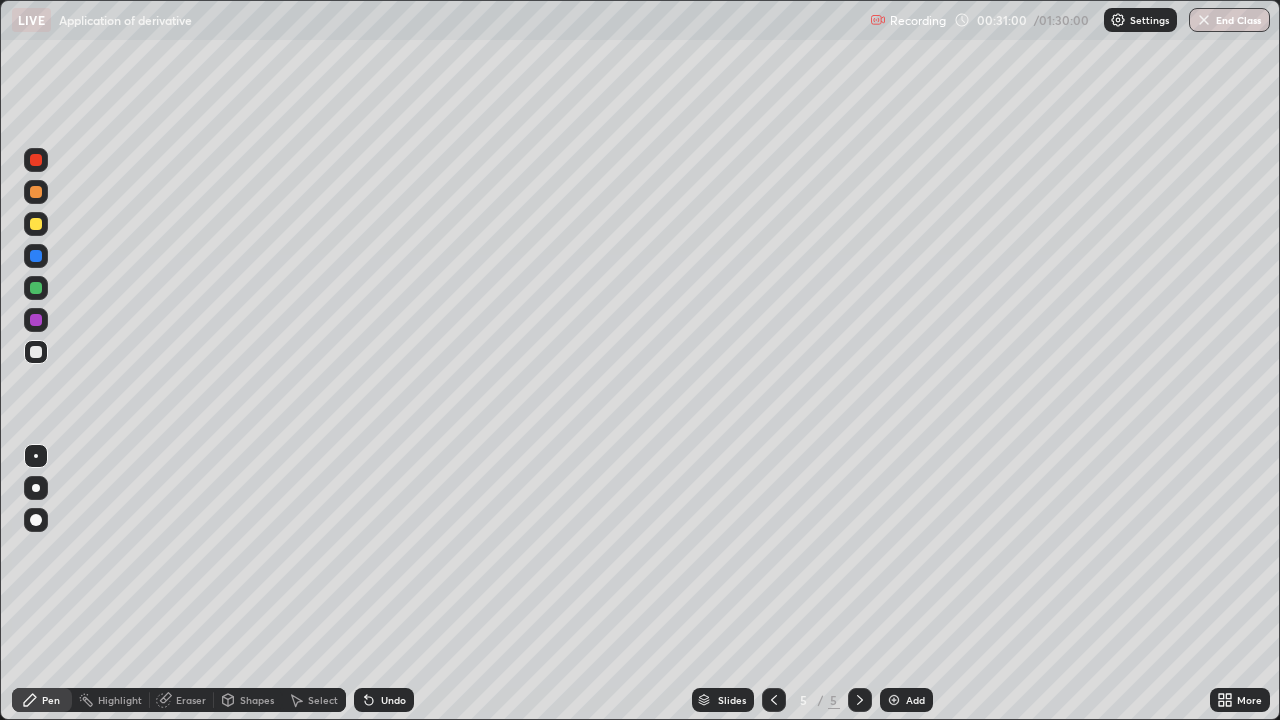 click on "Eraser" at bounding box center [191, 700] 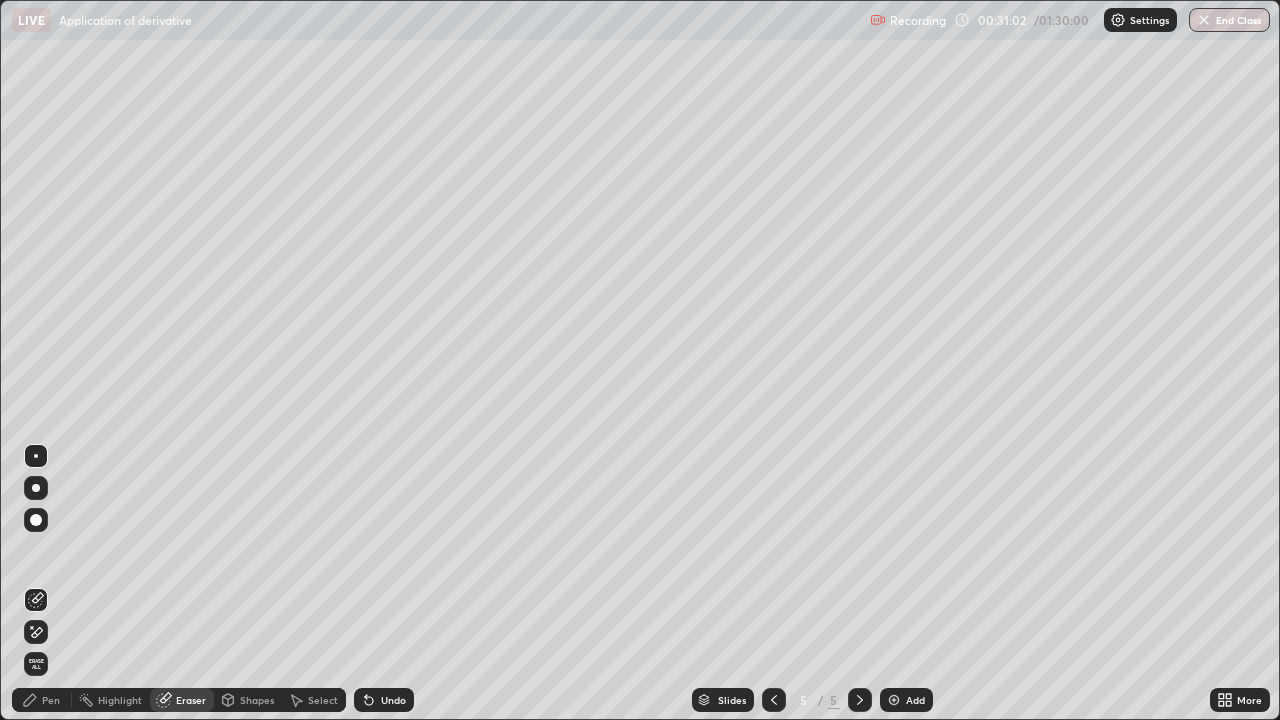 click on "Pen" at bounding box center [51, 700] 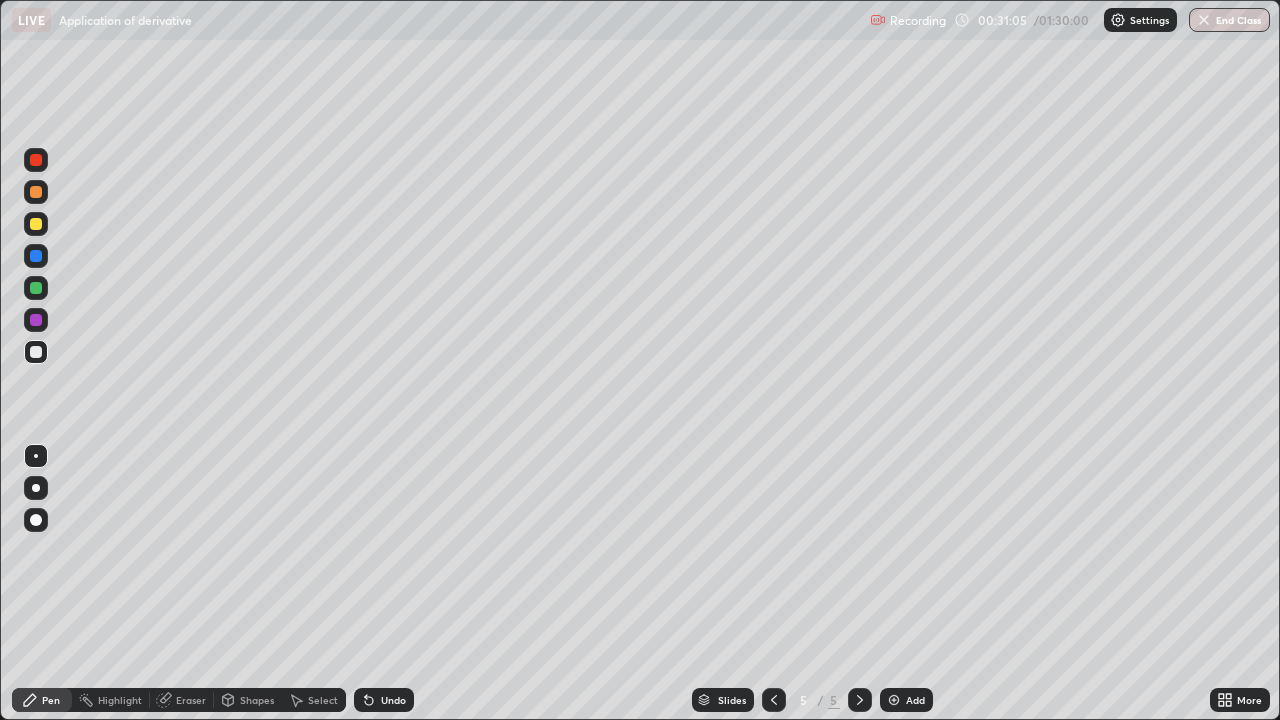 click on "Eraser" at bounding box center [191, 700] 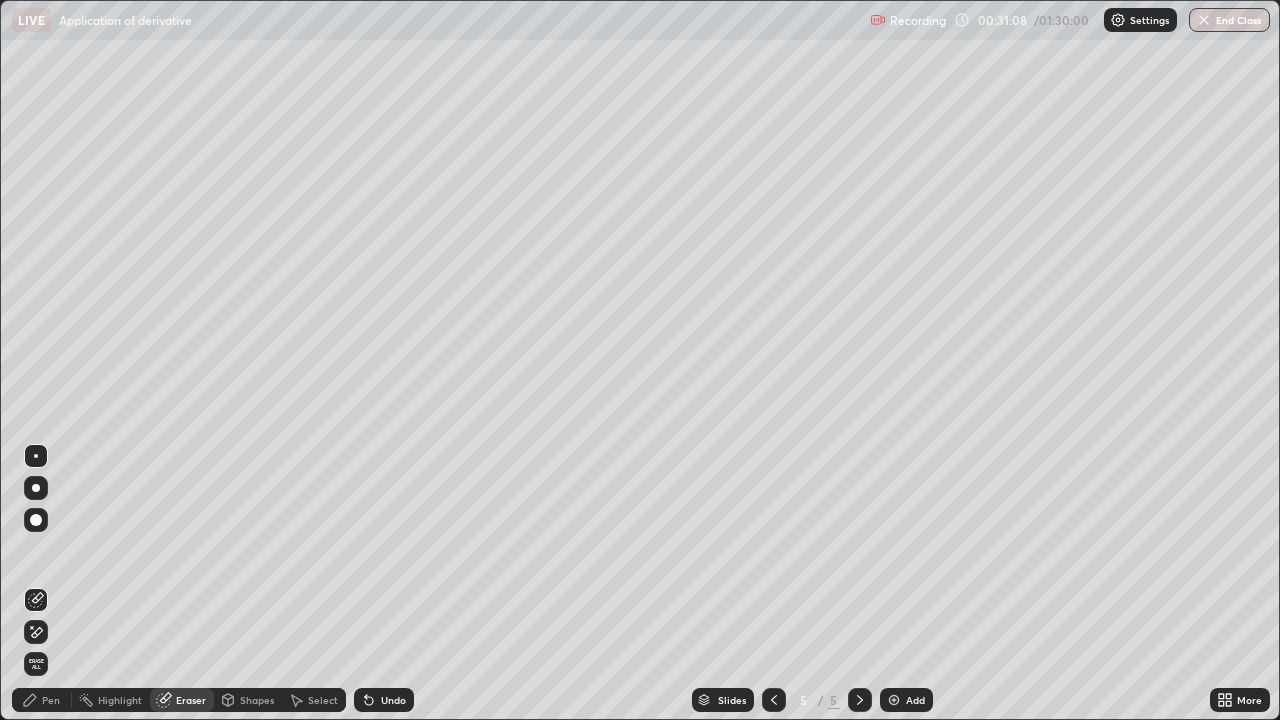 click on "Pen" at bounding box center [51, 700] 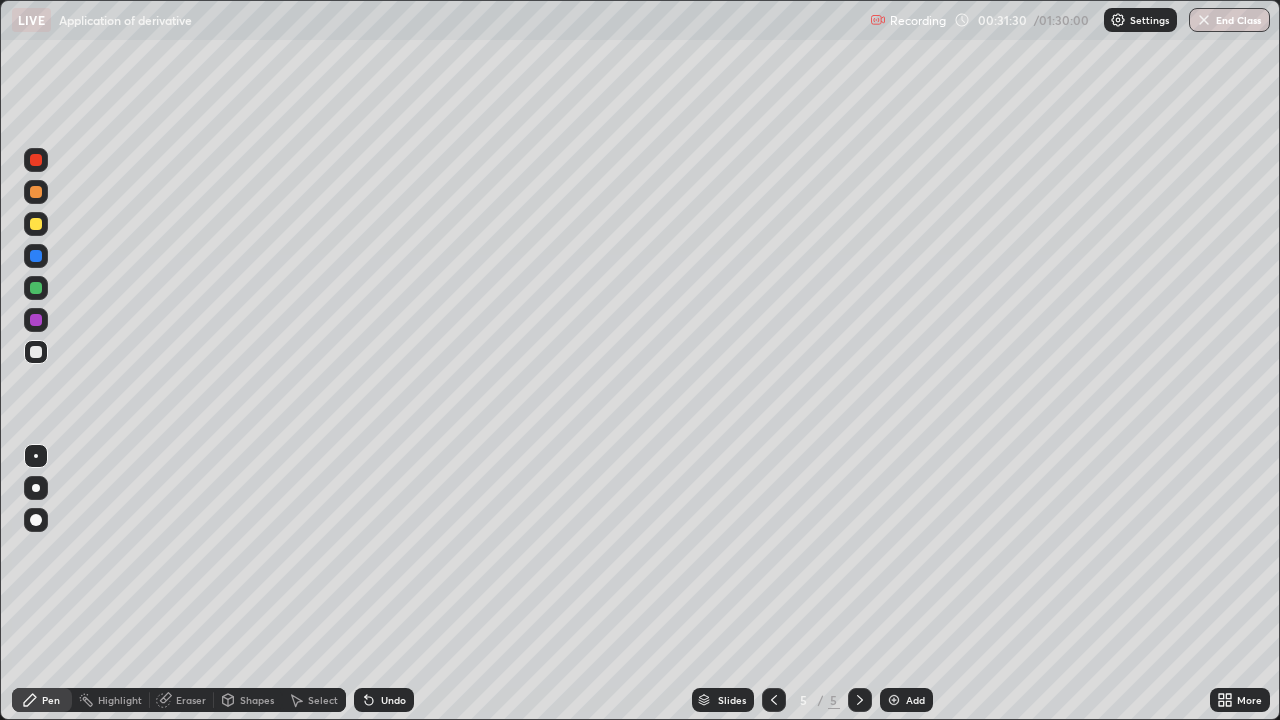 click 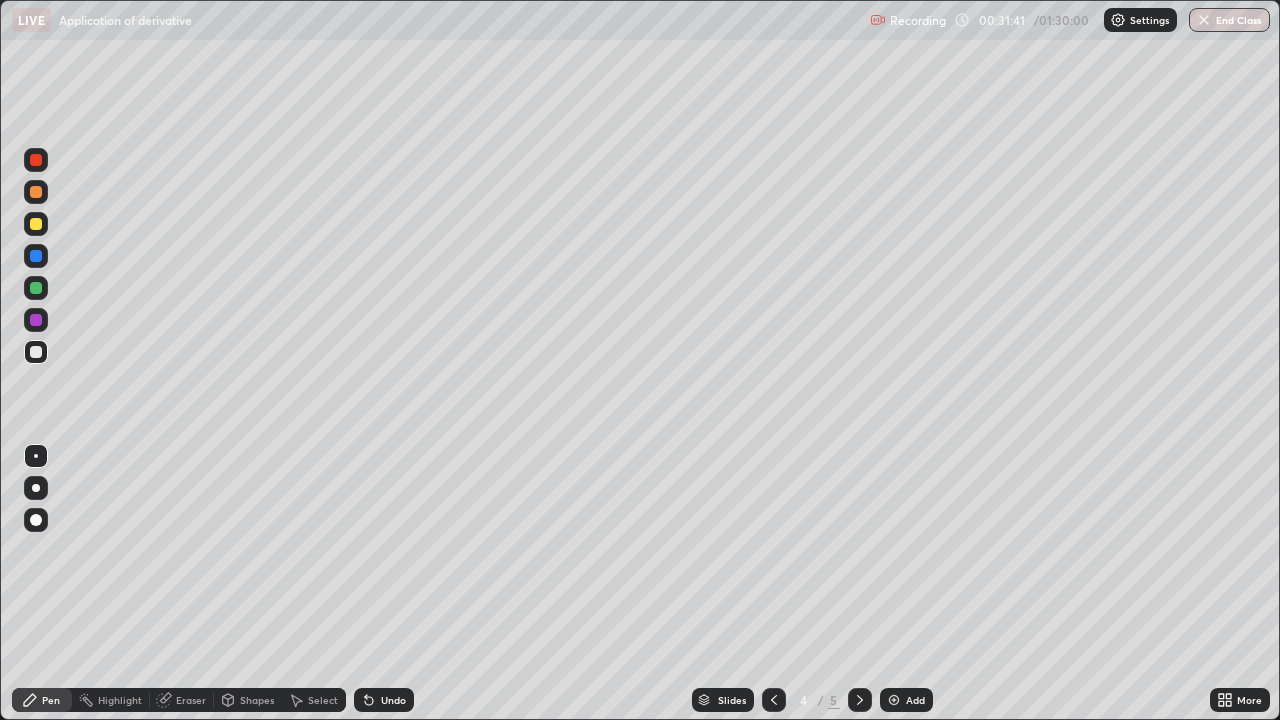 click 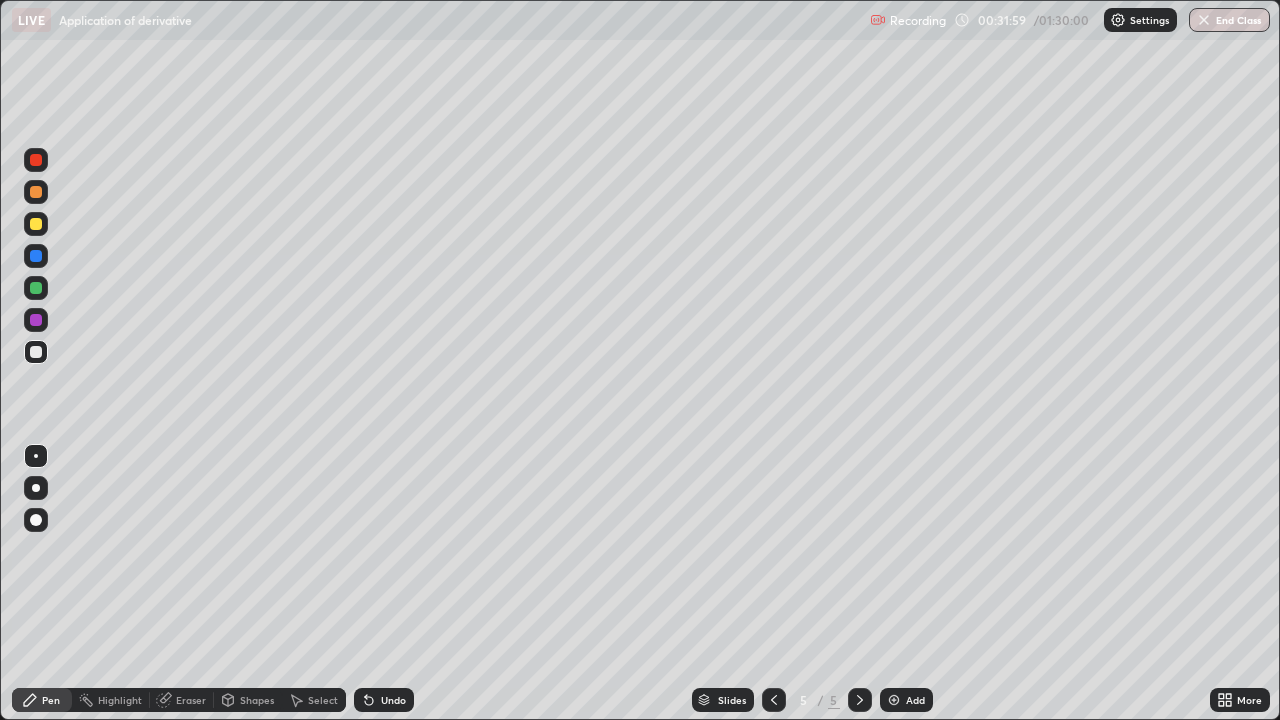 click at bounding box center [774, 700] 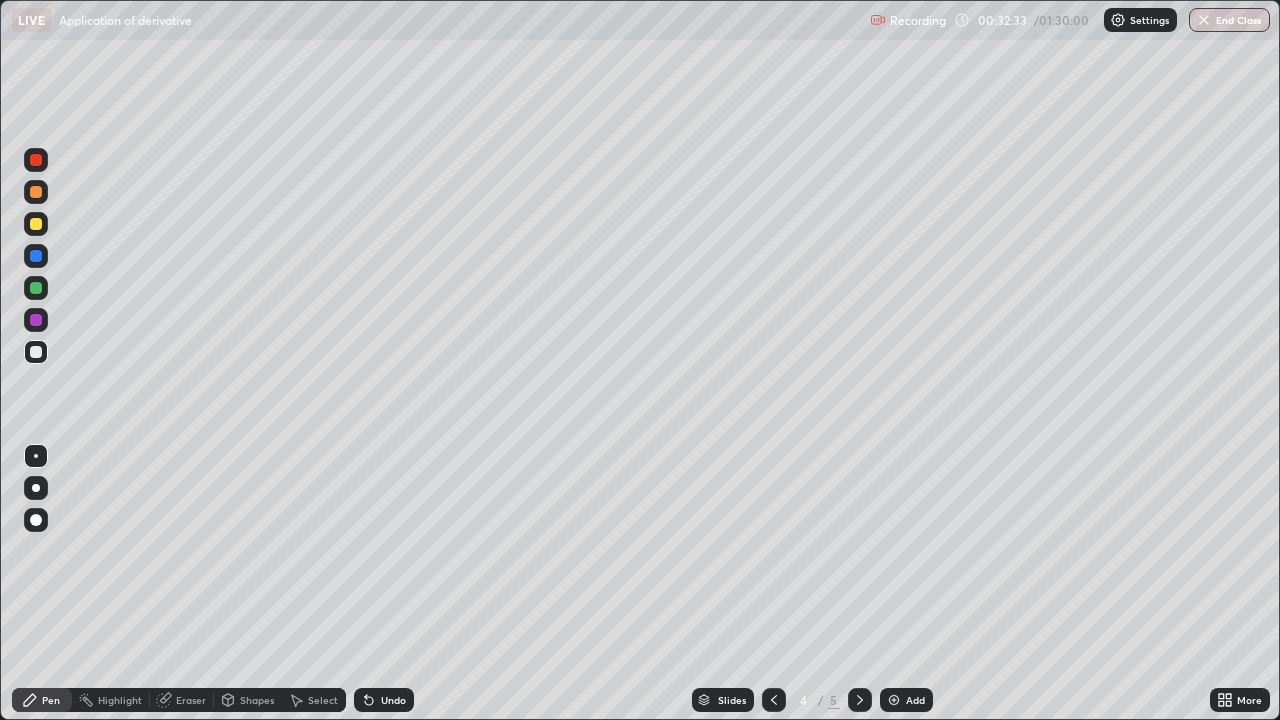 click at bounding box center (860, 700) 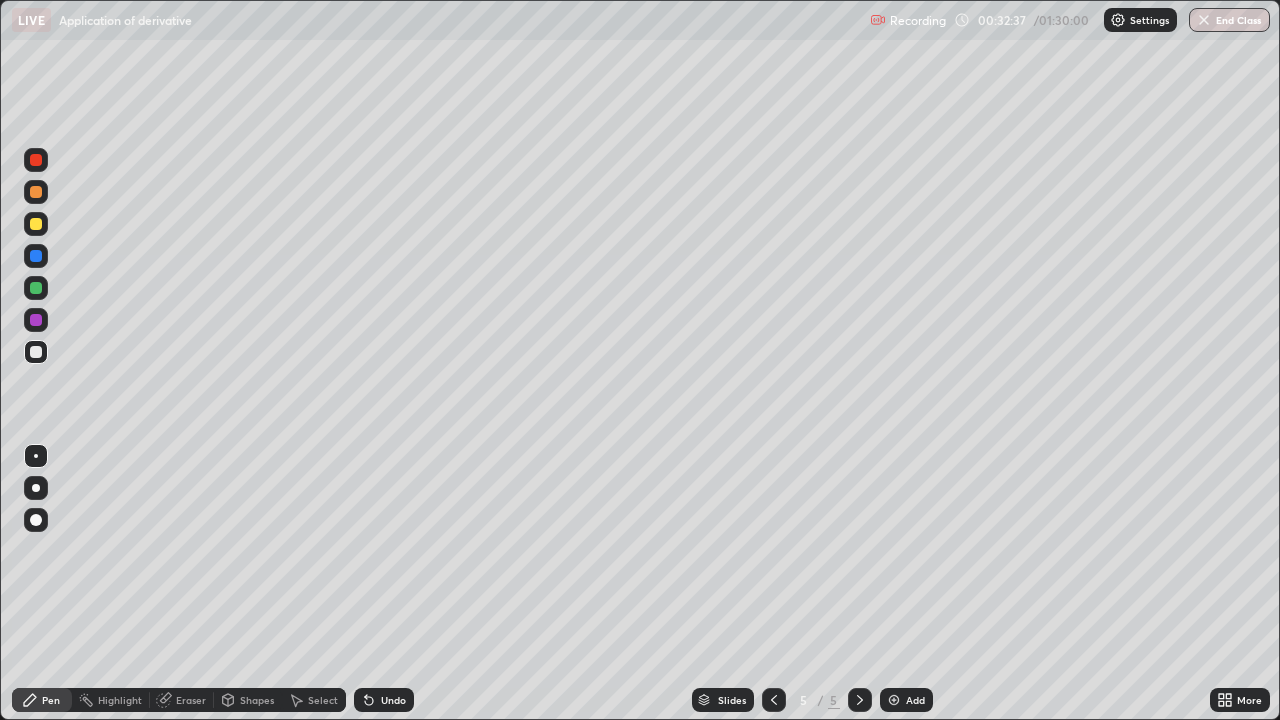 click at bounding box center (774, 700) 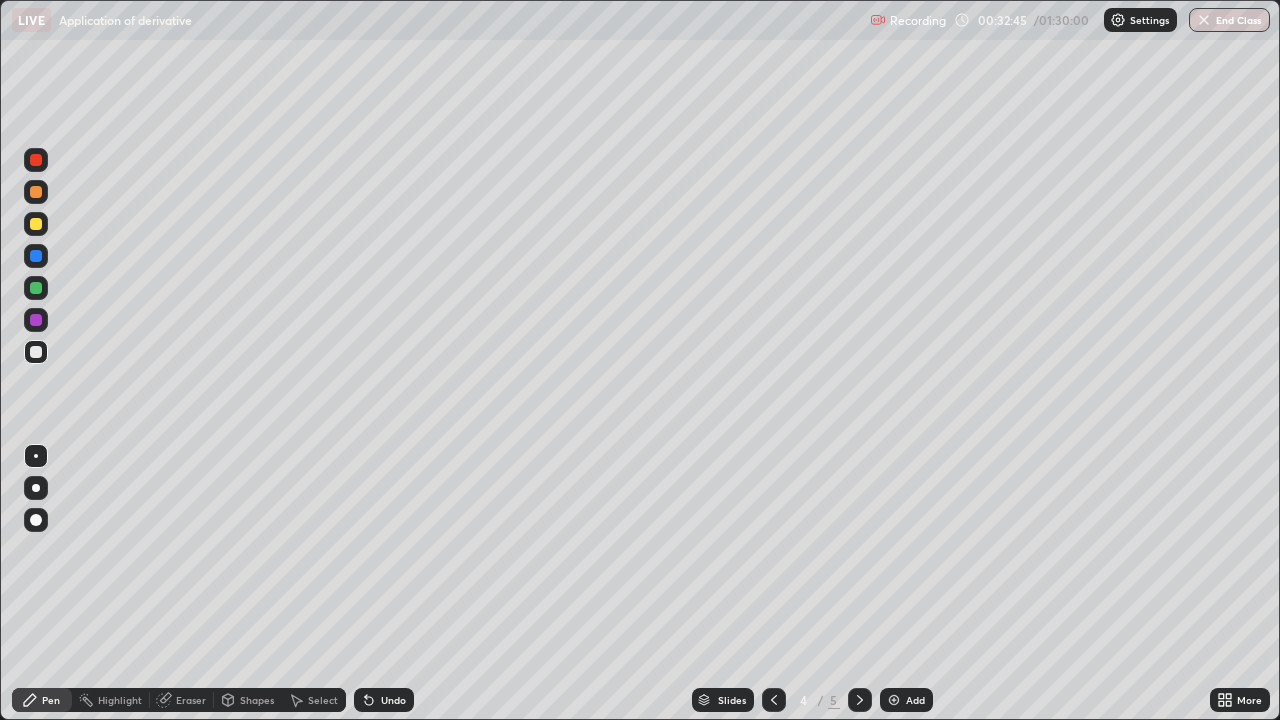 click at bounding box center (860, 700) 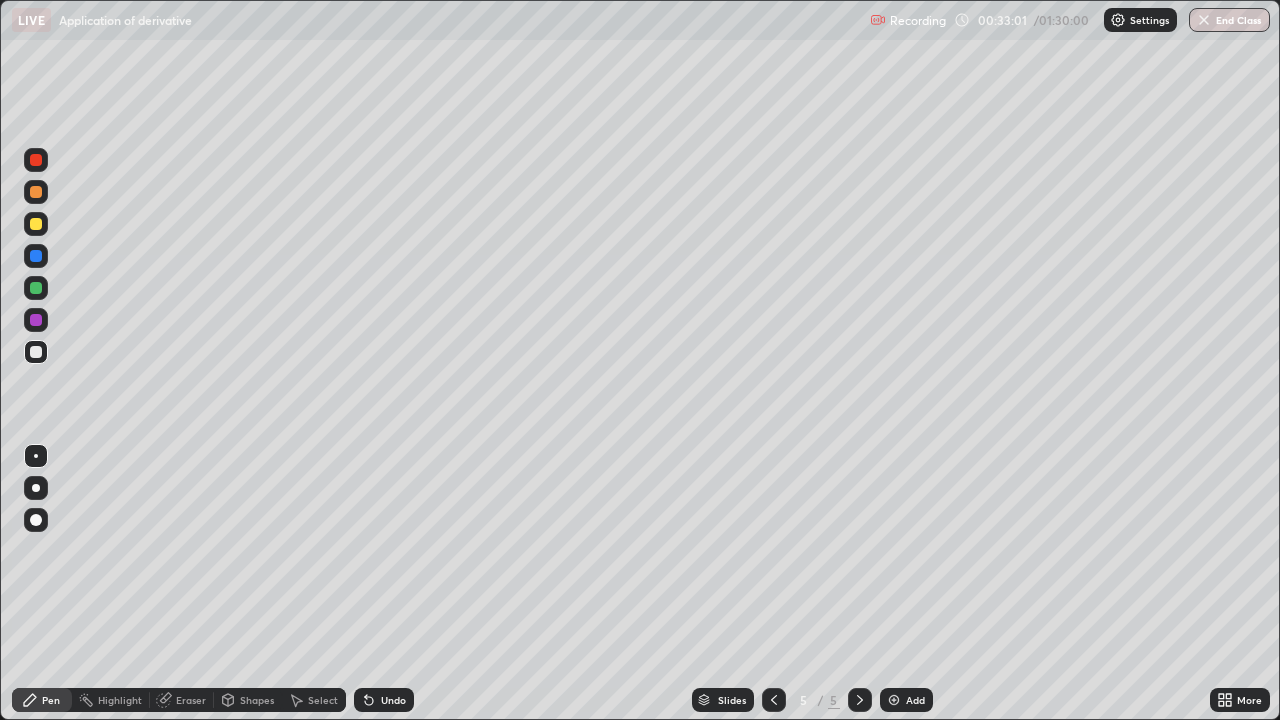 click at bounding box center (774, 700) 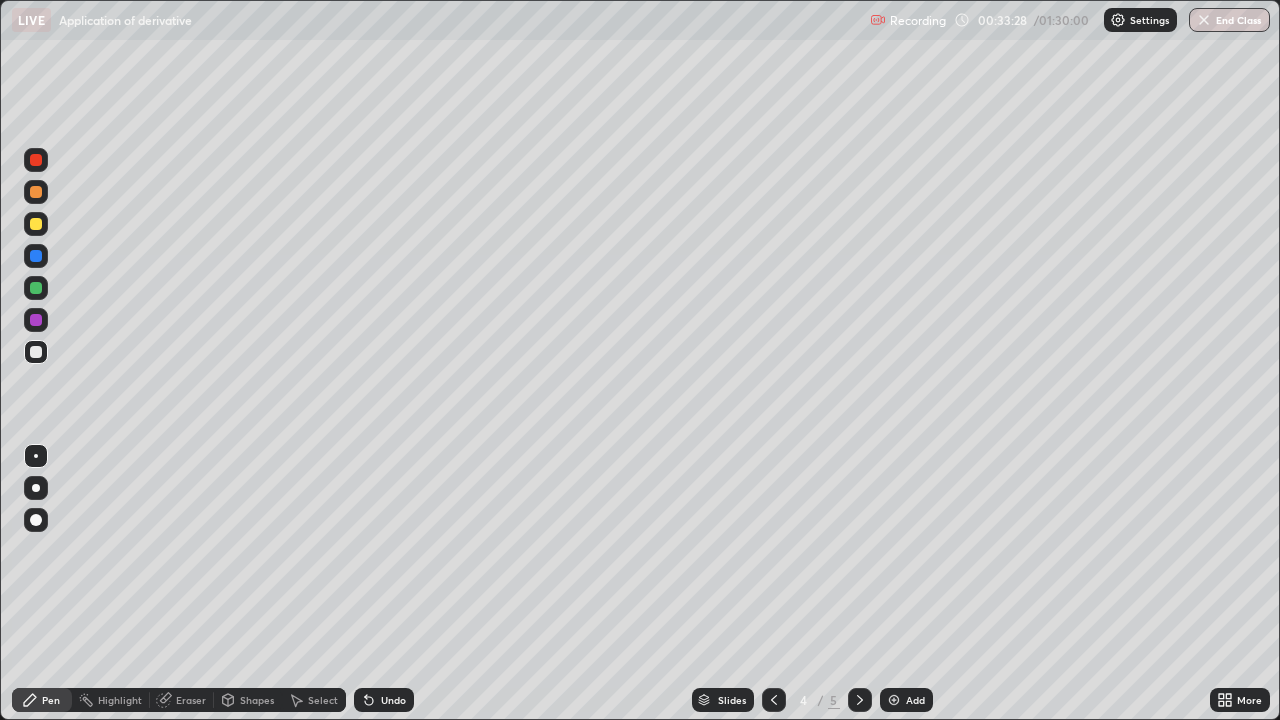click at bounding box center (774, 700) 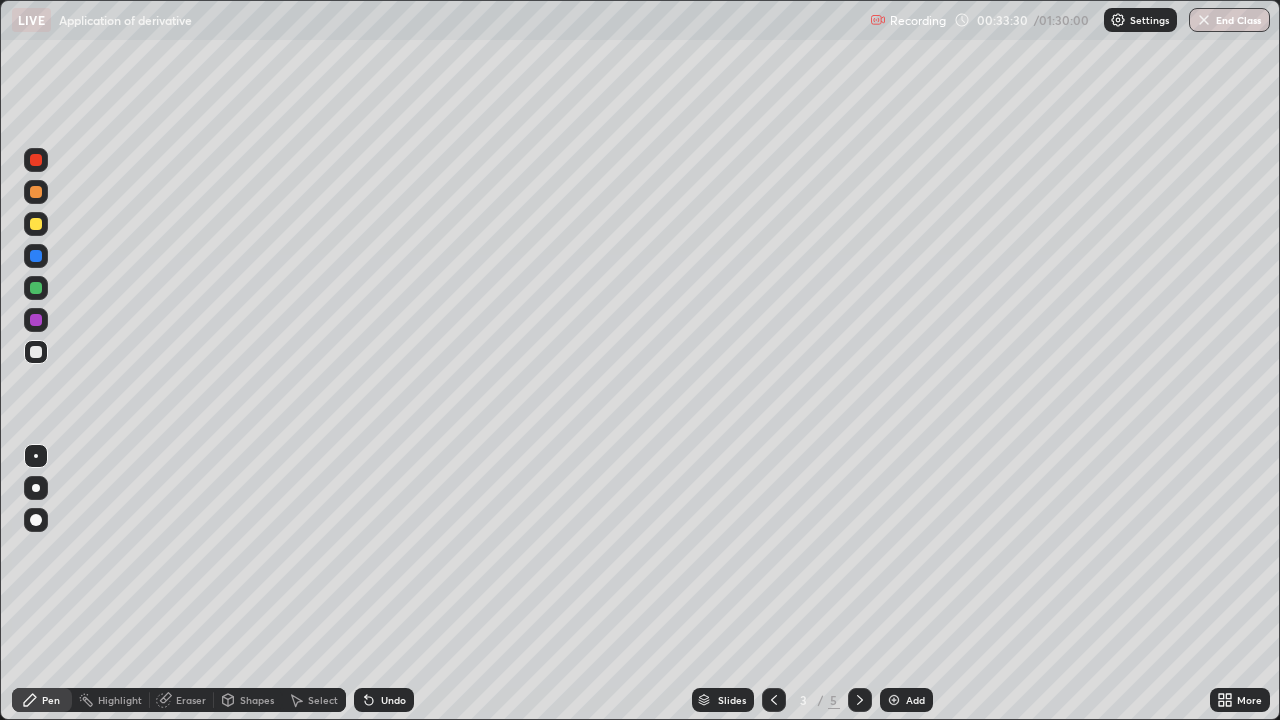 click 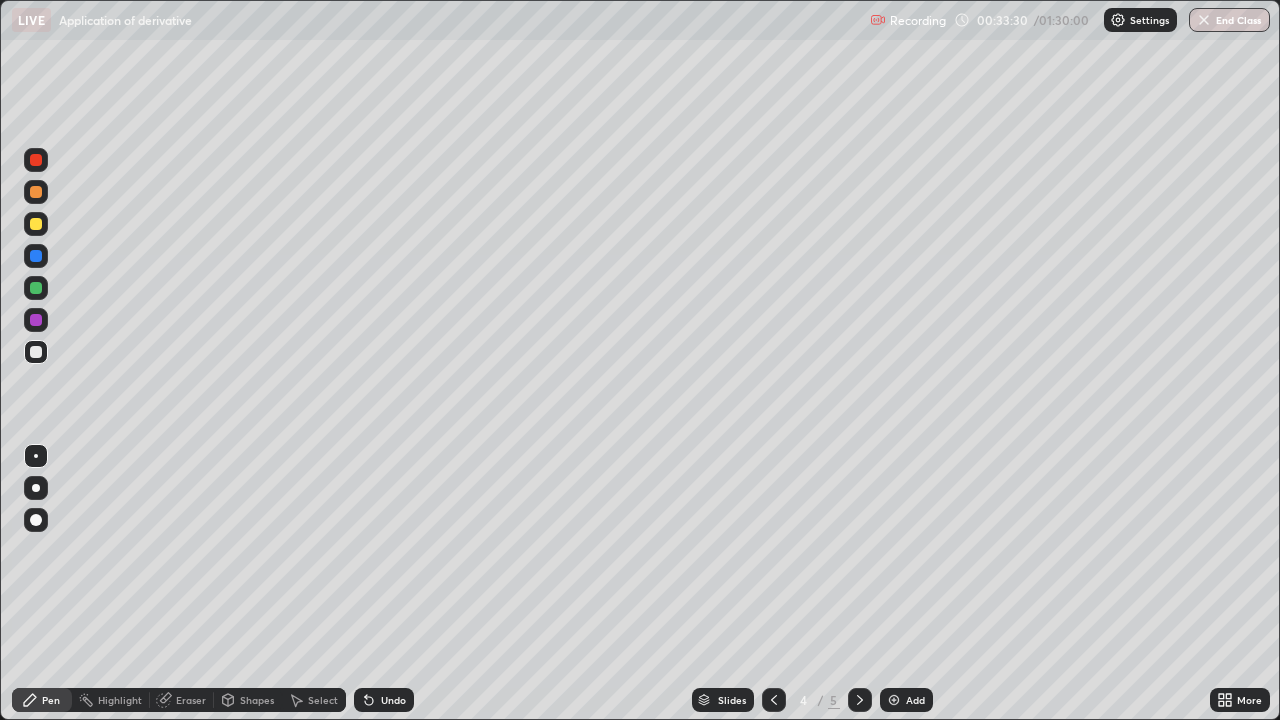 click at bounding box center [860, 700] 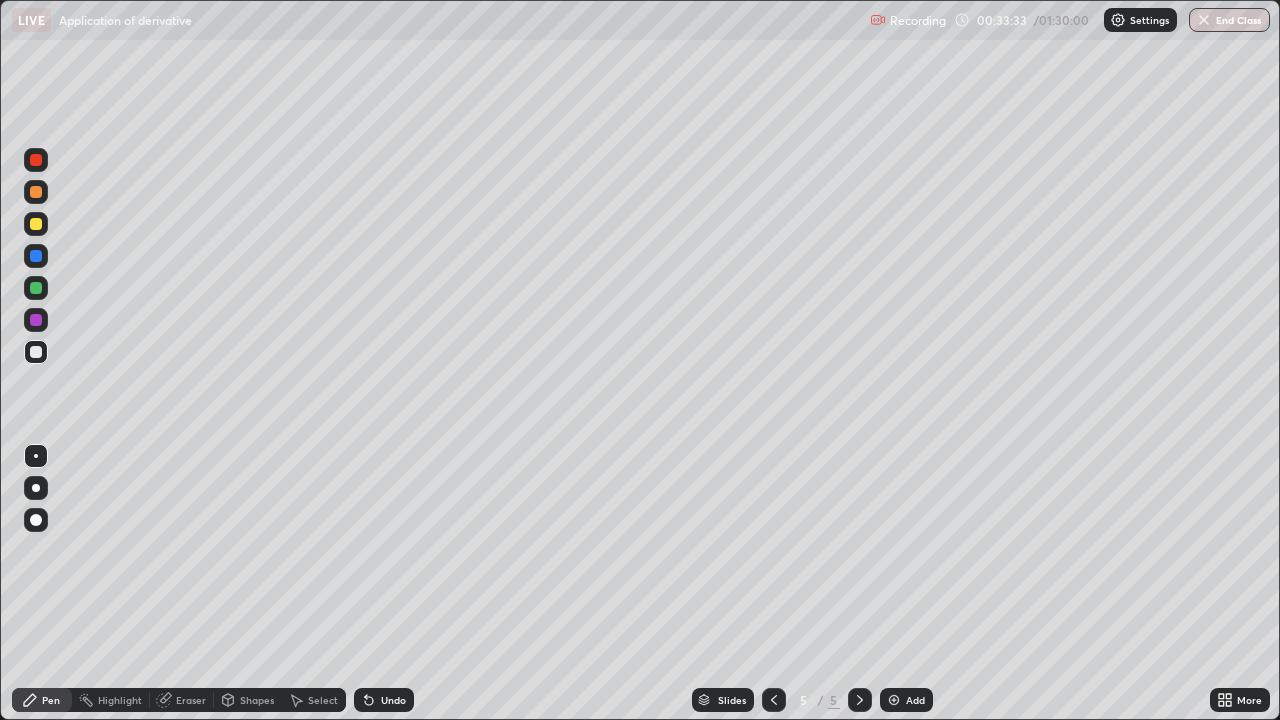 click on "Eraser" at bounding box center (191, 700) 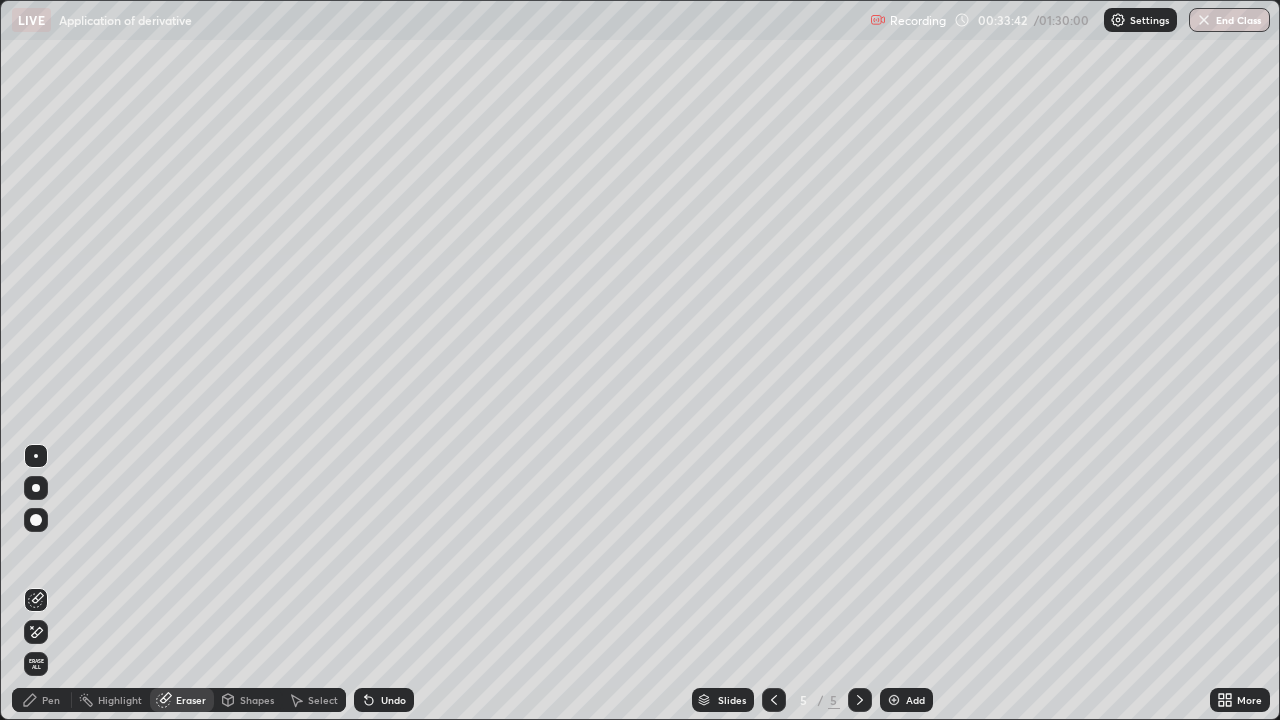 click at bounding box center (774, 700) 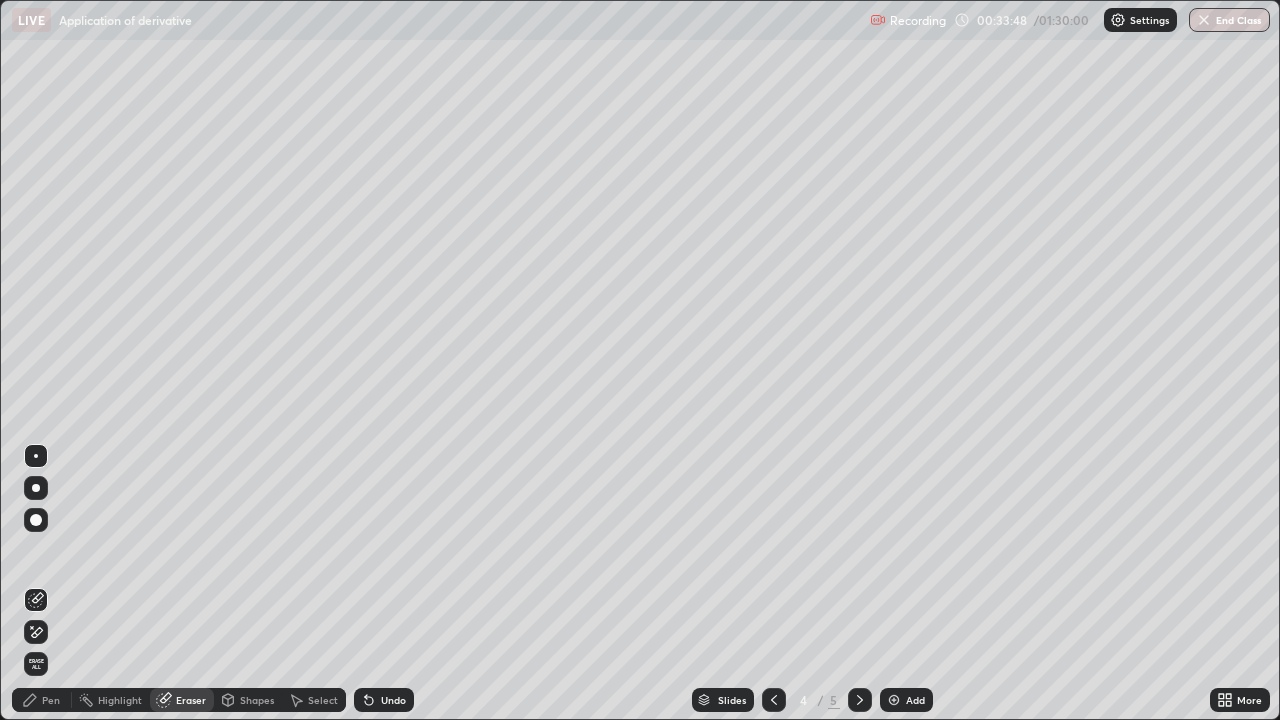 click 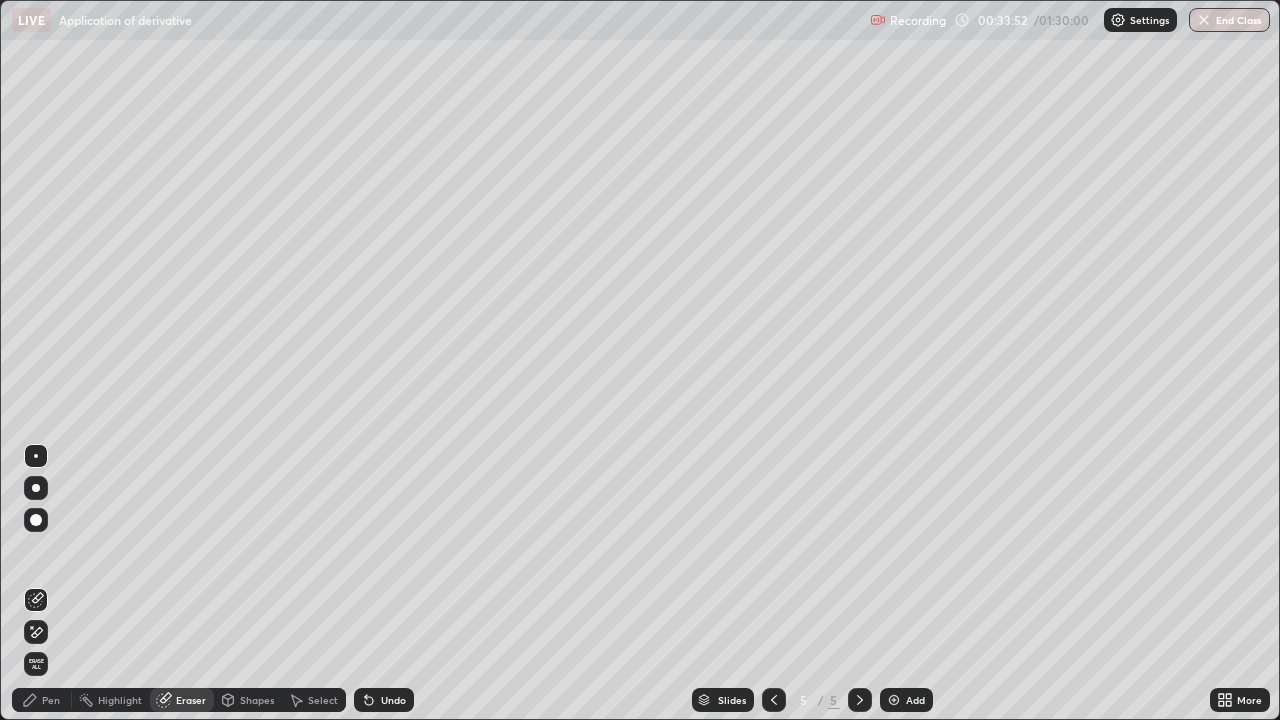 click on "Pen" at bounding box center (42, 700) 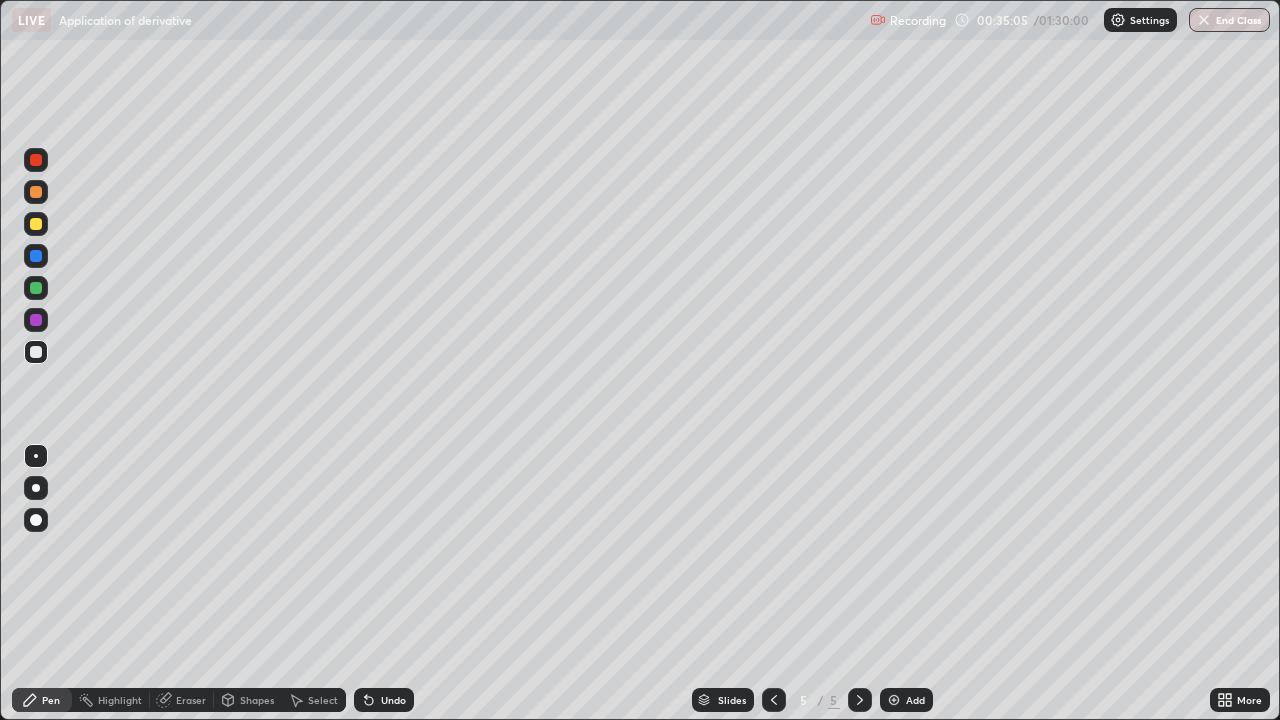 click 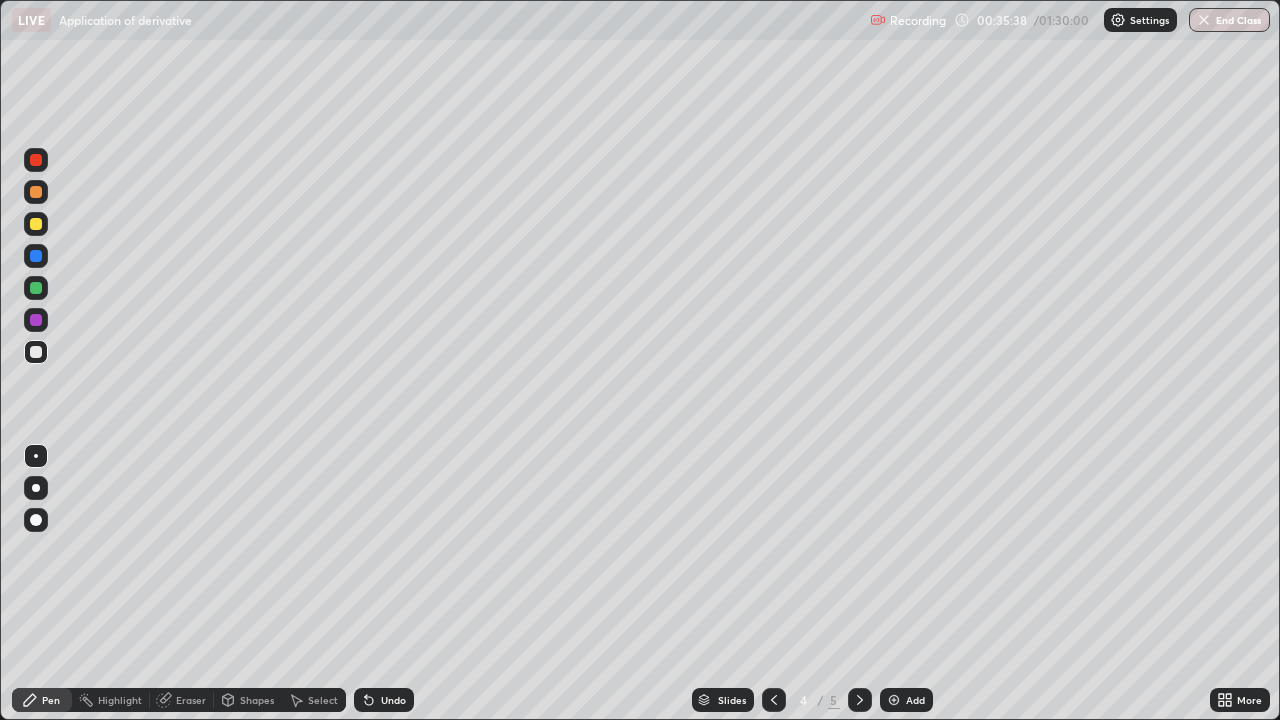 click at bounding box center (860, 700) 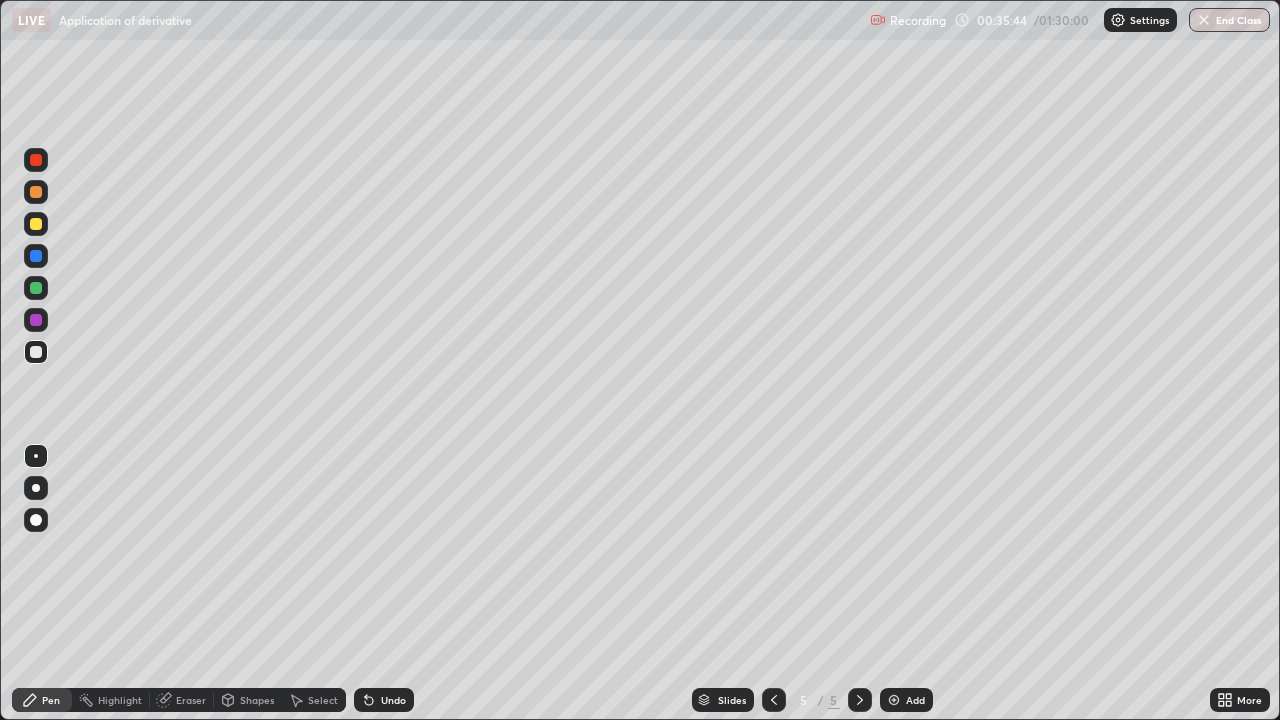 click 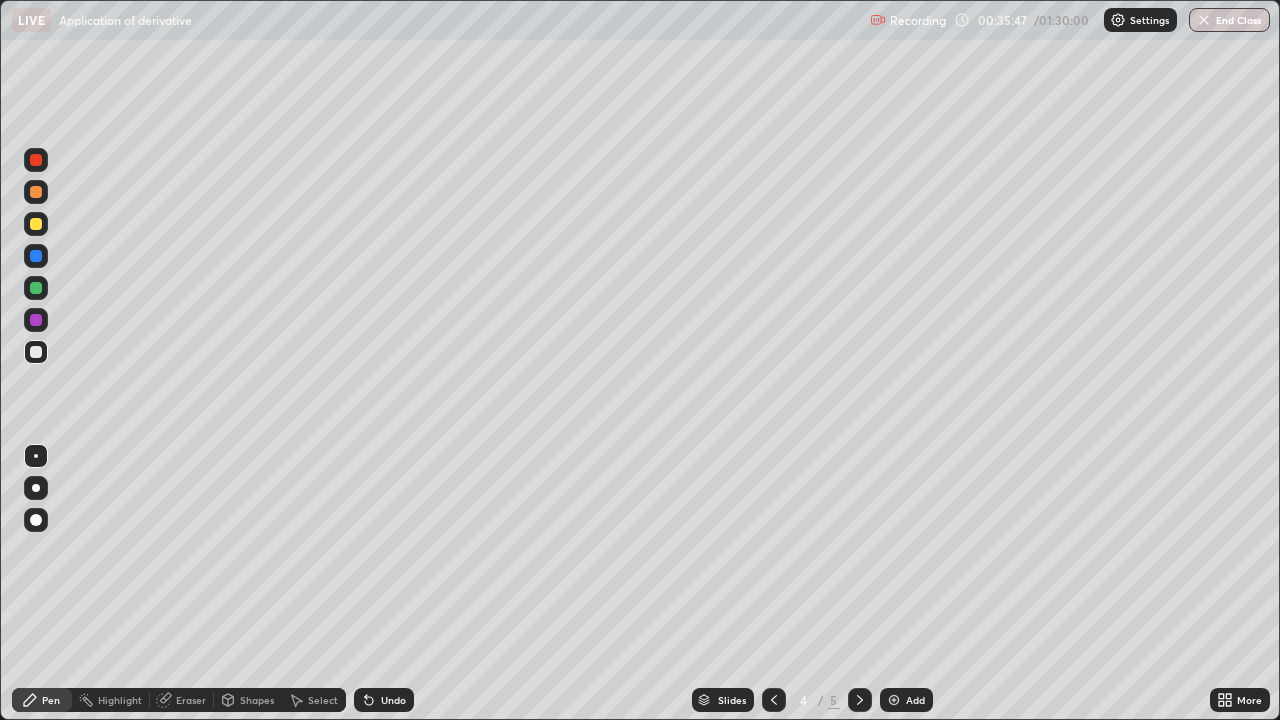 click 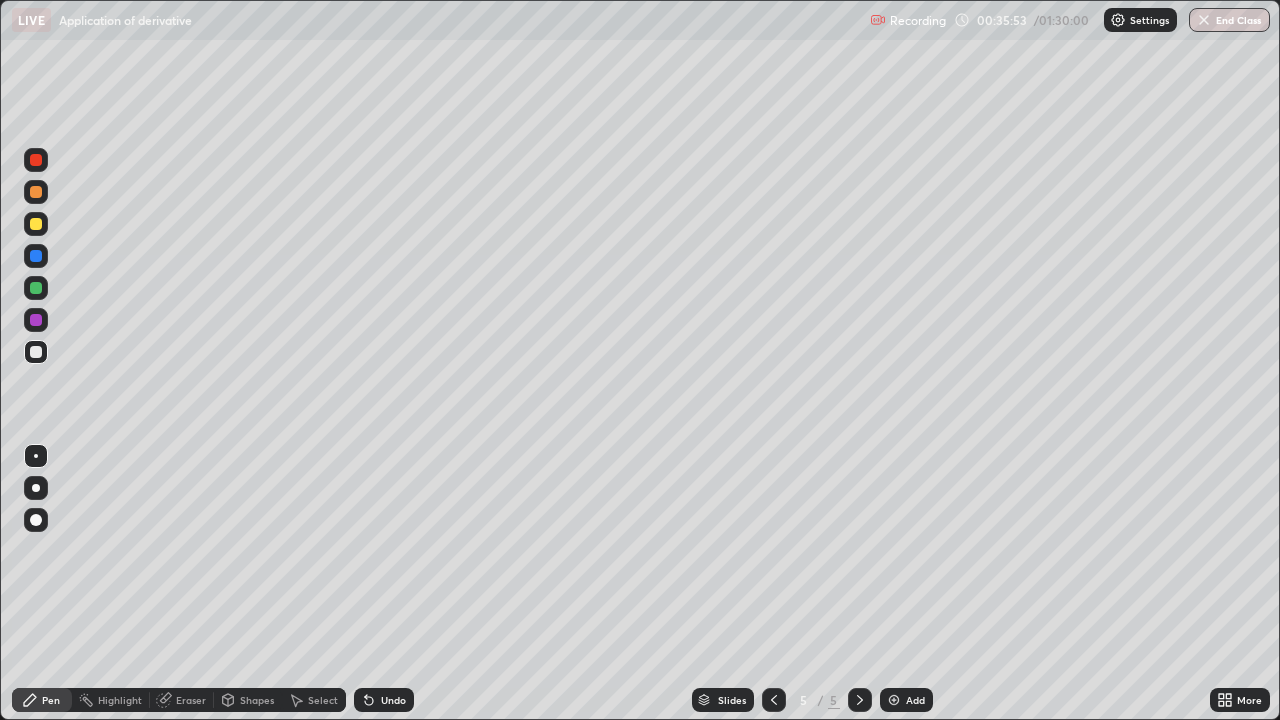 click on "Eraser" at bounding box center [182, 700] 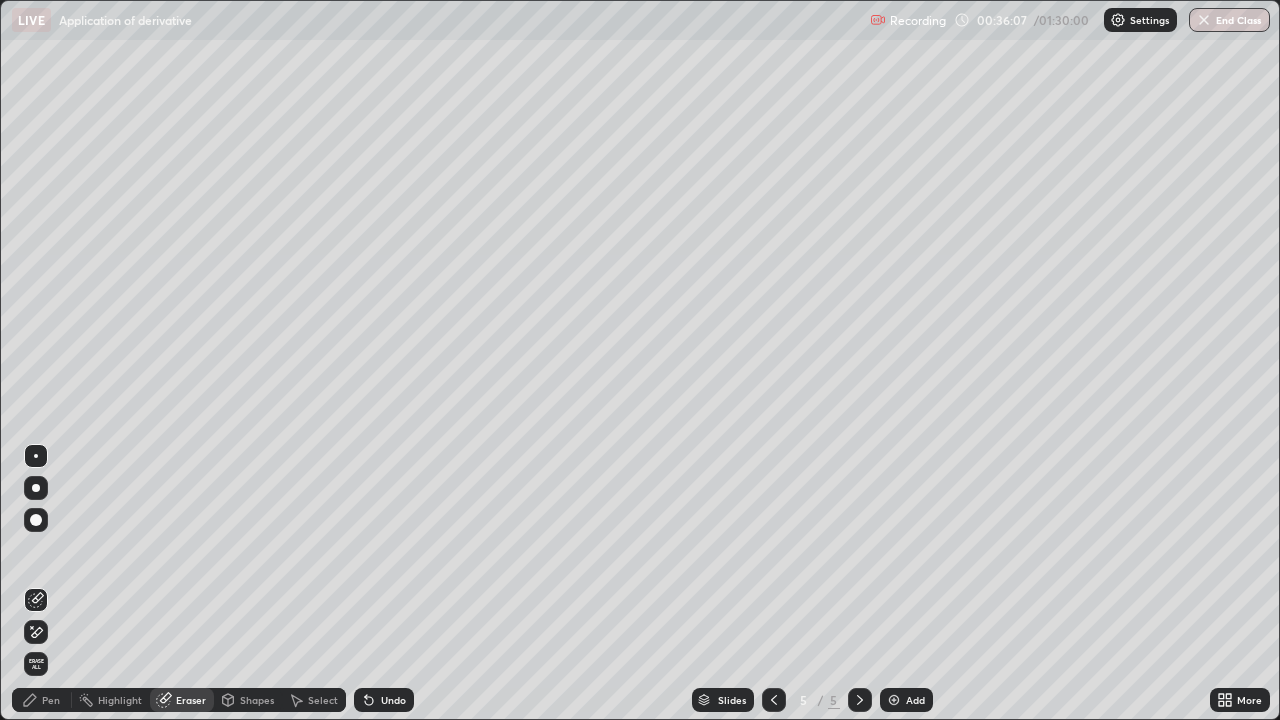 click on "Pen" at bounding box center [42, 700] 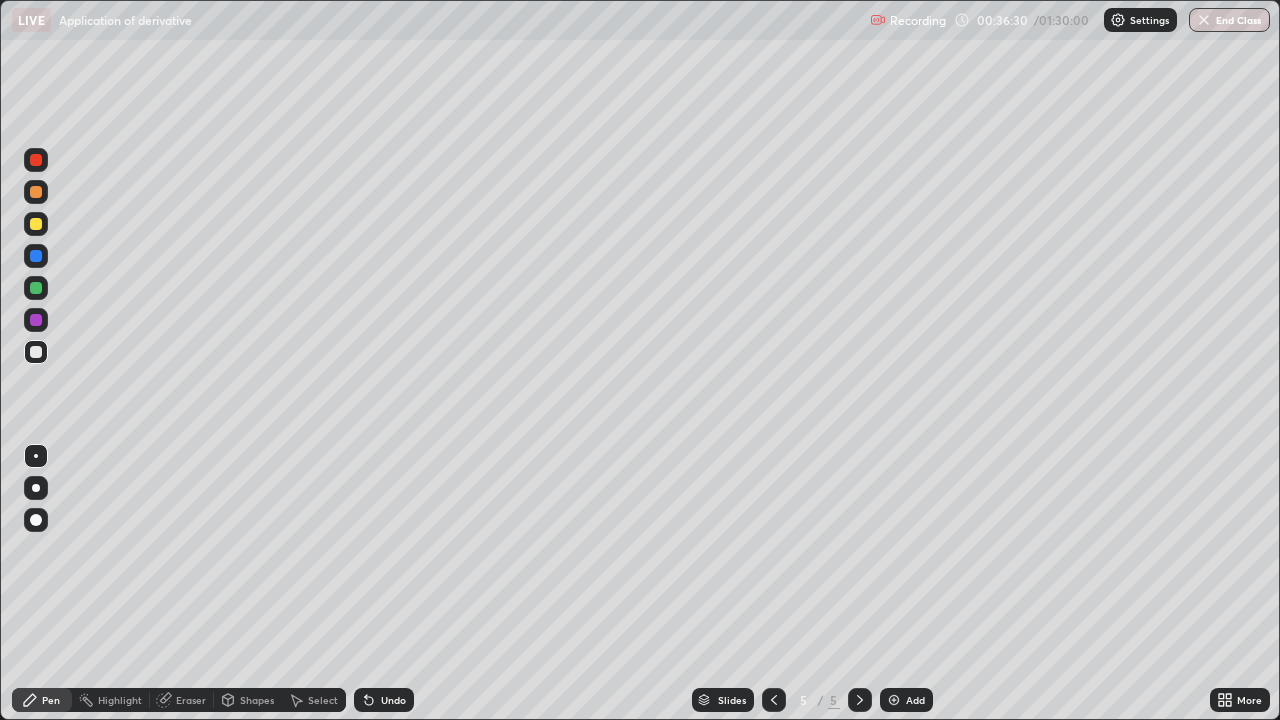 click at bounding box center (774, 700) 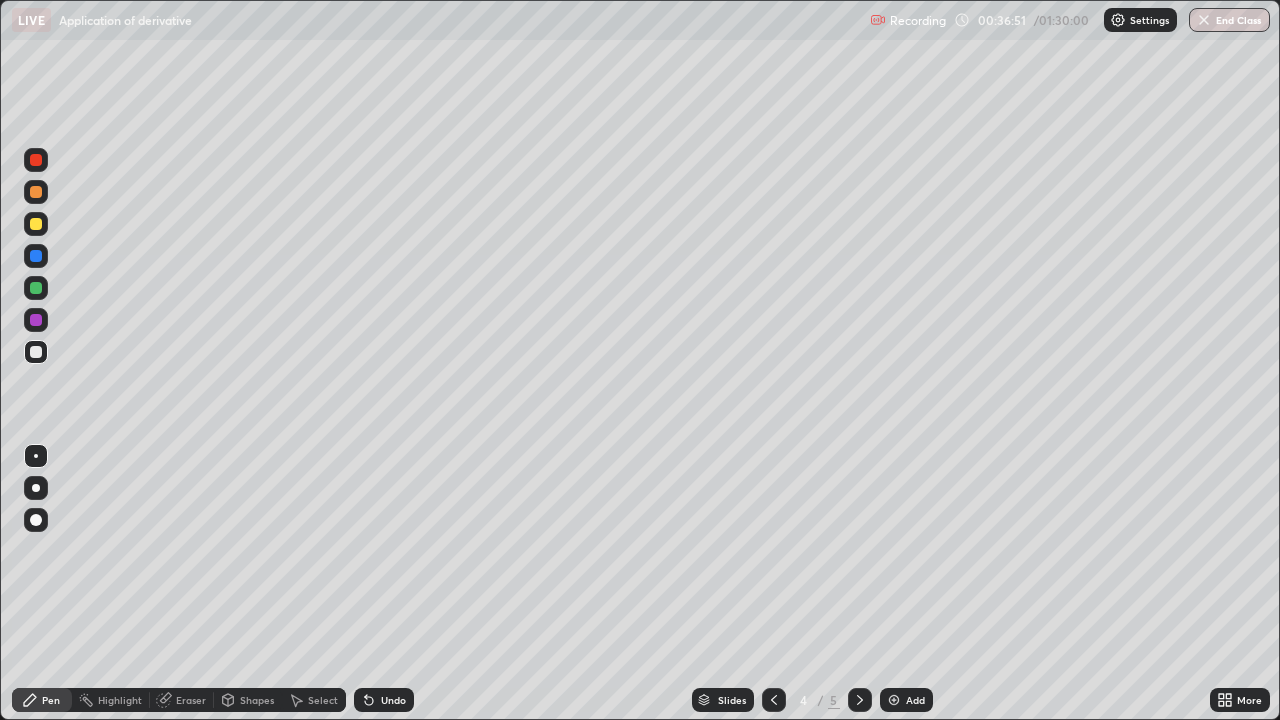 click 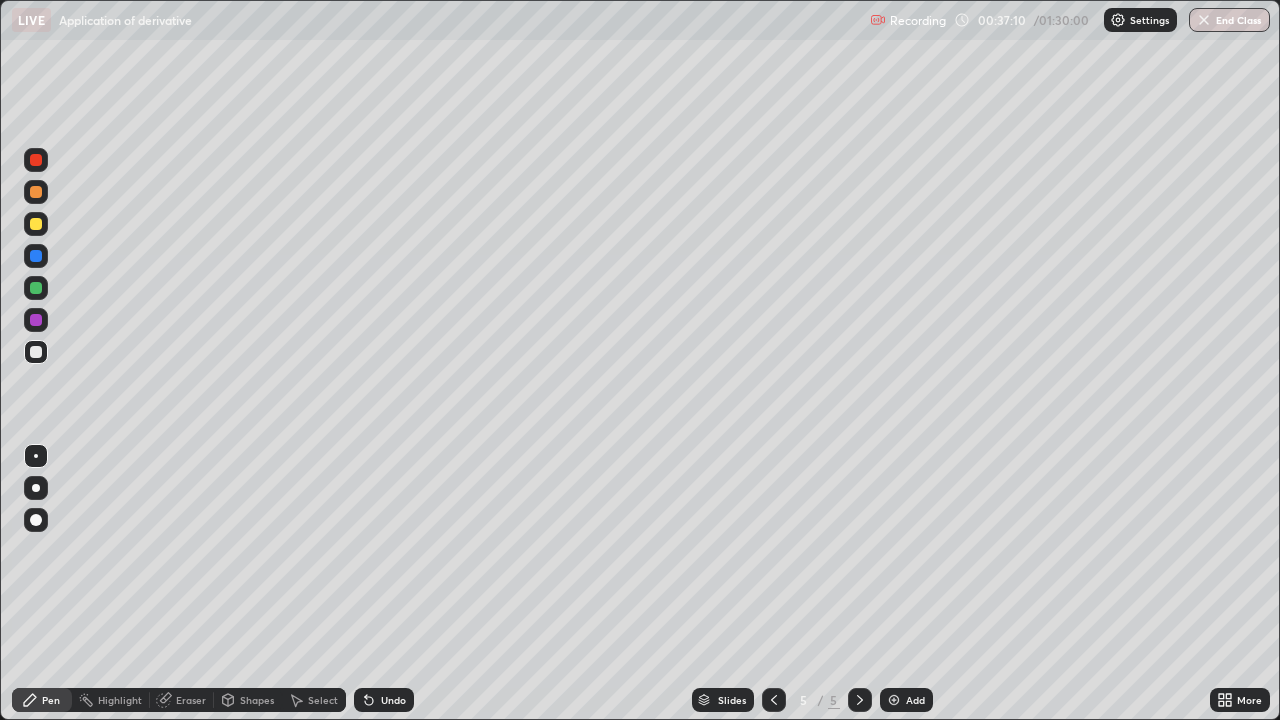 click on "Undo" at bounding box center [384, 700] 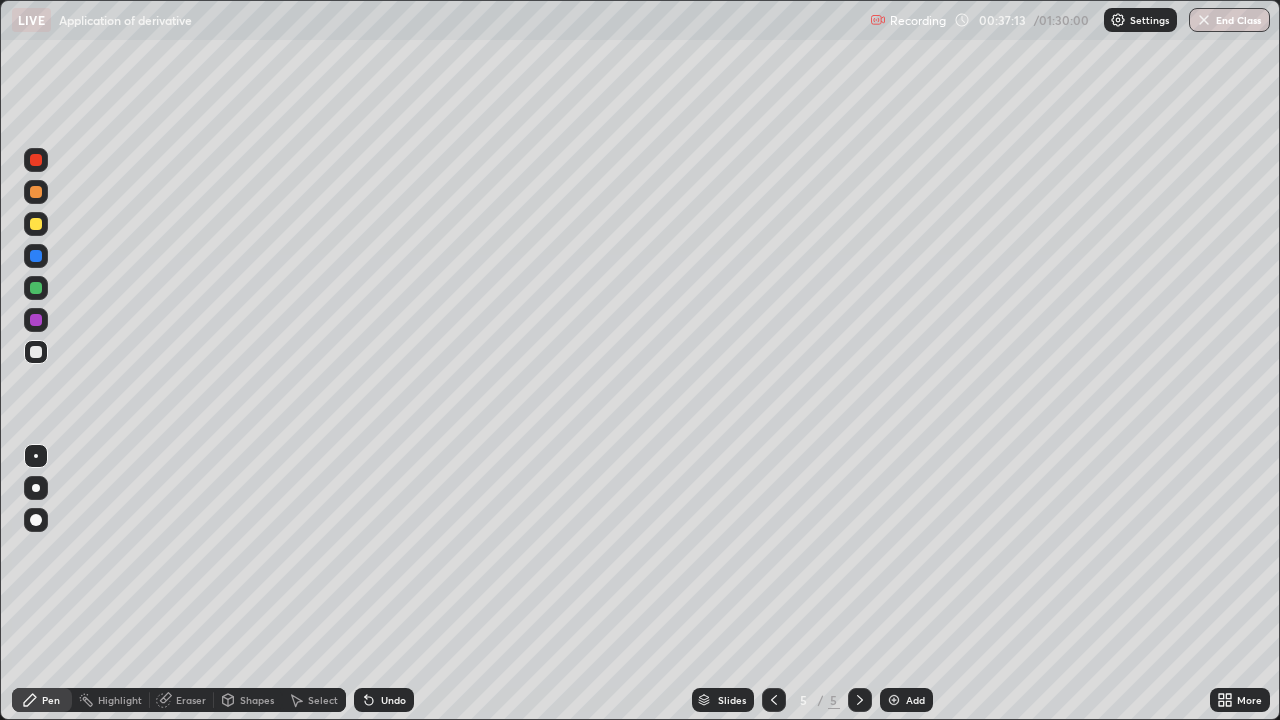 click 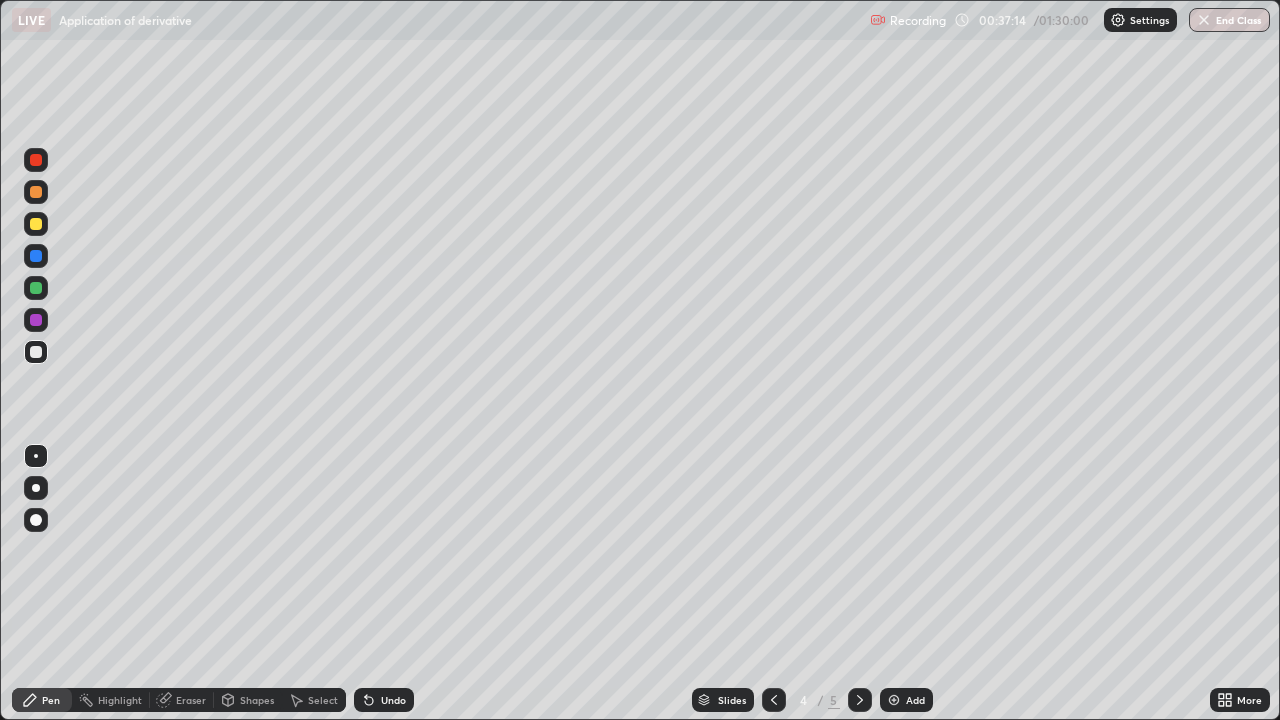 click 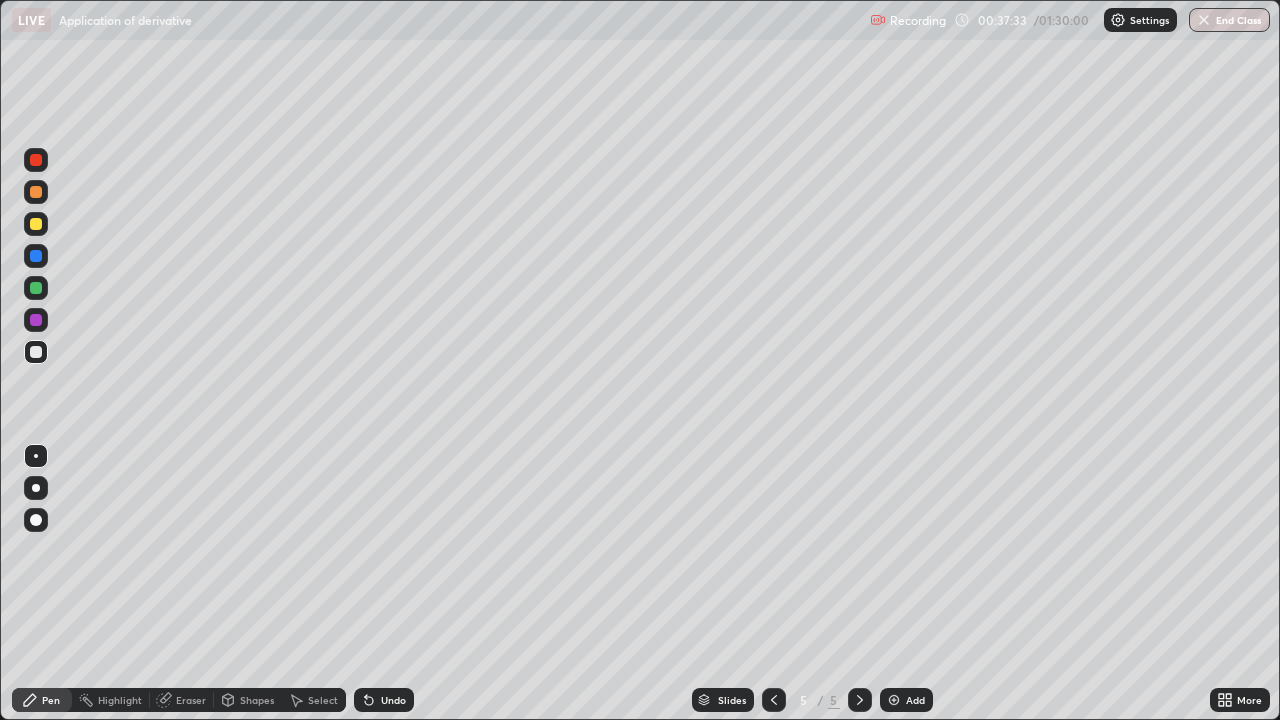 click 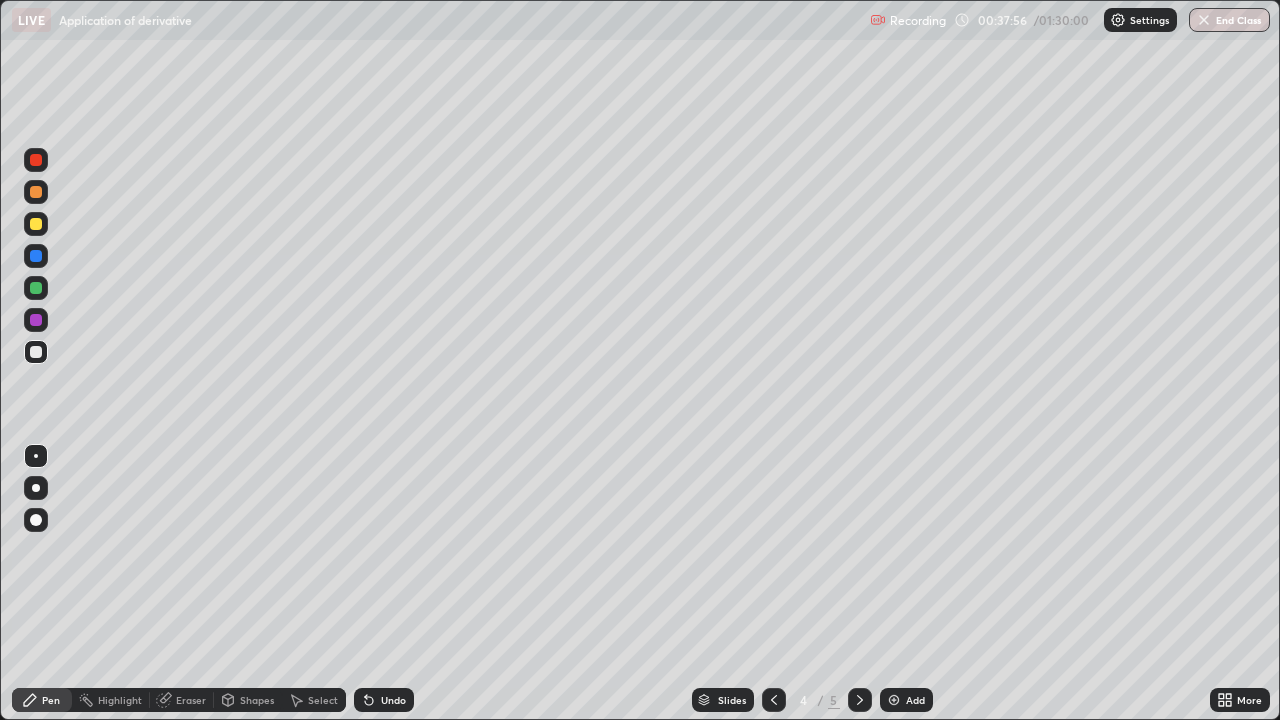 click 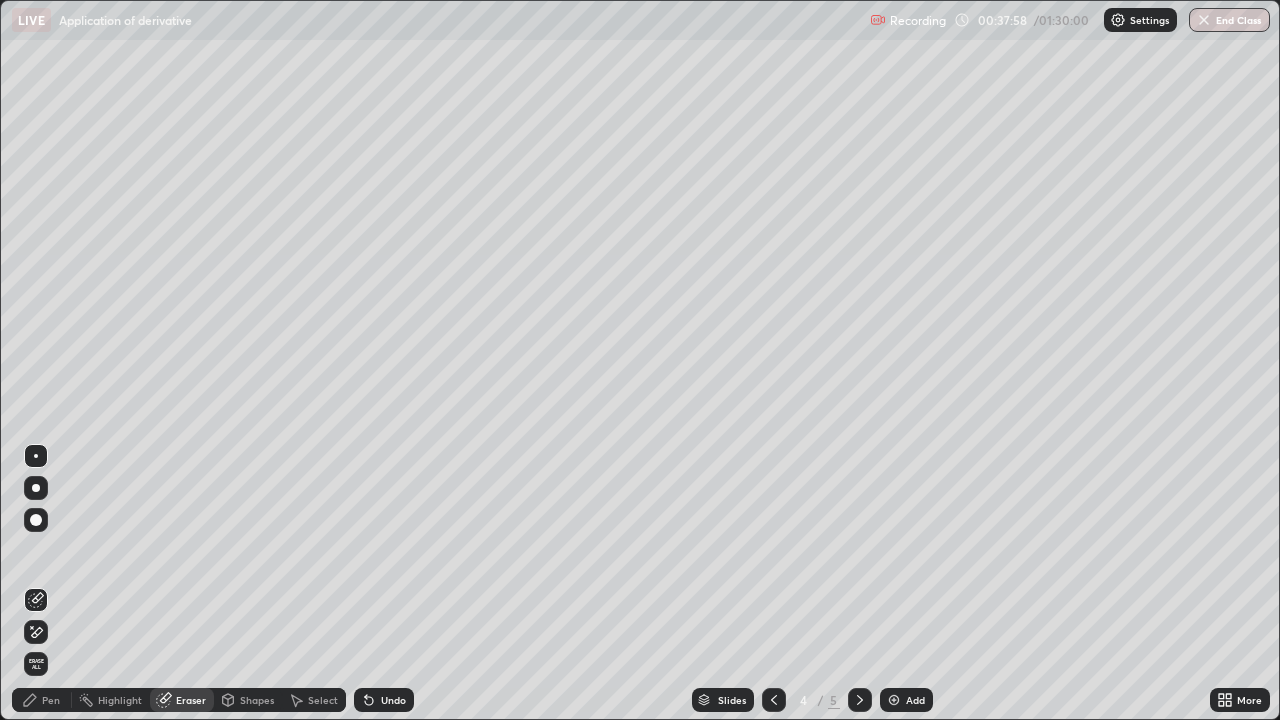 click 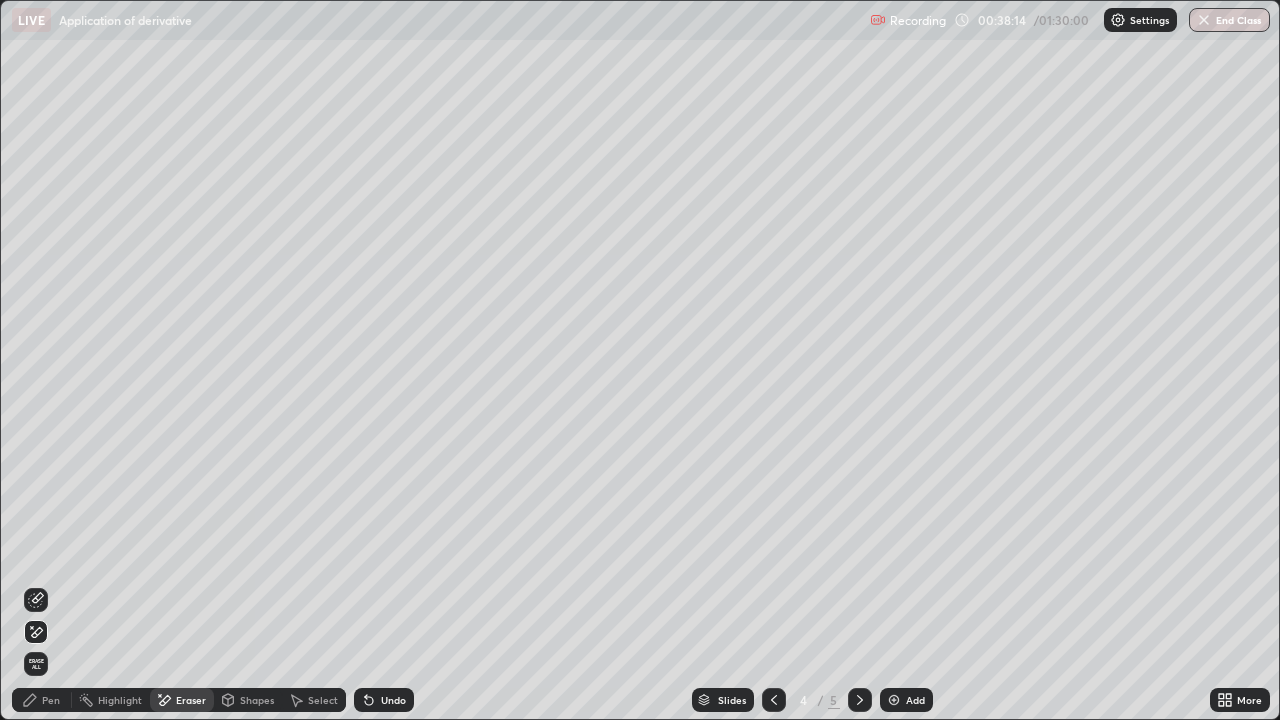 click 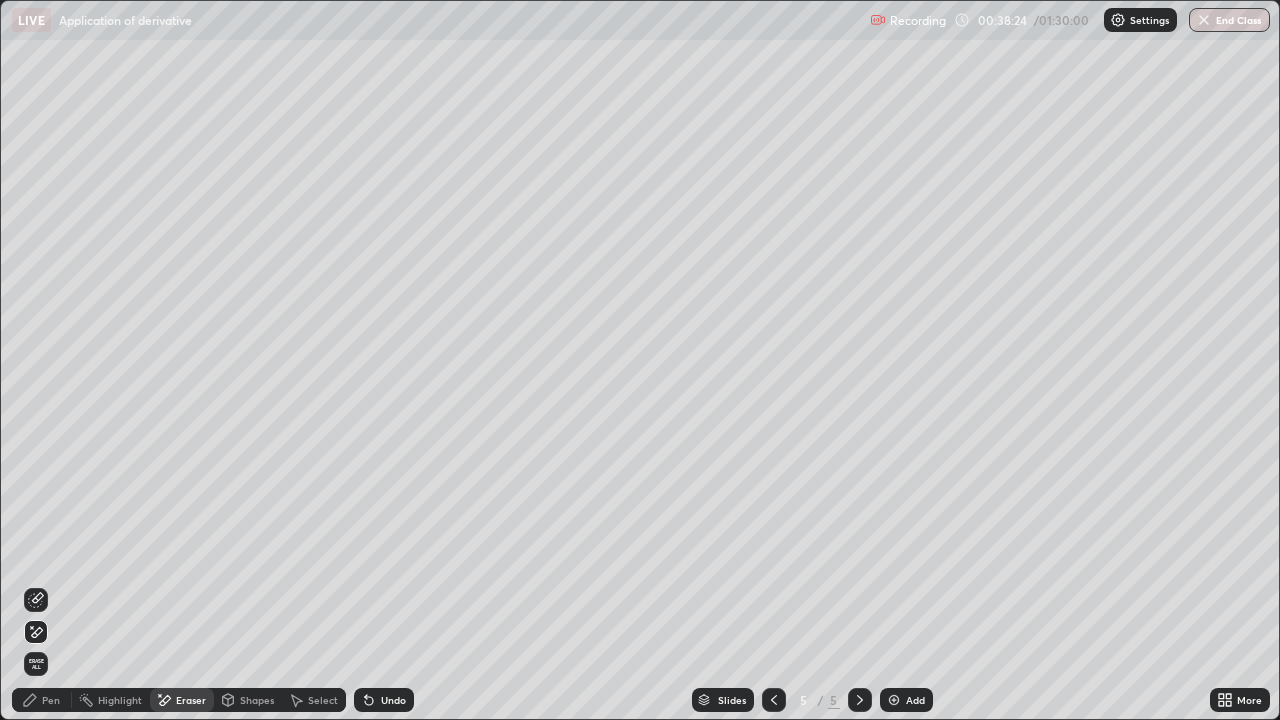 click on "Pen" at bounding box center [51, 700] 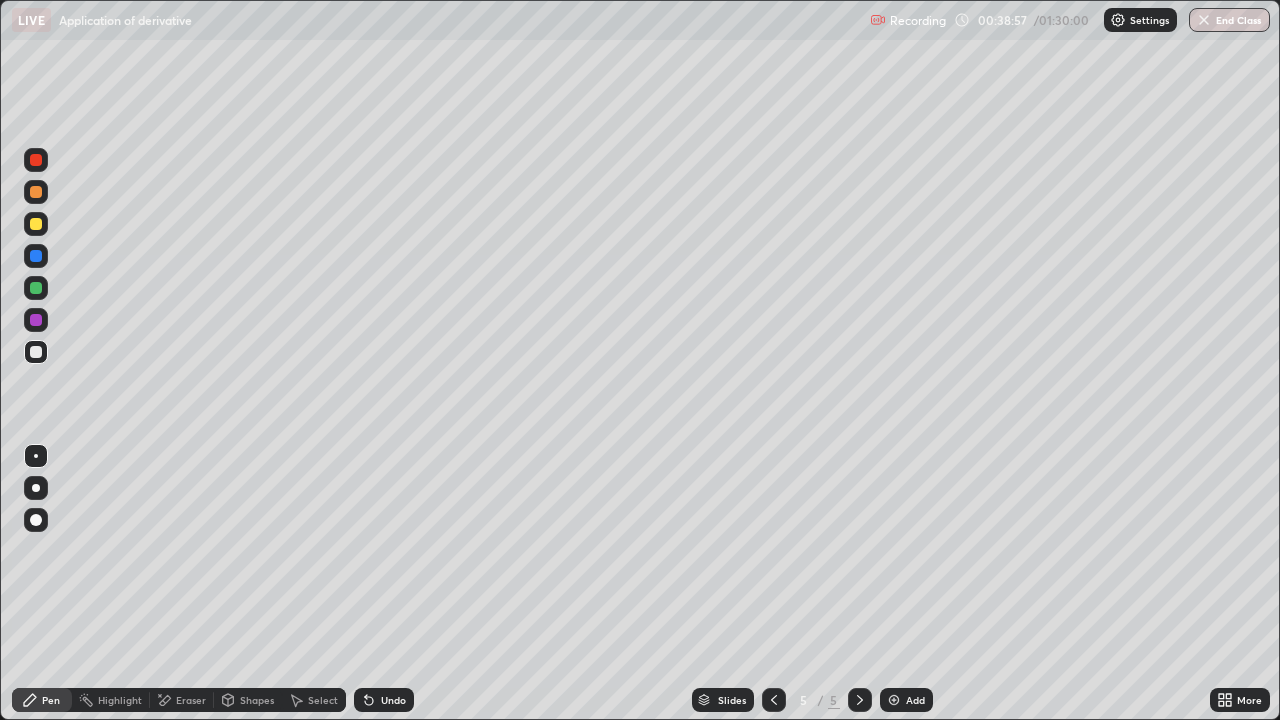 click 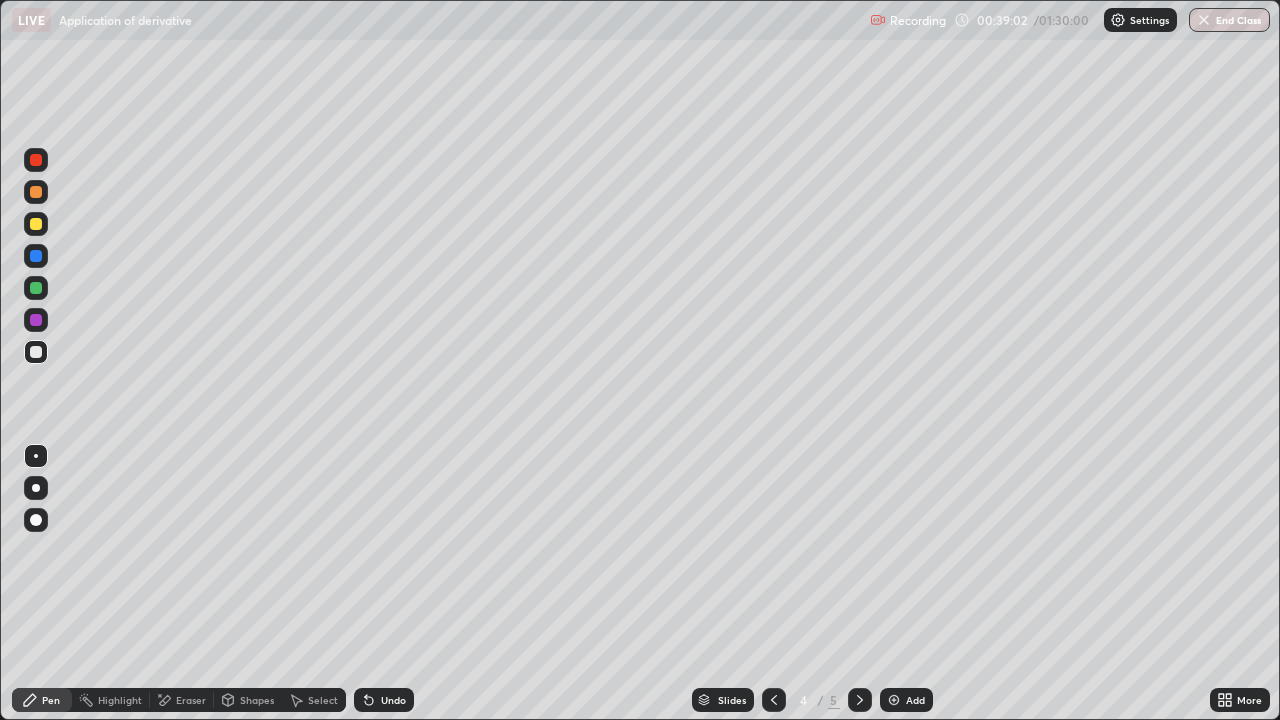 click at bounding box center (36, 224) 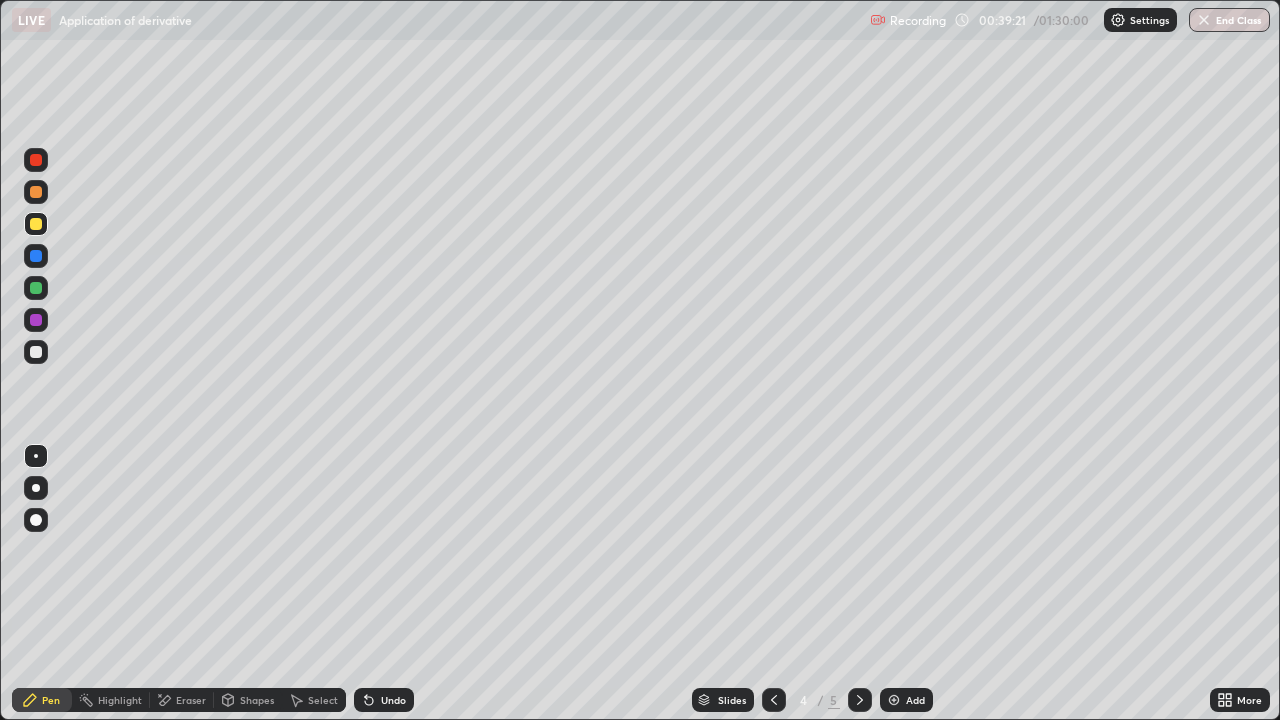 click at bounding box center (36, 192) 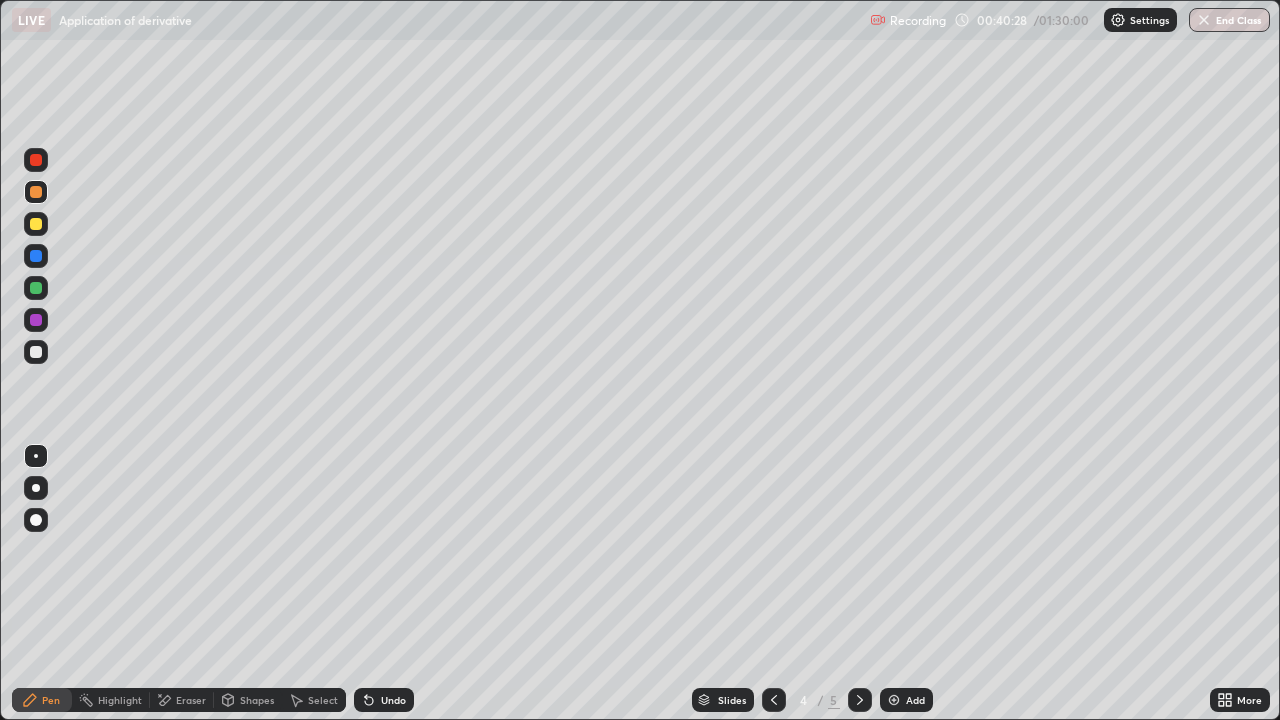 click at bounding box center (860, 700) 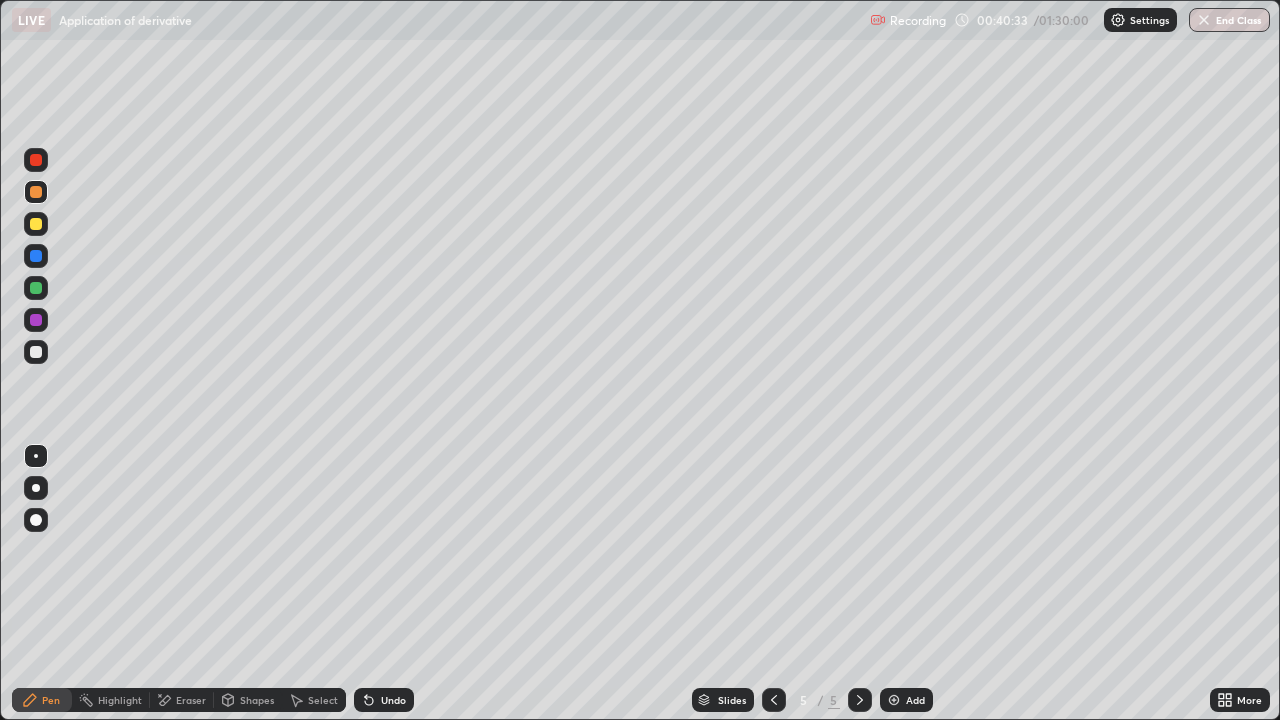 click 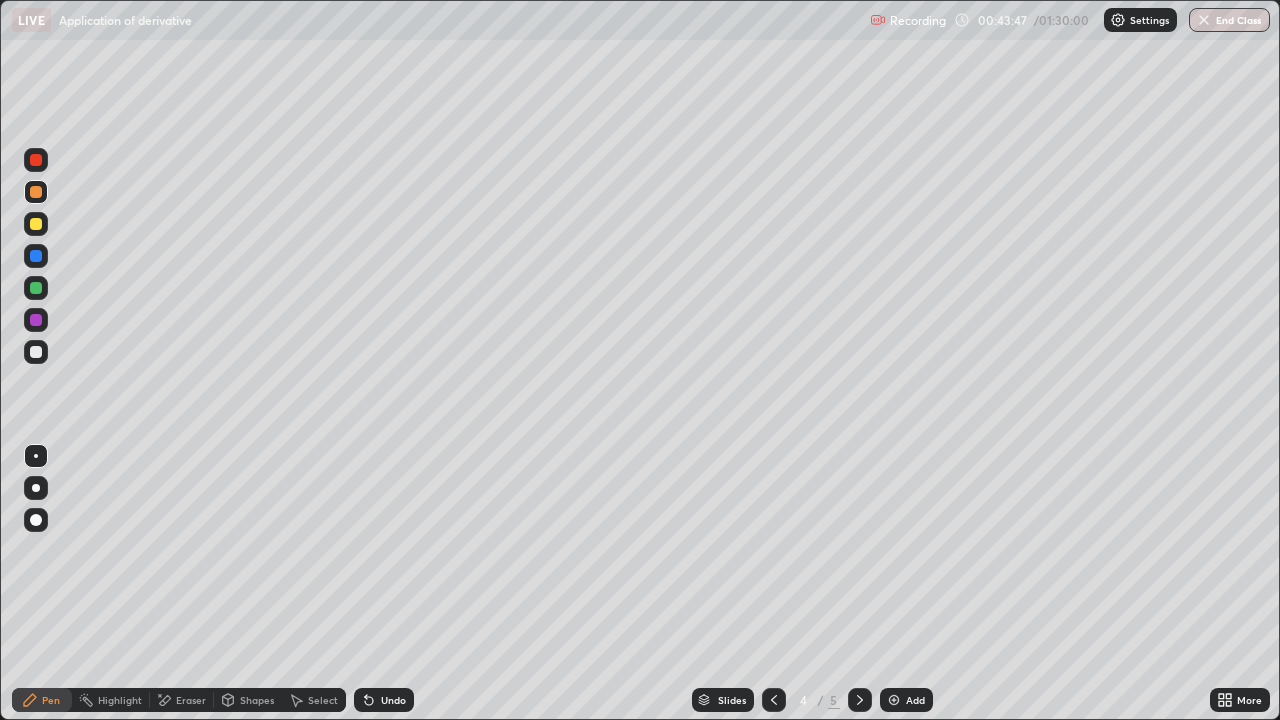 click at bounding box center [860, 700] 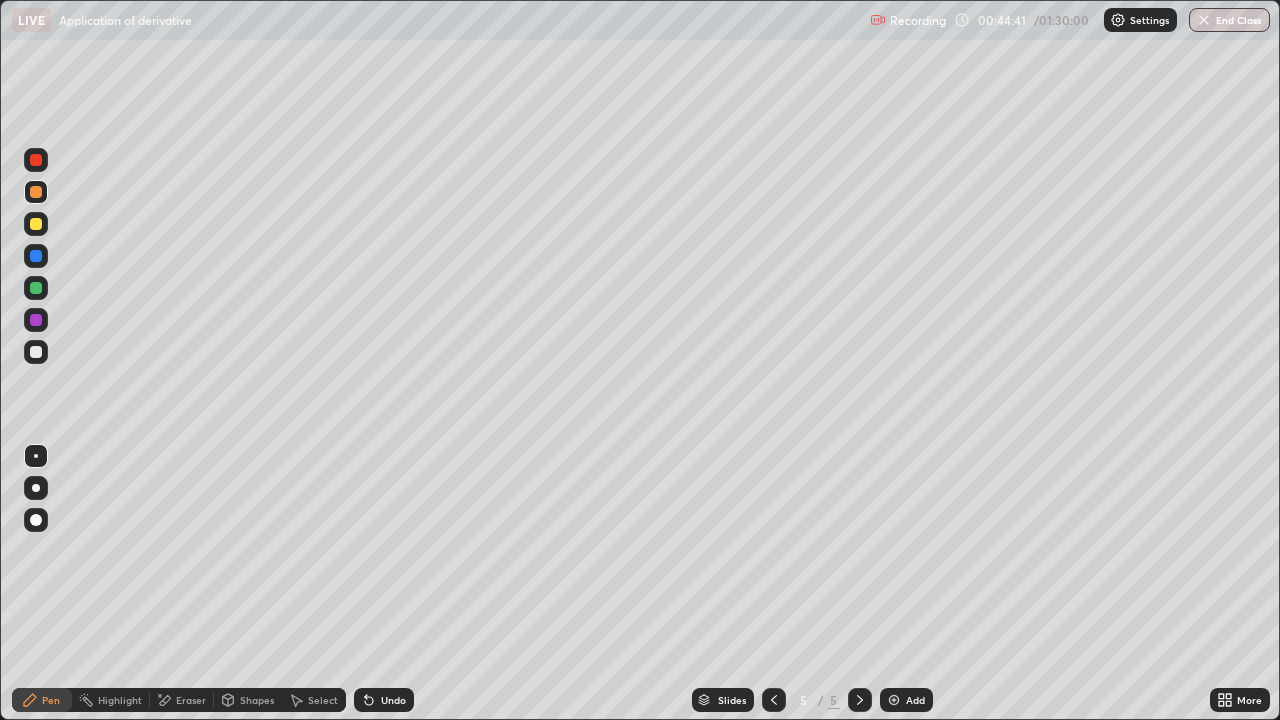 click 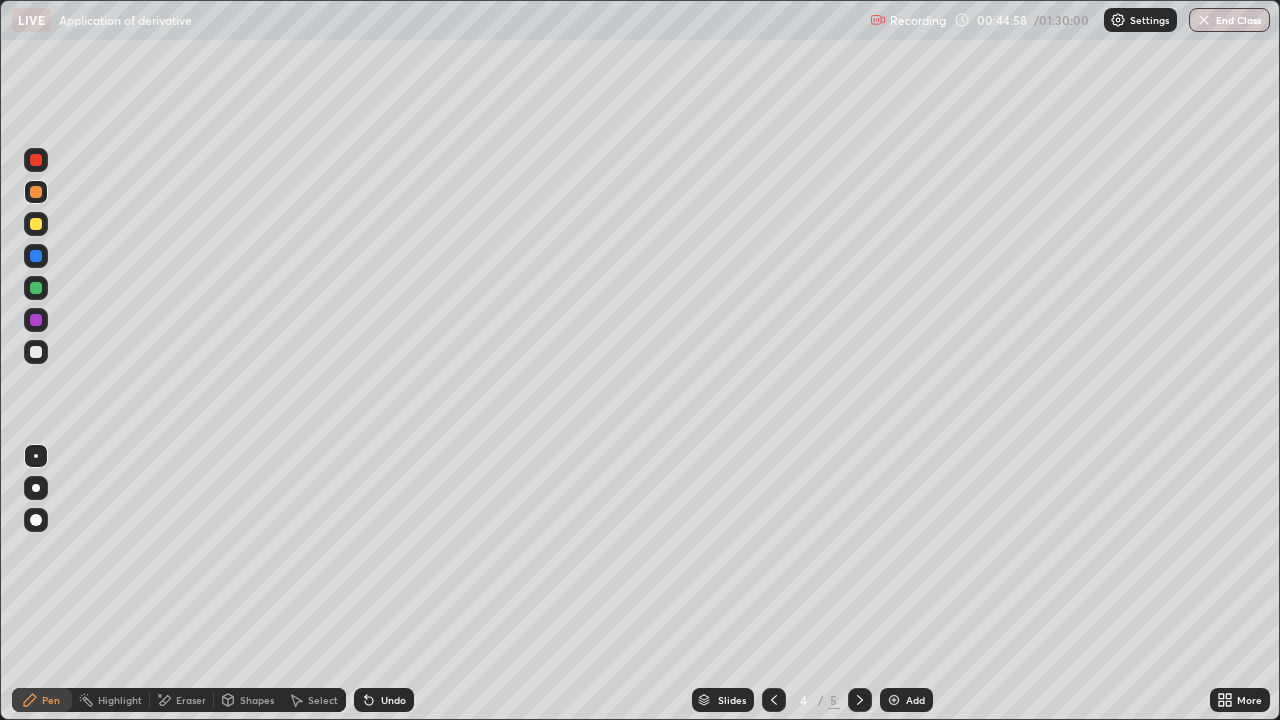 click at bounding box center [774, 700] 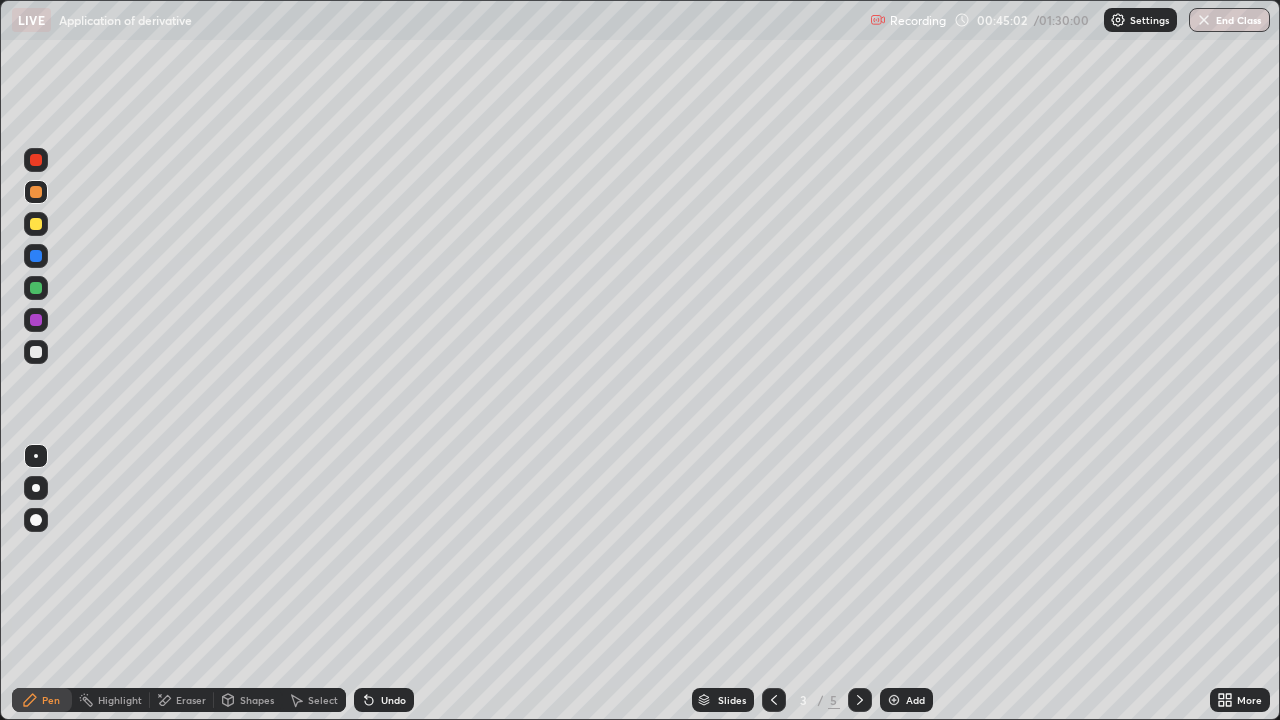 click at bounding box center (860, 700) 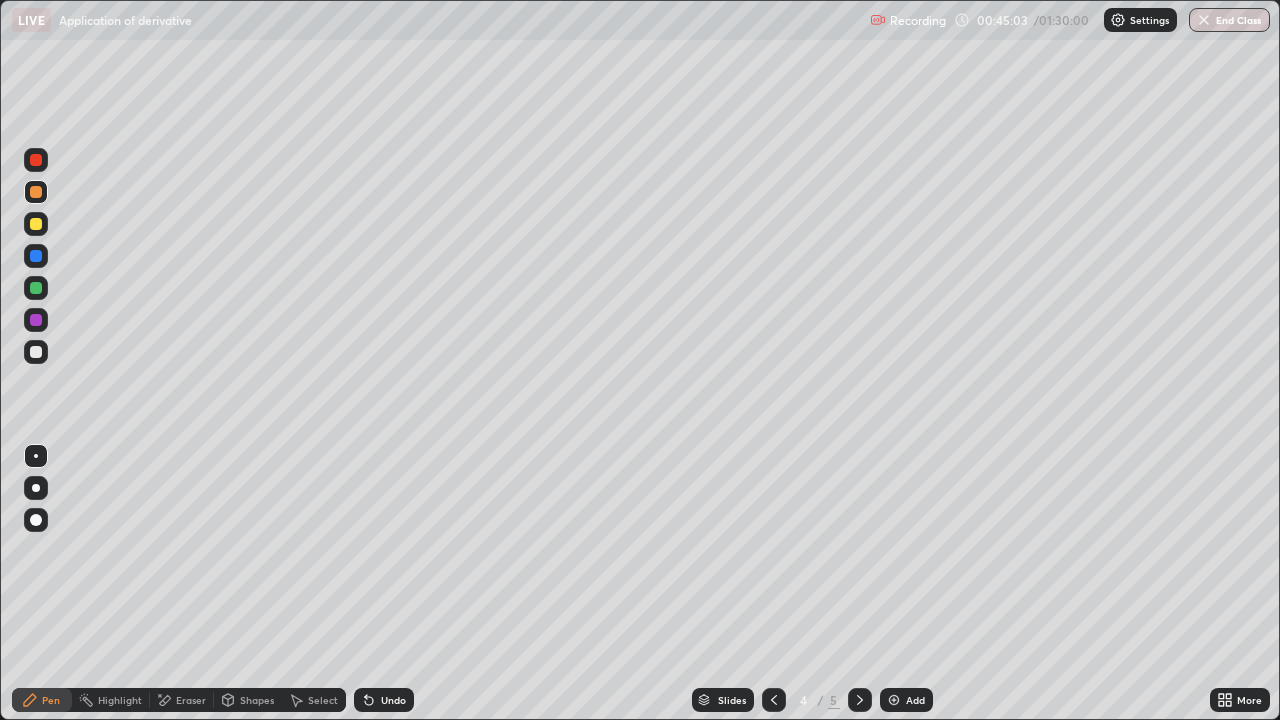 click 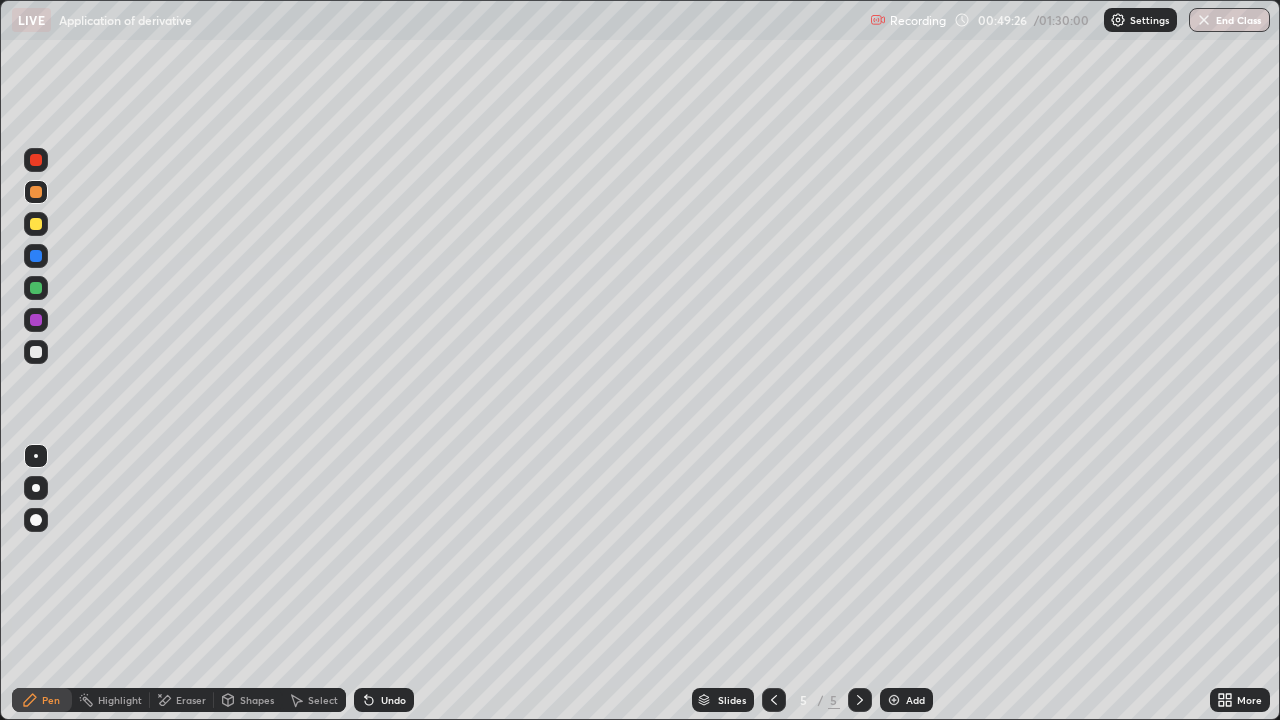 click on "Add" at bounding box center (915, 700) 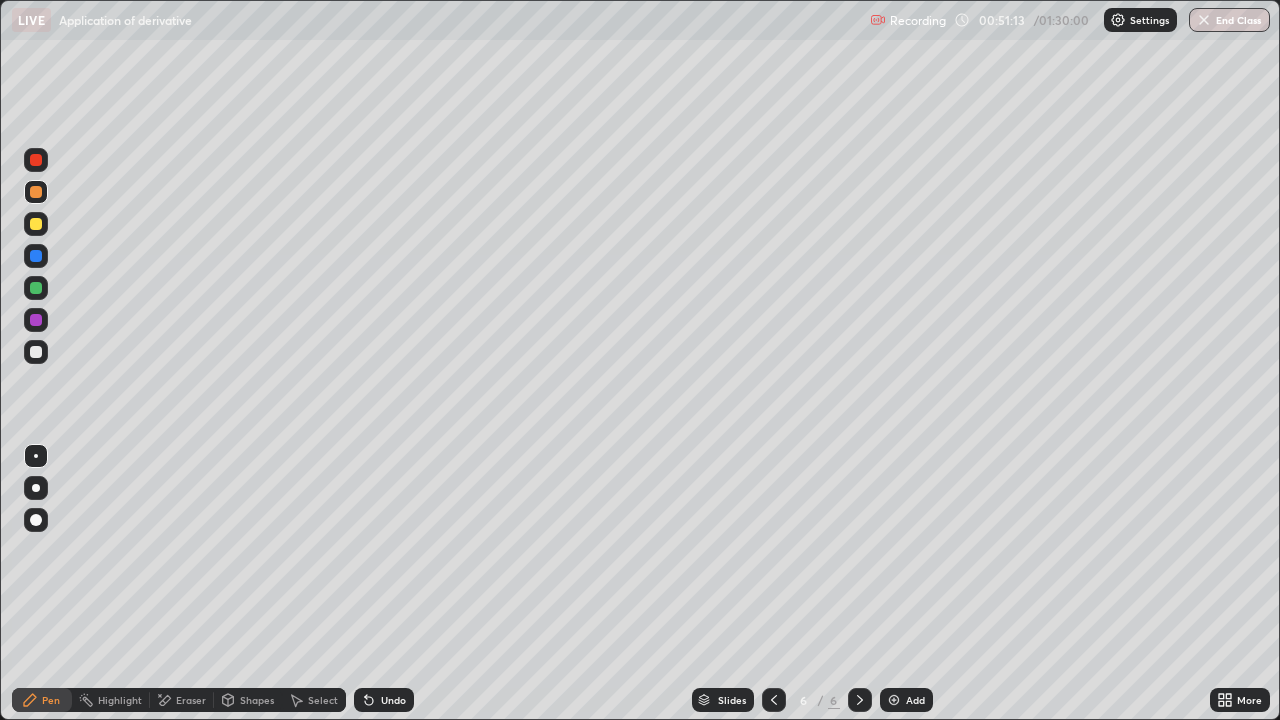 click at bounding box center (36, 352) 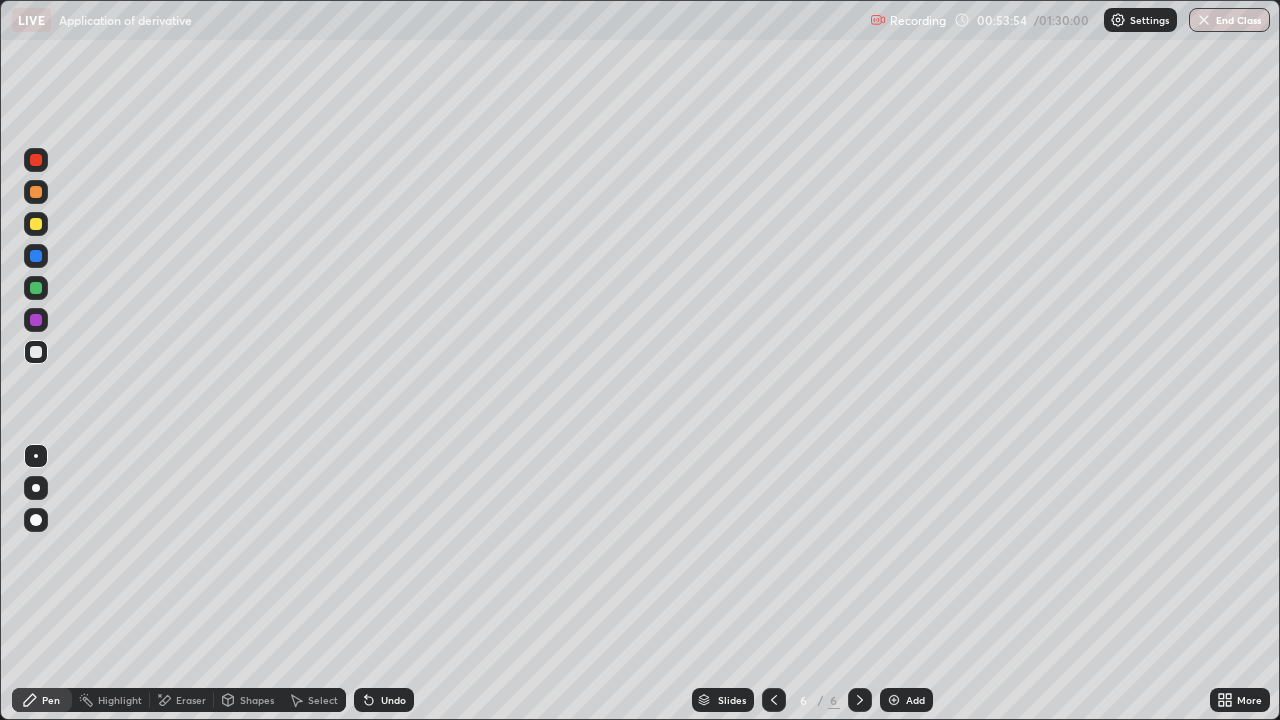 click 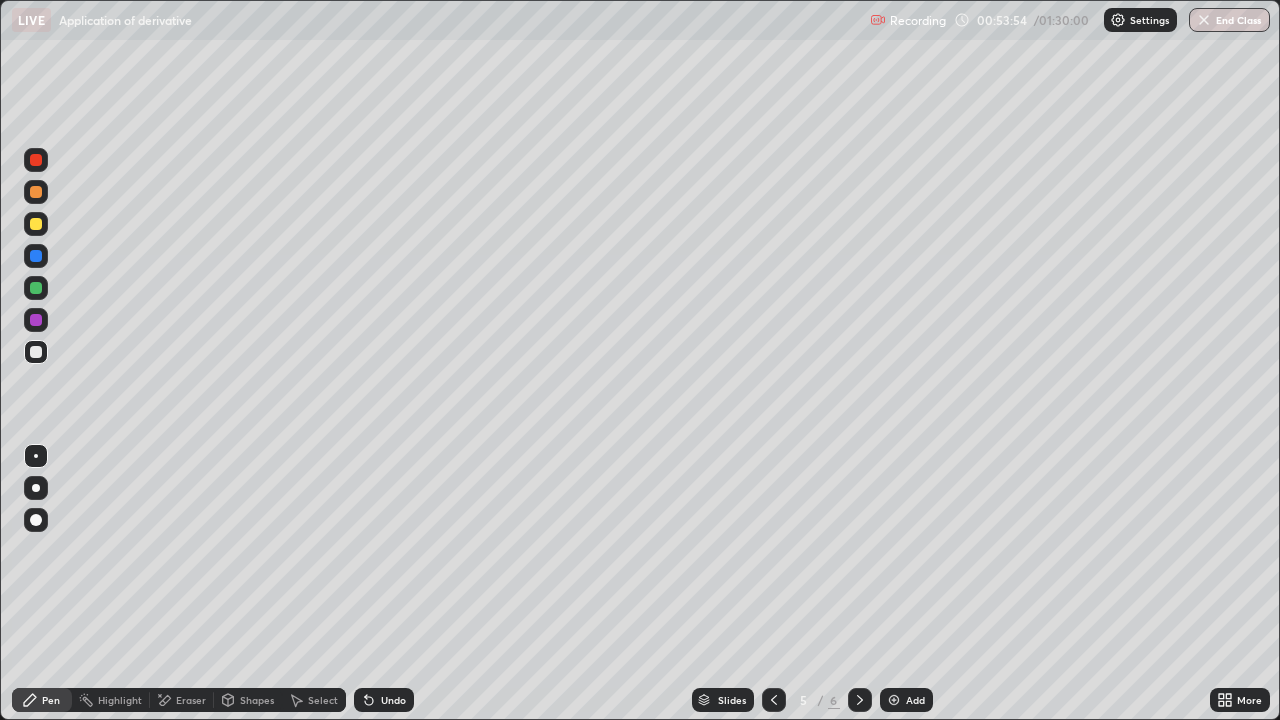click 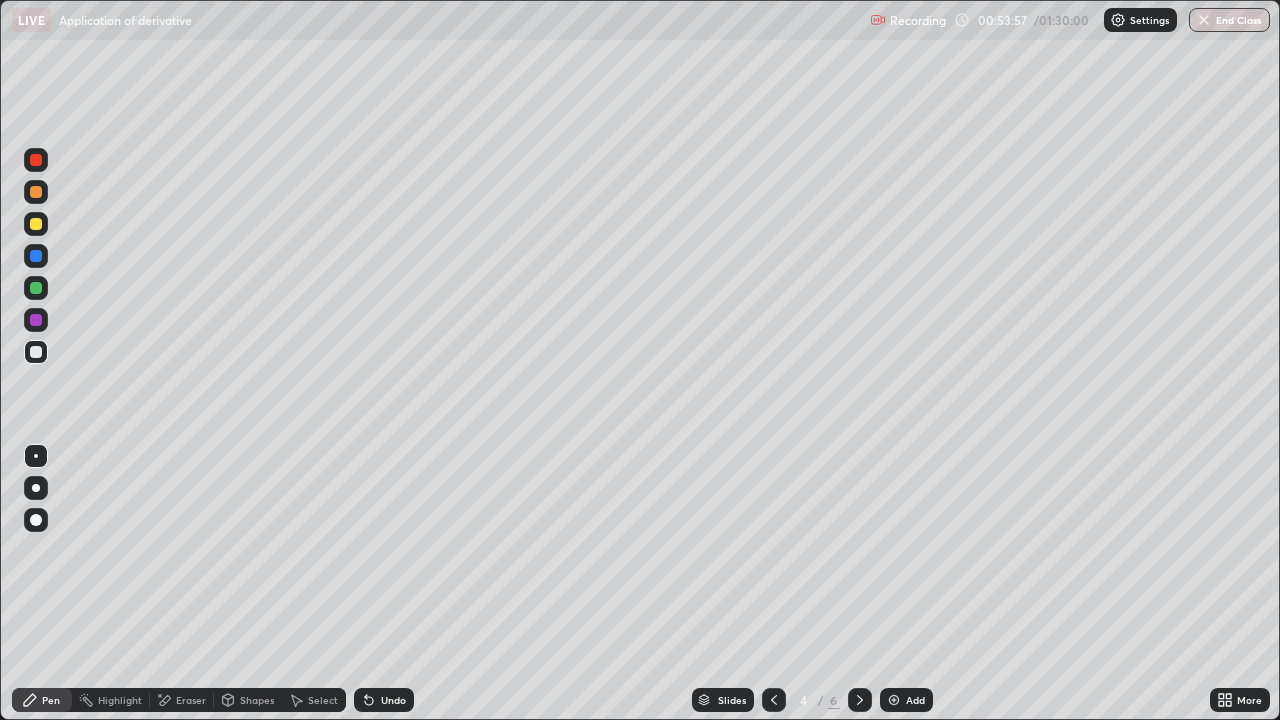 click at bounding box center [774, 700] 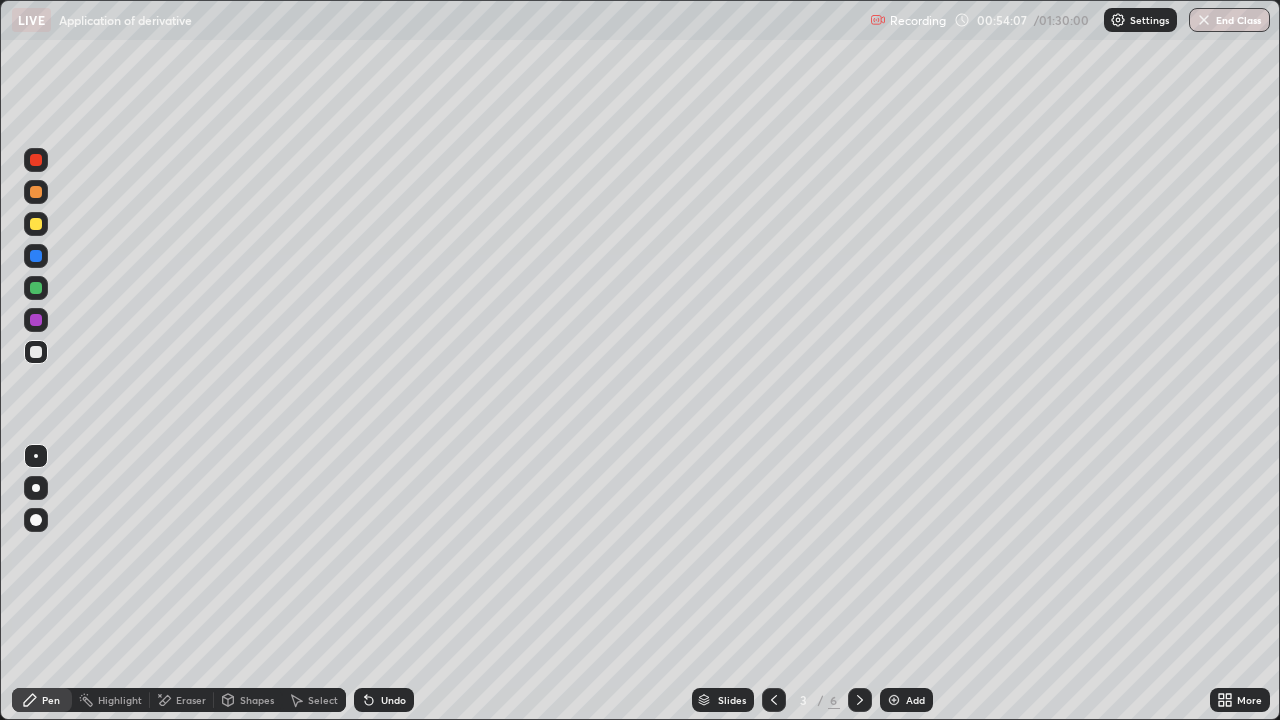 click 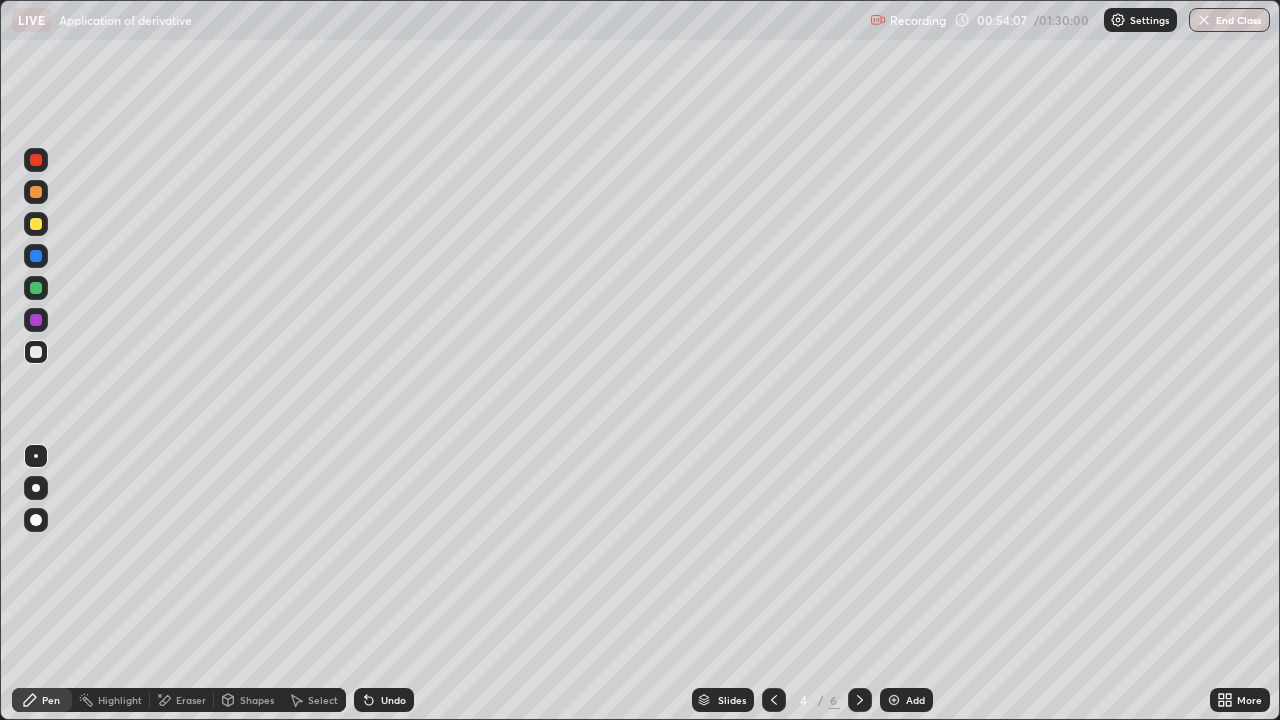 click 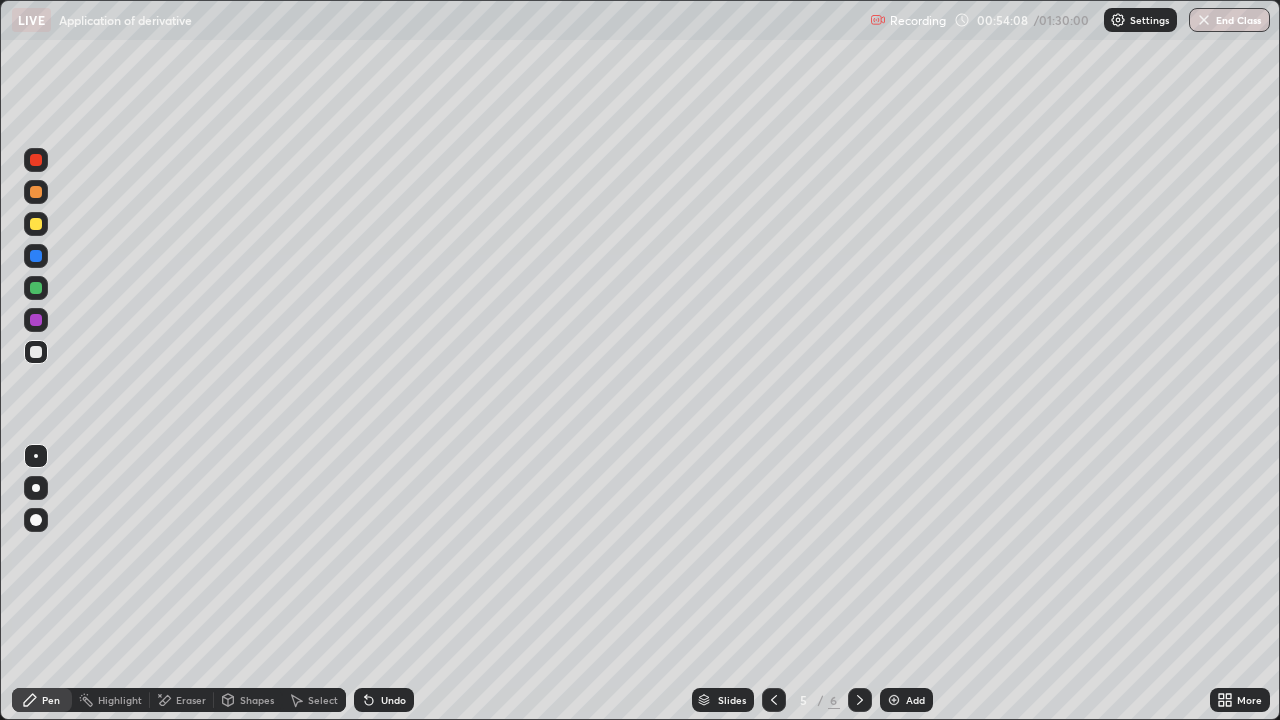 click 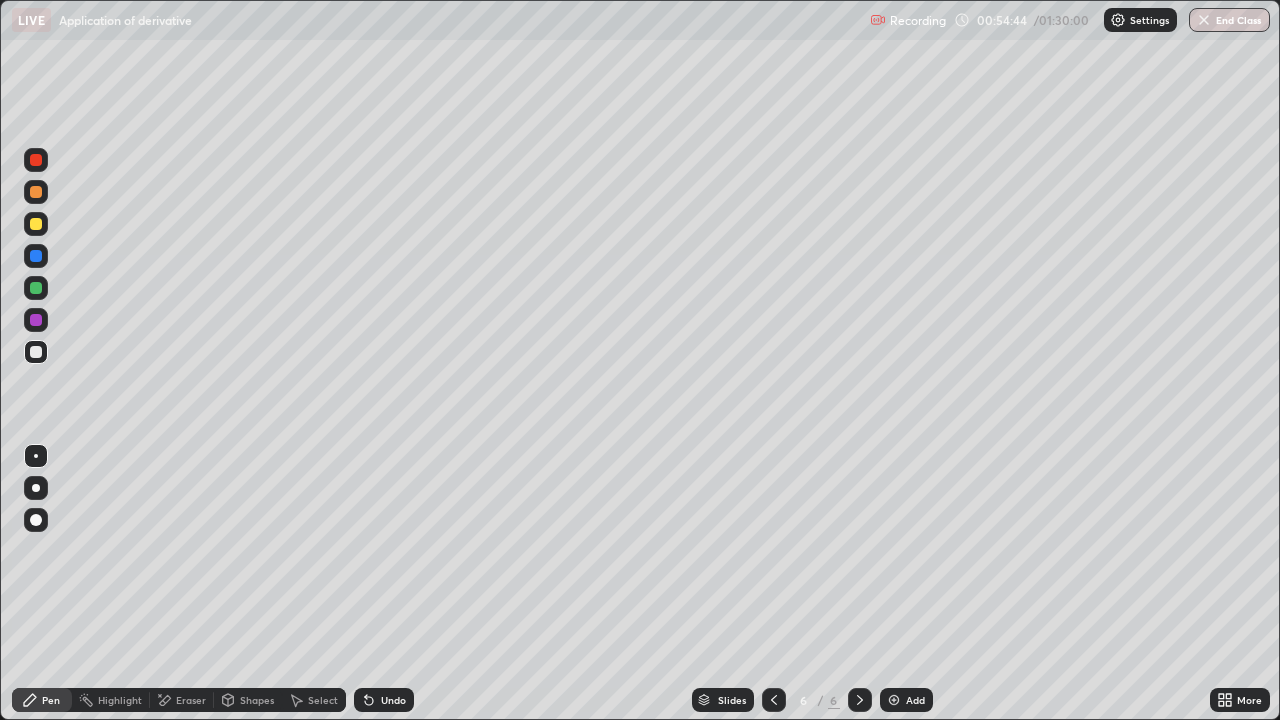 click at bounding box center [36, 288] 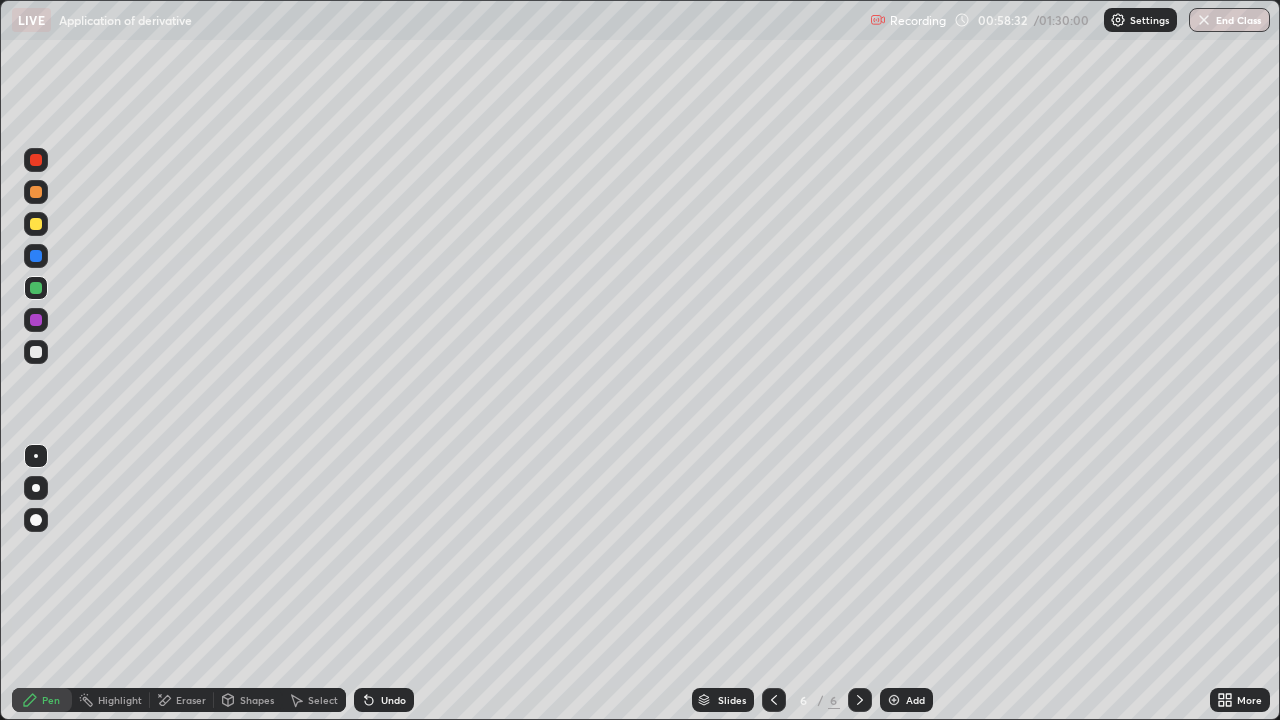 click at bounding box center (36, 352) 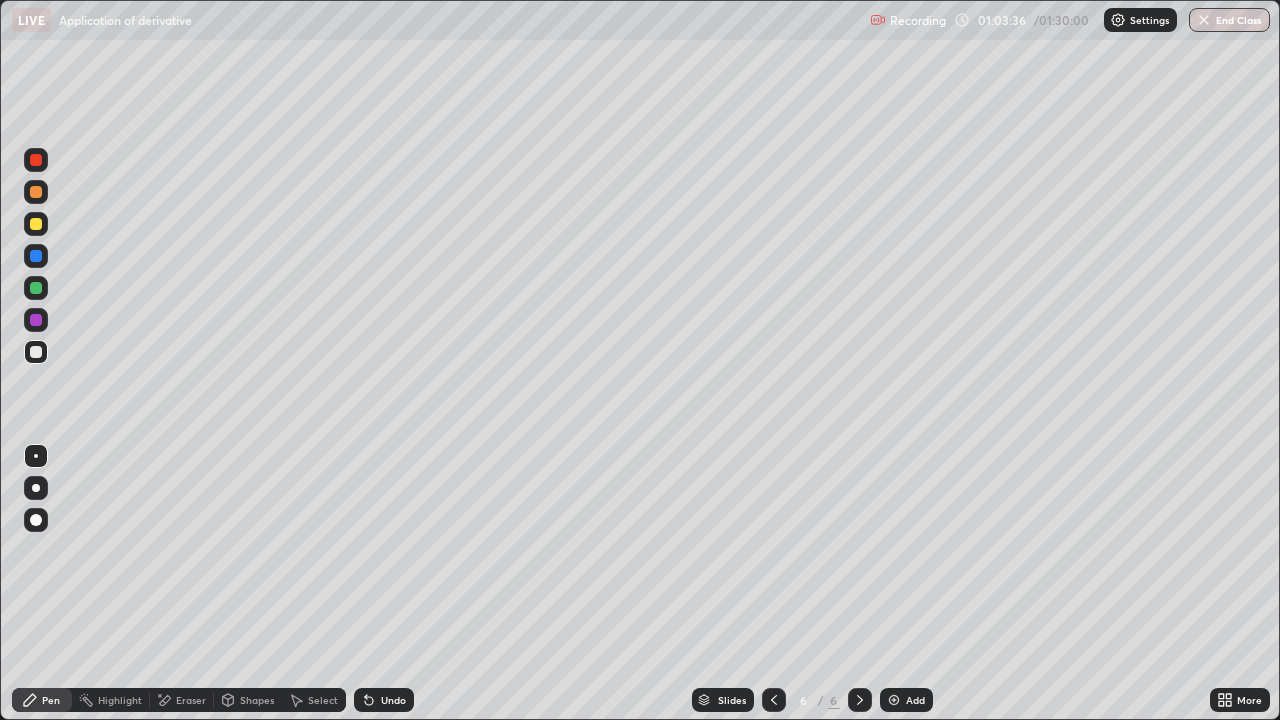 click at bounding box center [894, 700] 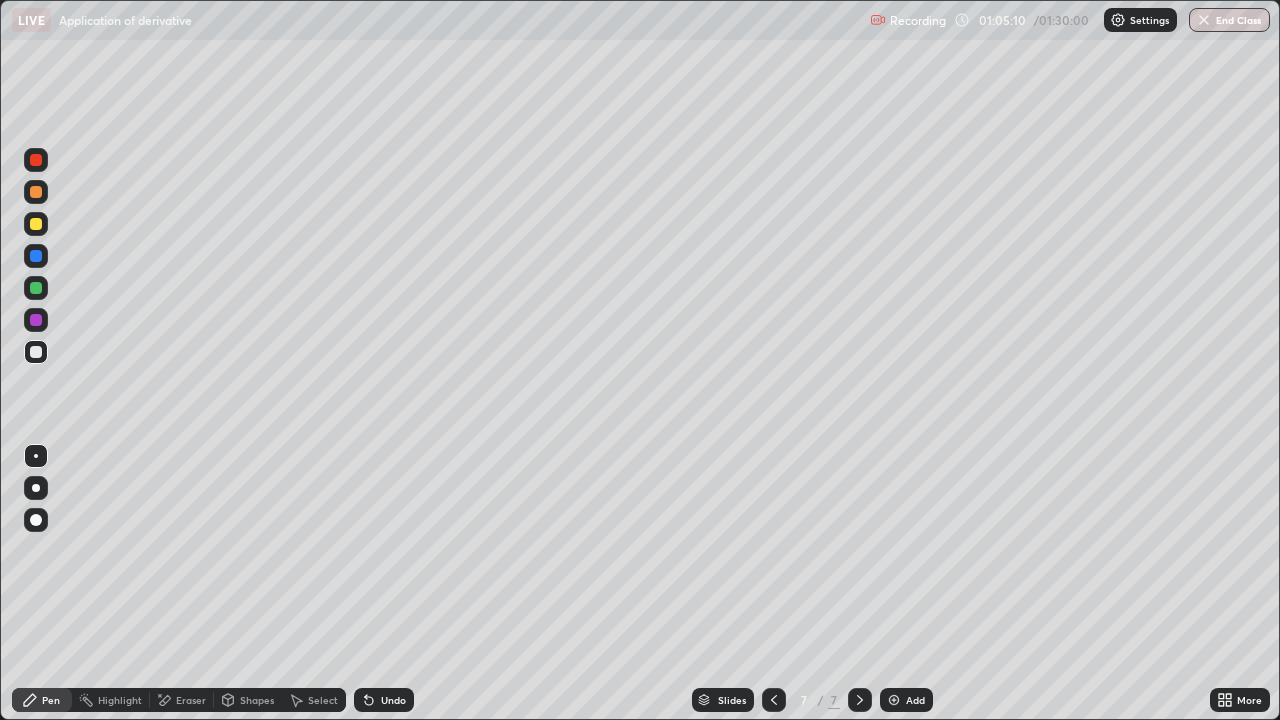 click 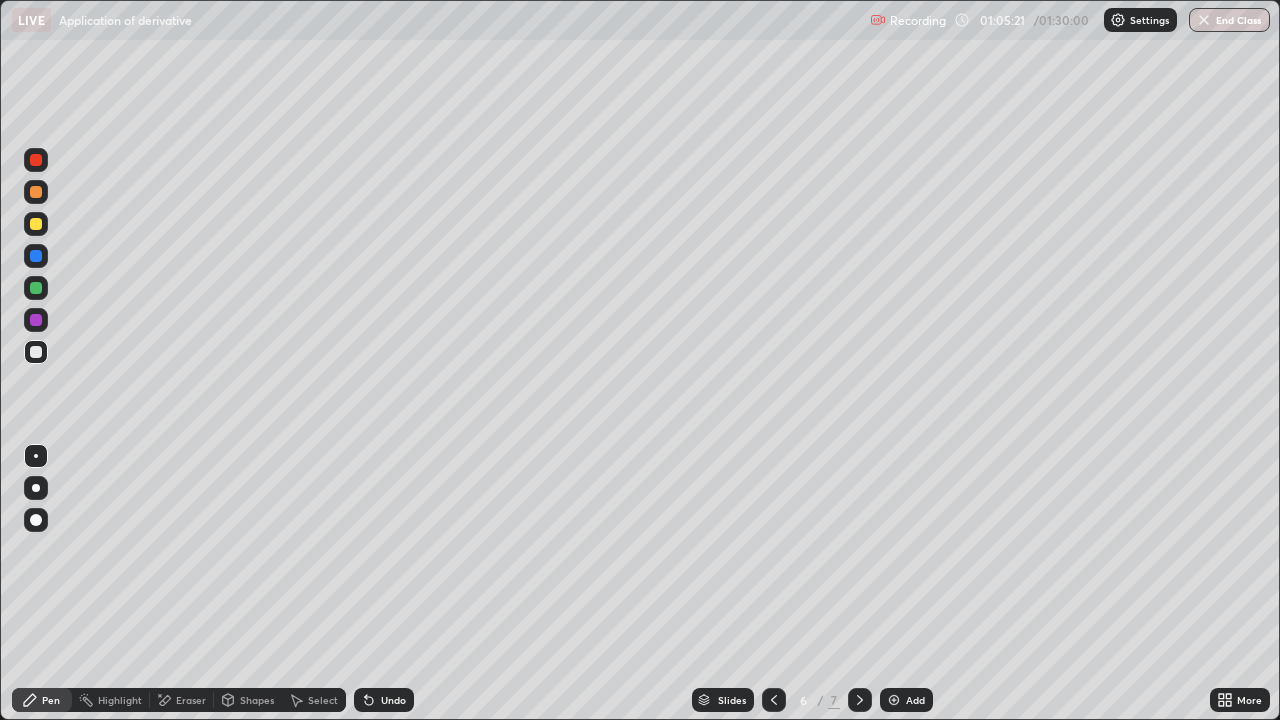 click 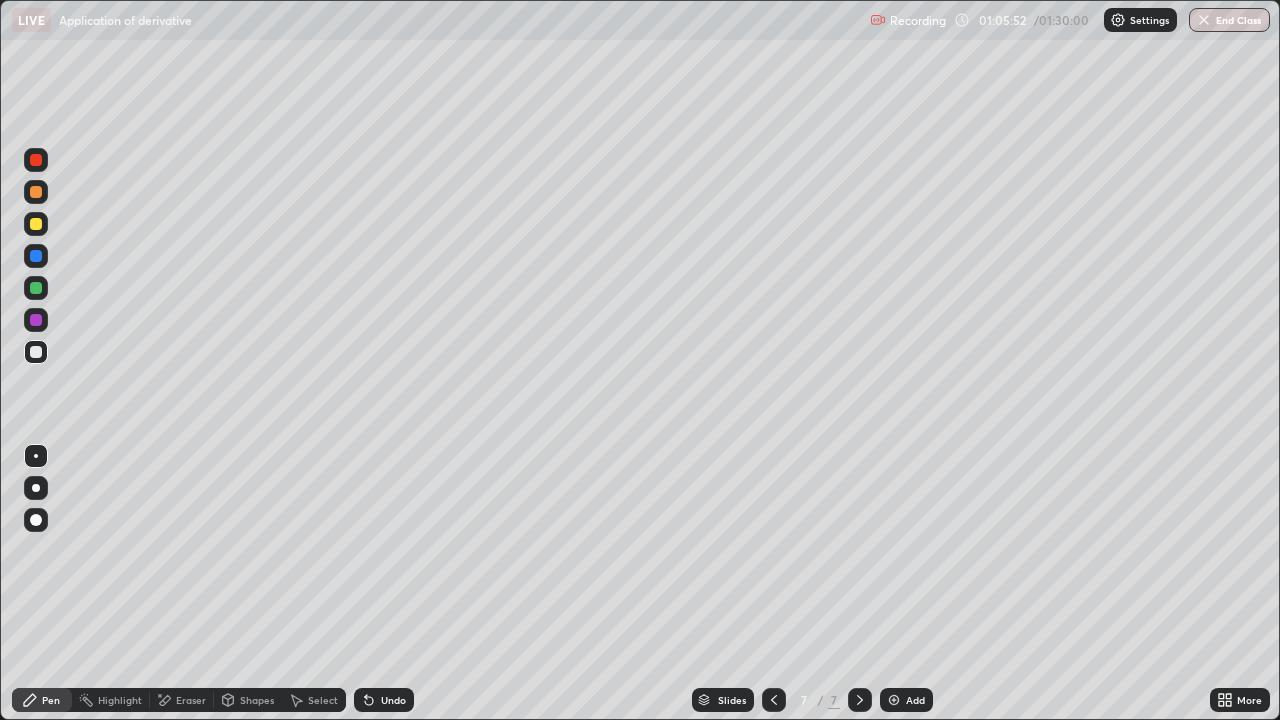 click on "Eraser" at bounding box center [191, 700] 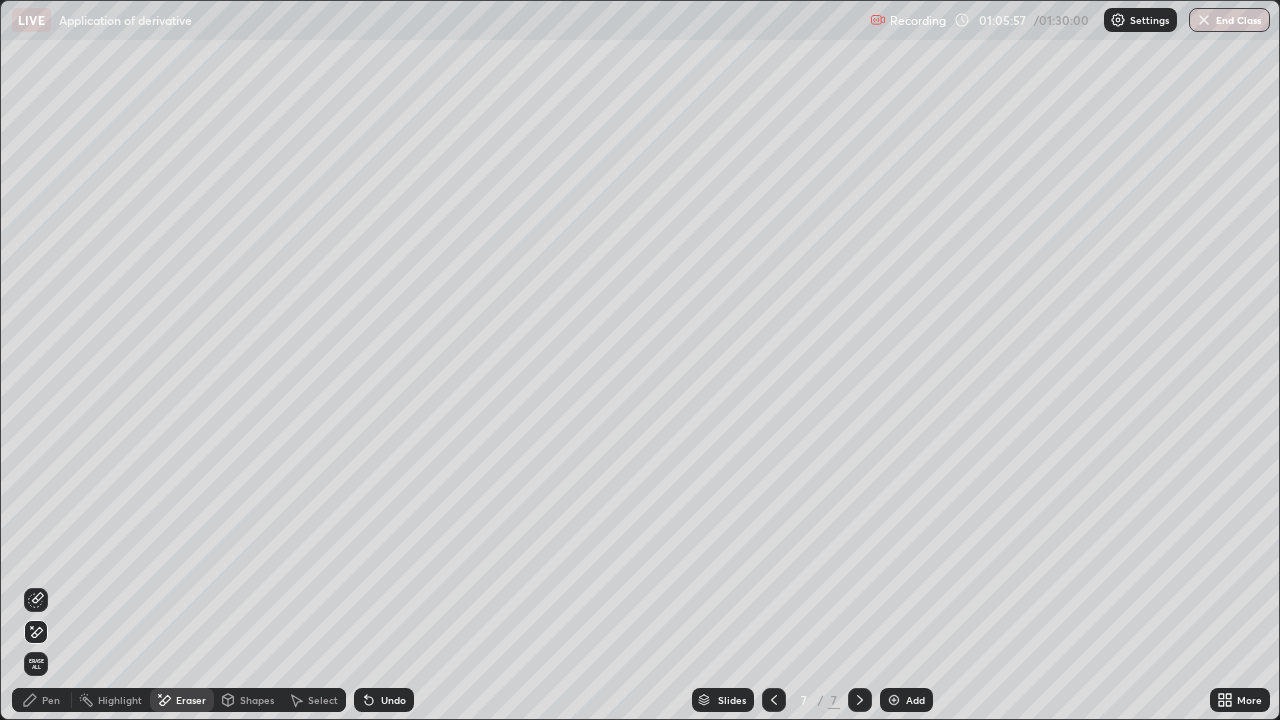 click on "Pen" at bounding box center (51, 700) 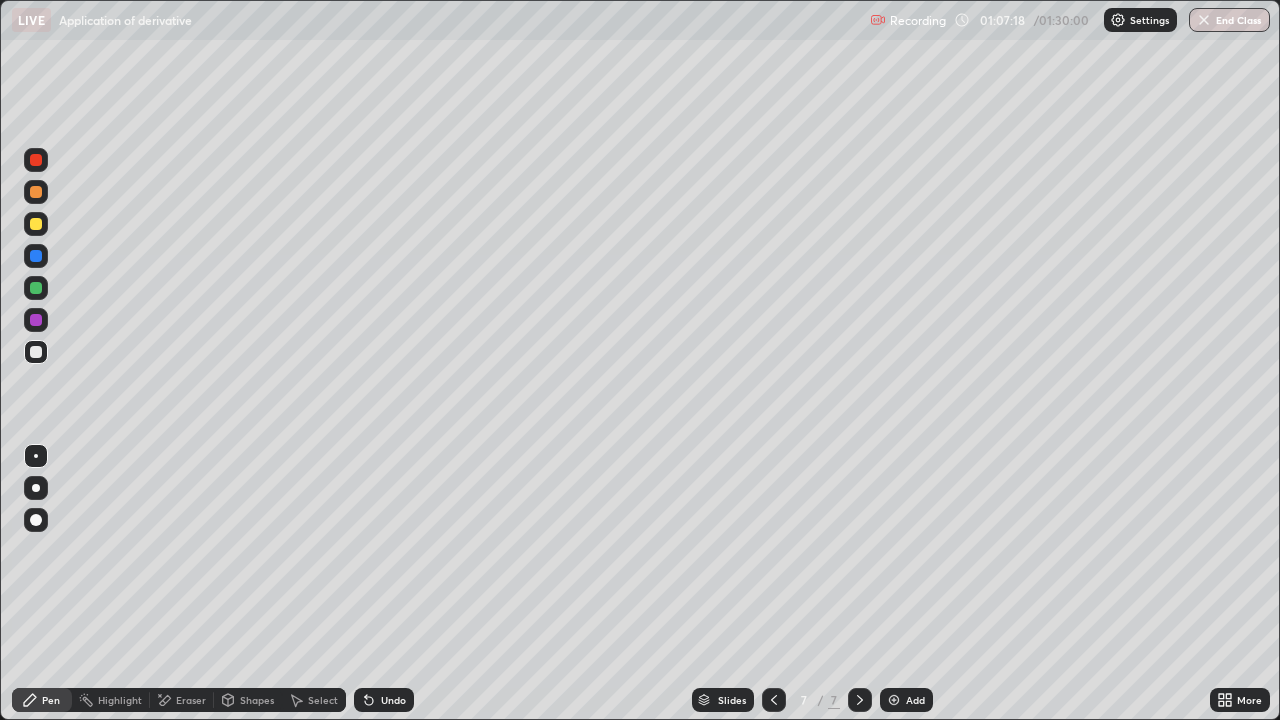 click at bounding box center [36, 224] 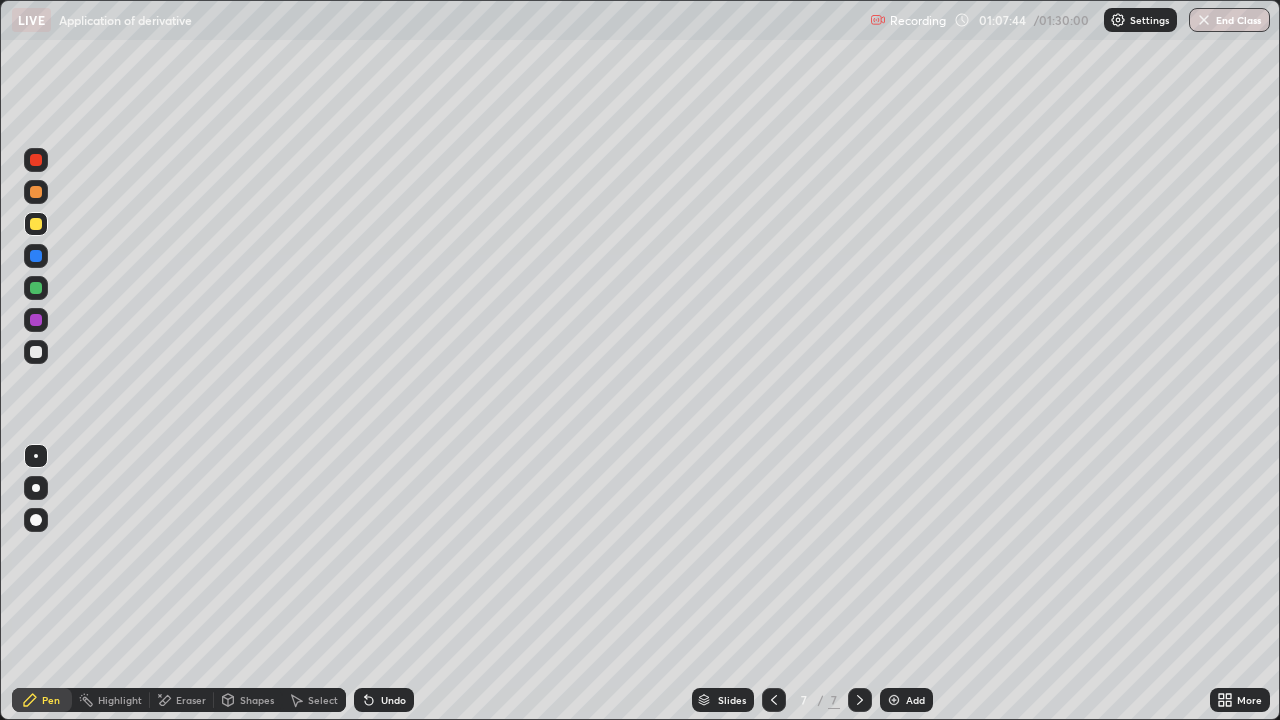 click on "Undo" at bounding box center (384, 700) 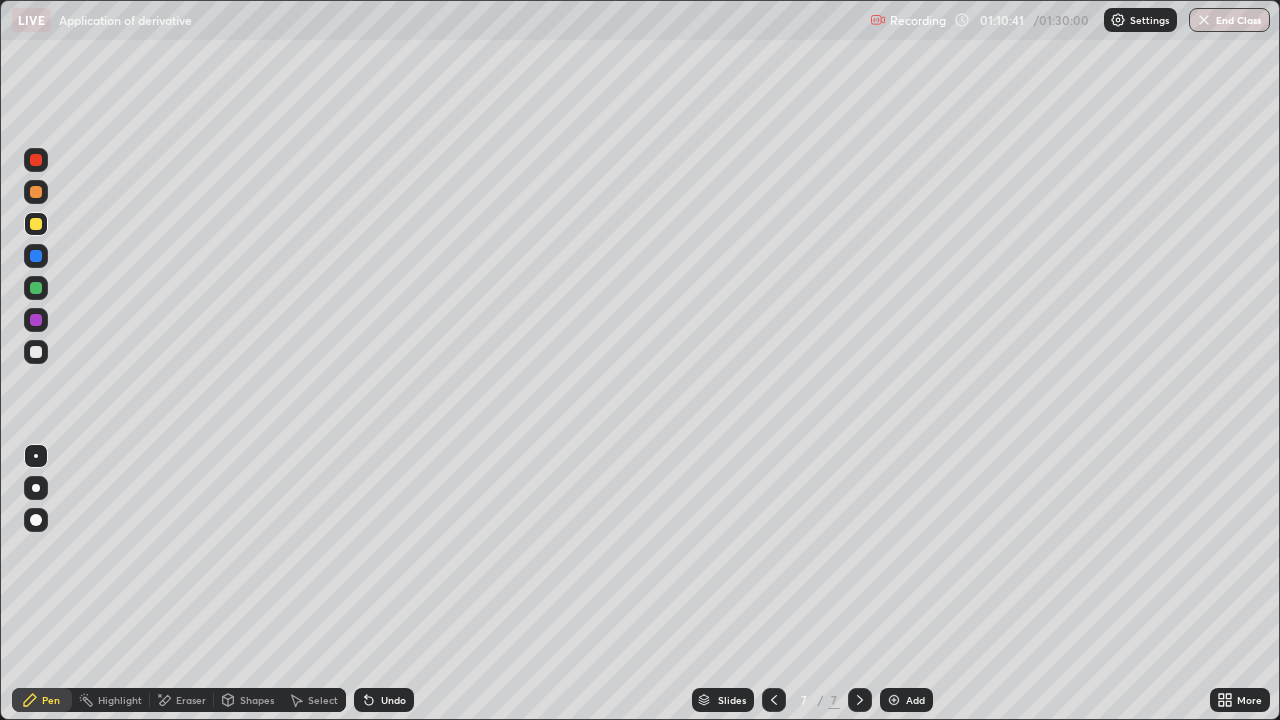 click on "Add" at bounding box center (906, 700) 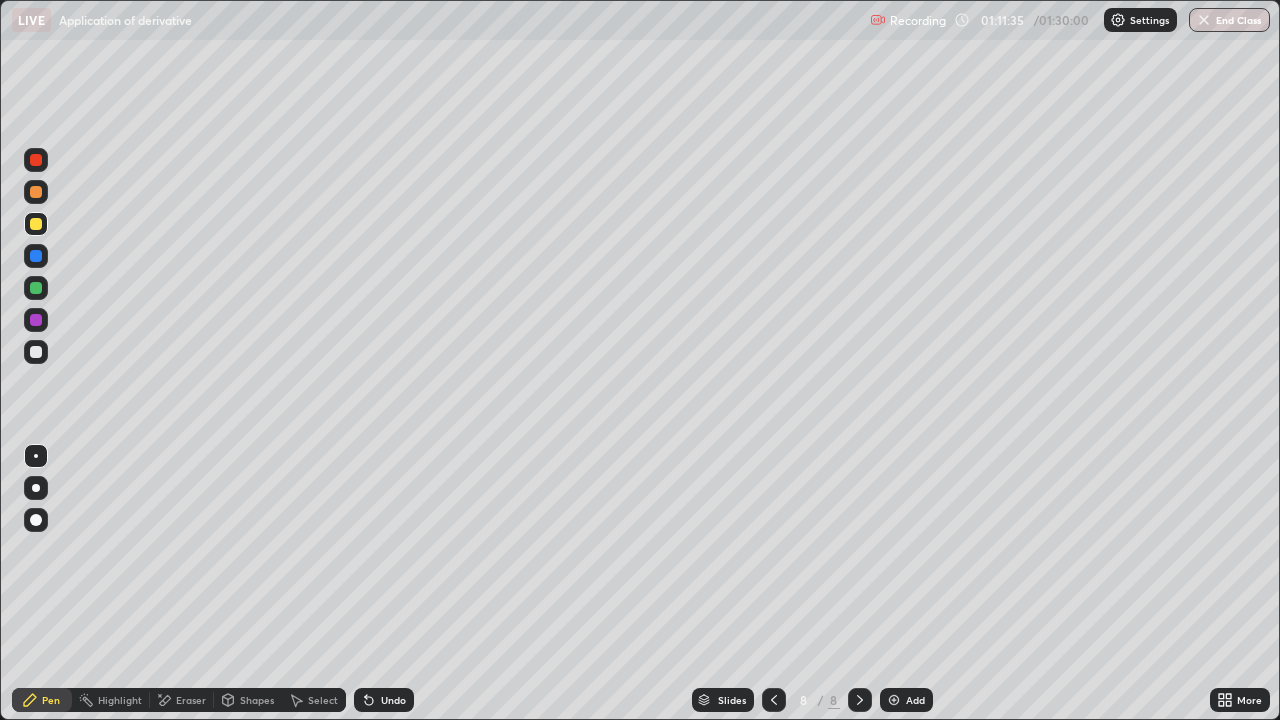click at bounding box center (36, 352) 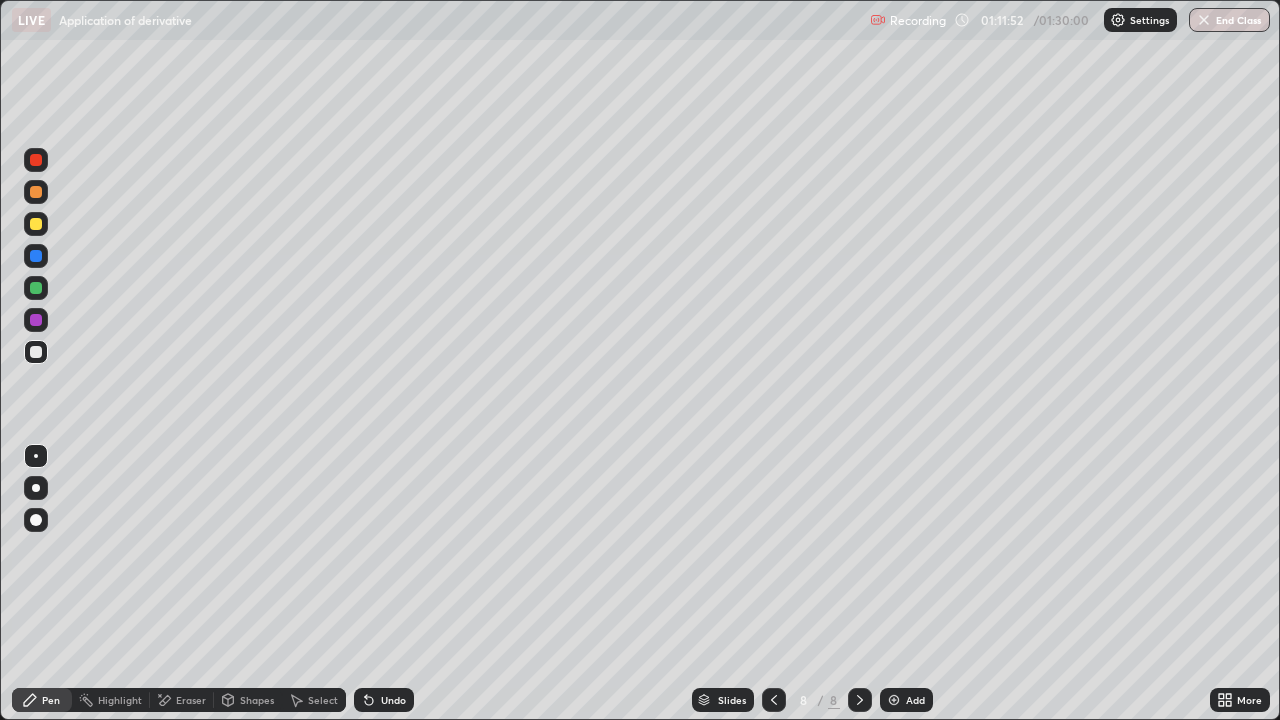 click at bounding box center [774, 700] 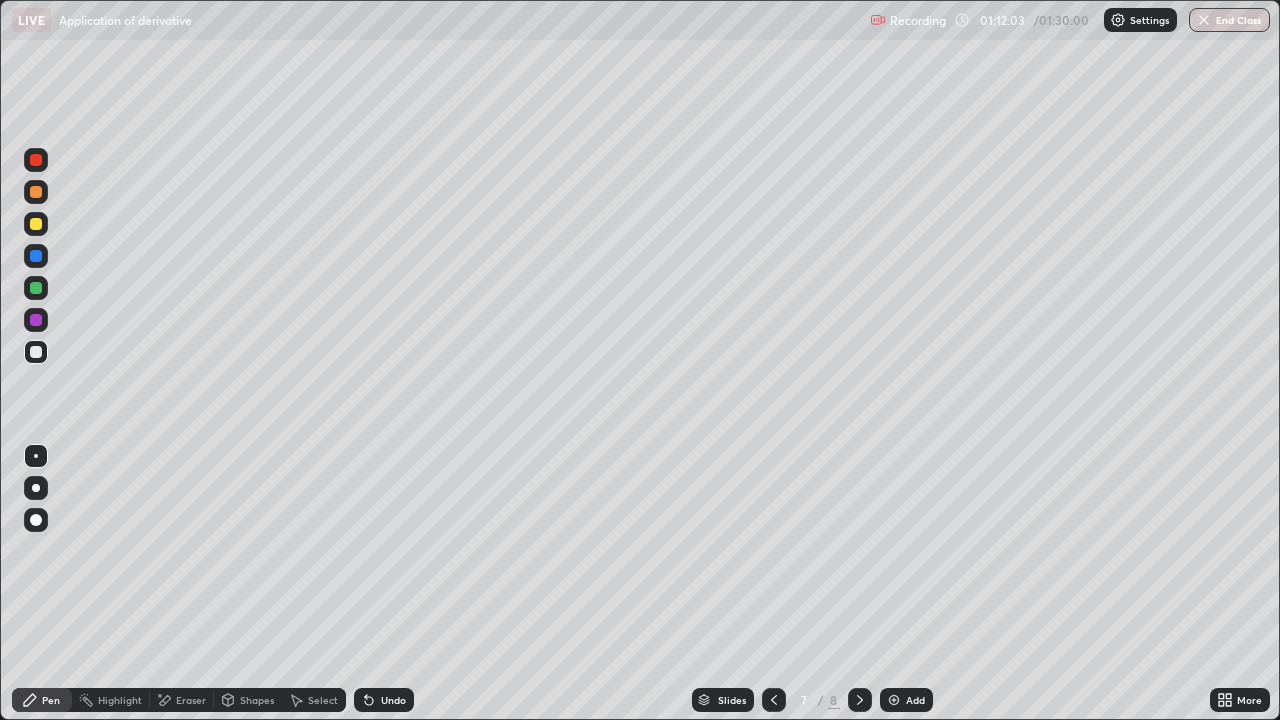 click at bounding box center [860, 700] 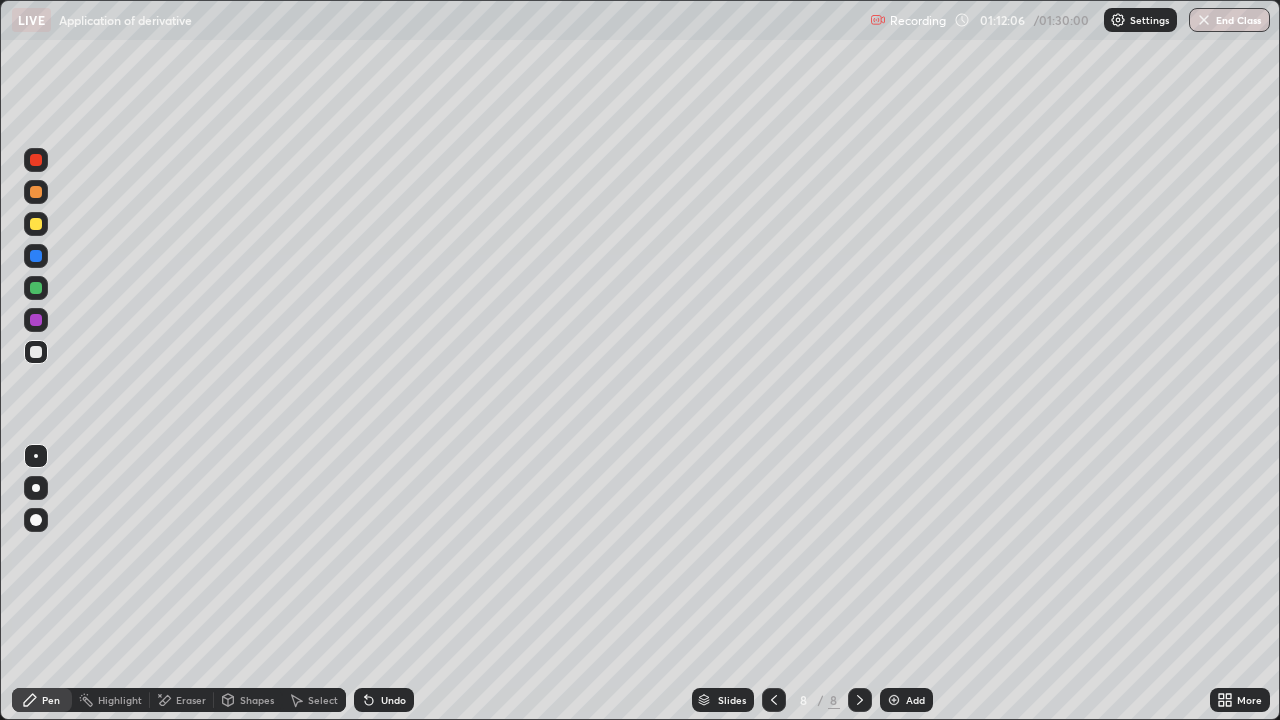 click on "Eraser" at bounding box center [191, 700] 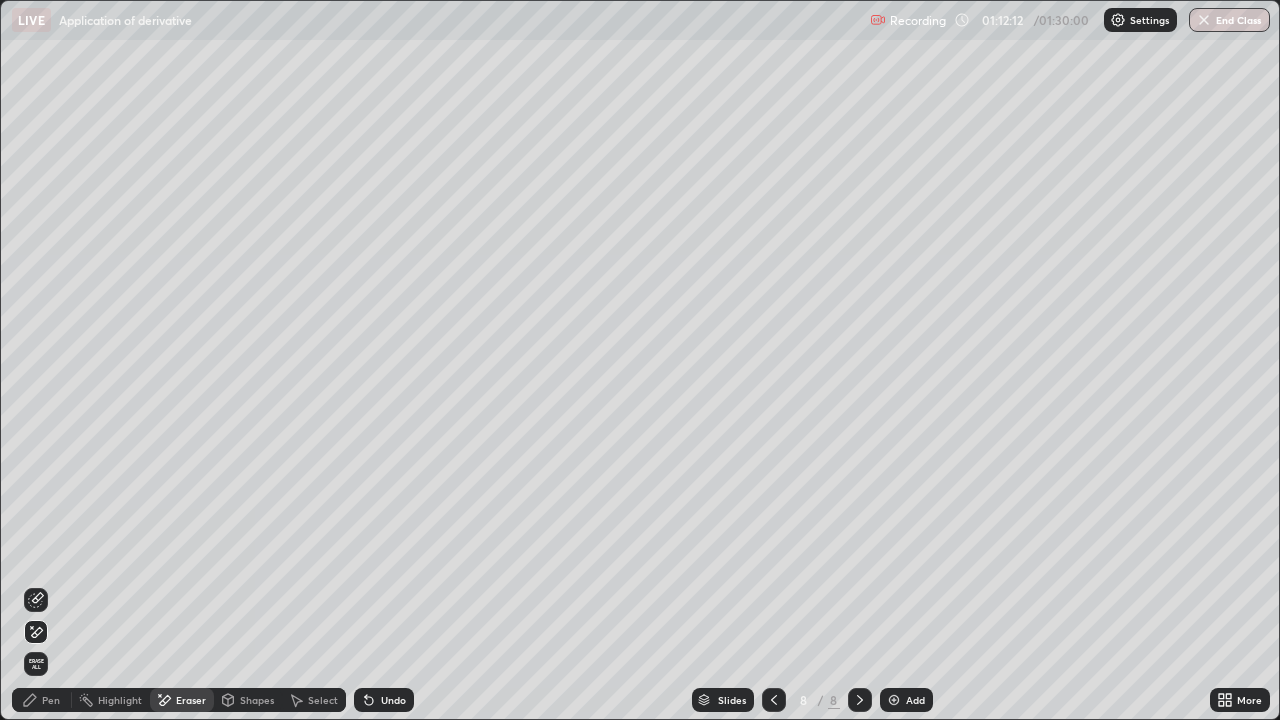 click on "Undo" at bounding box center (393, 700) 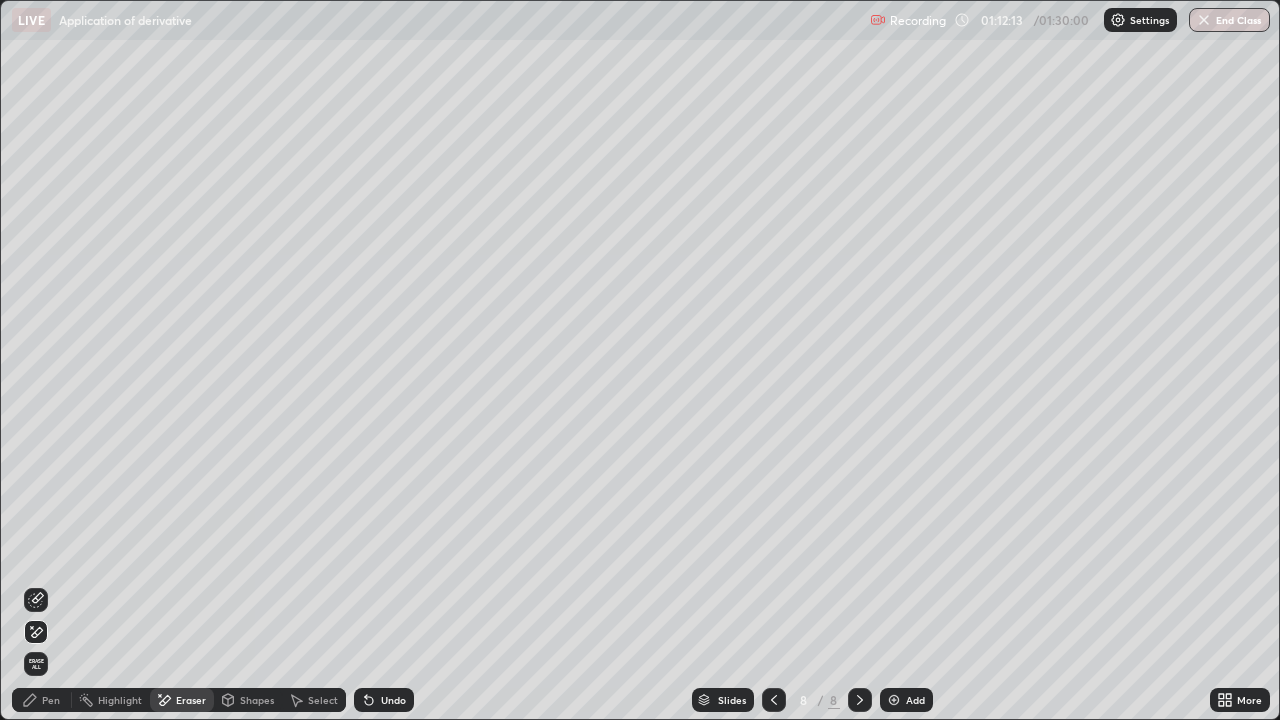 click on "Undo" at bounding box center [384, 700] 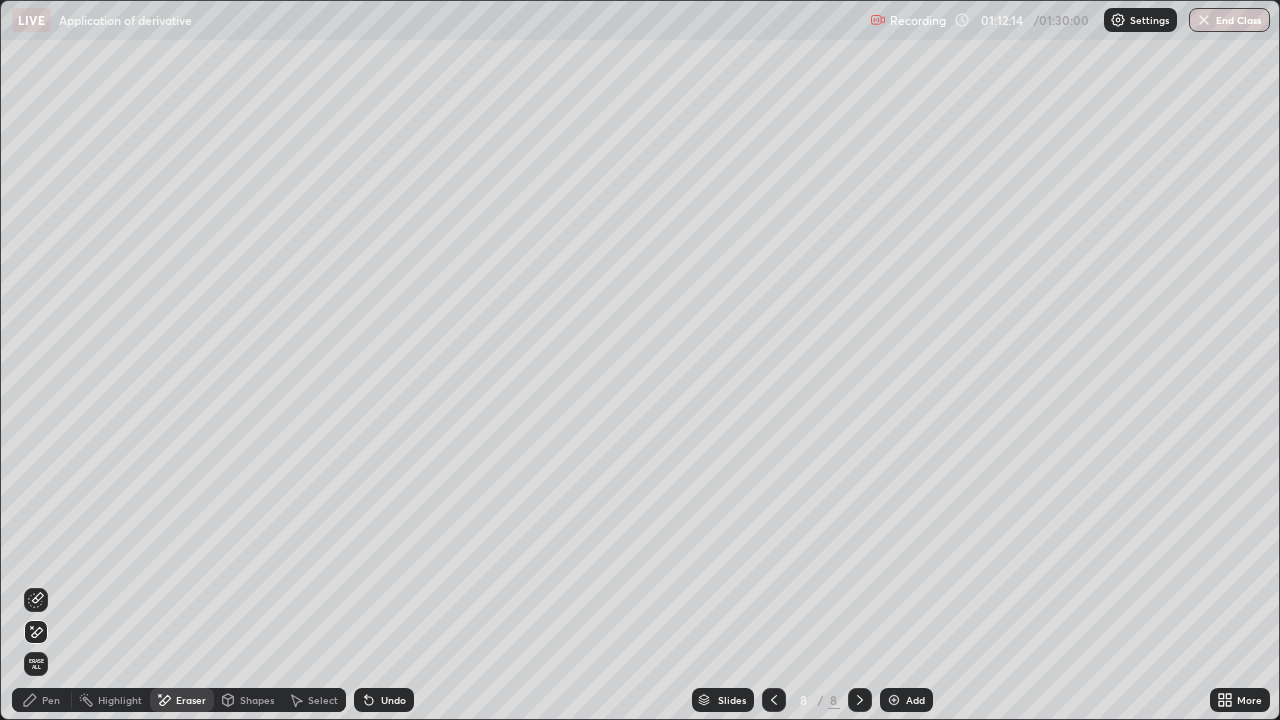 click at bounding box center (36, 600) 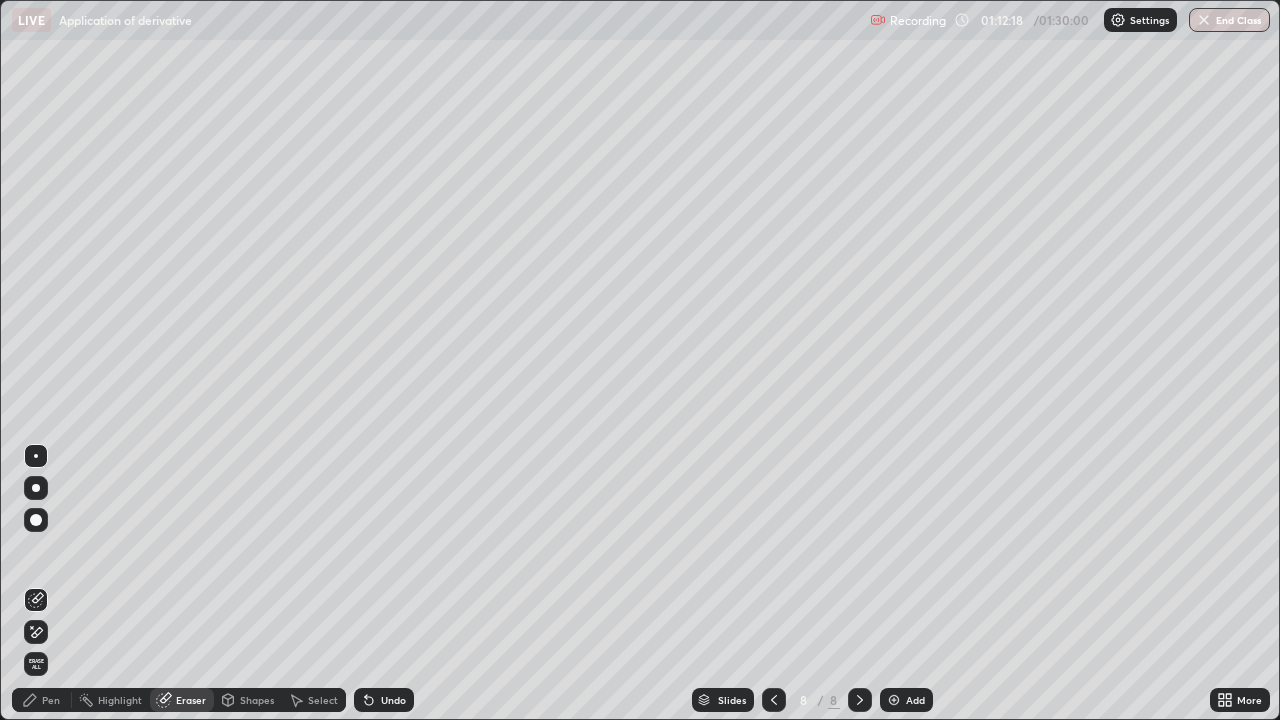 click on "Pen" at bounding box center (42, 700) 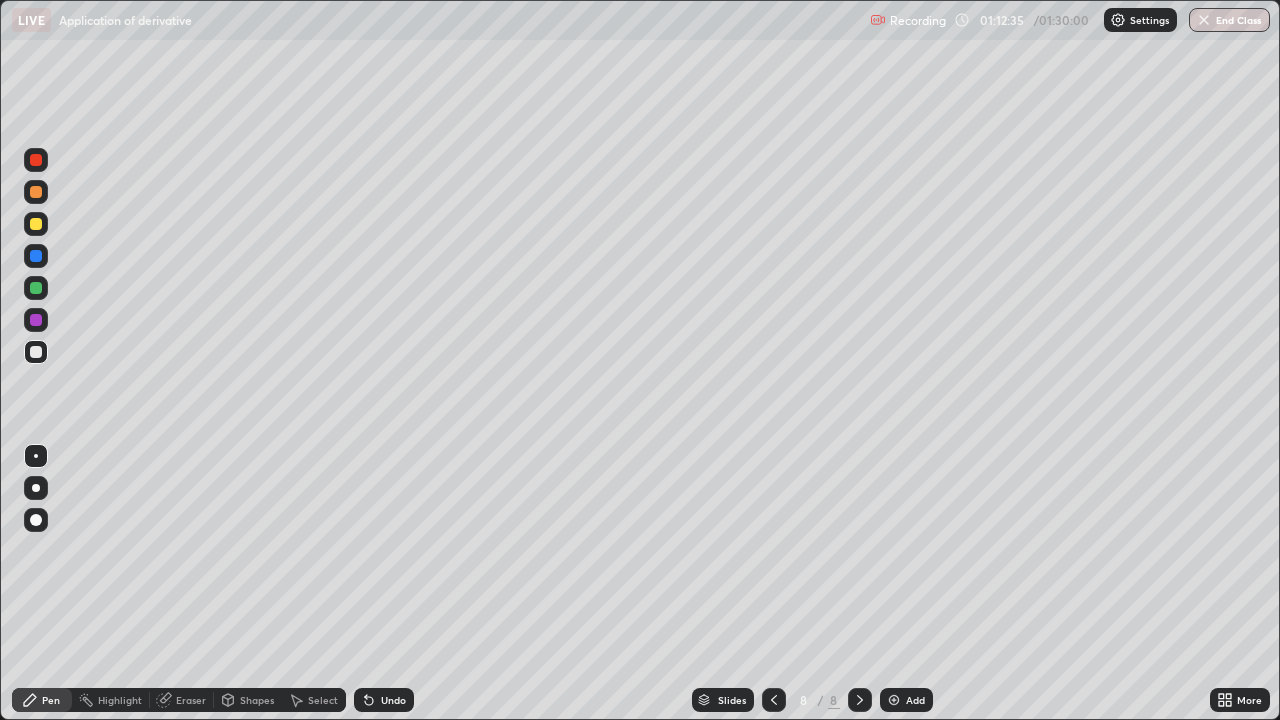 click on "Eraser" at bounding box center (191, 700) 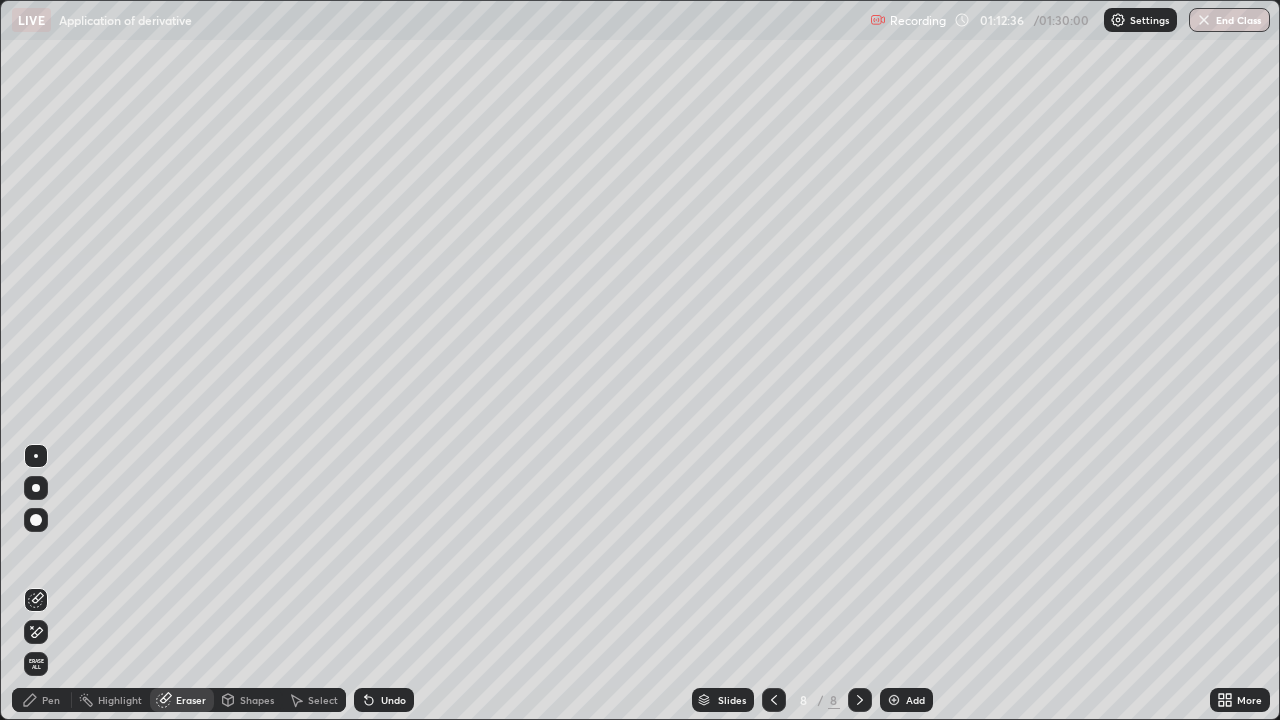click on "Eraser" at bounding box center [191, 700] 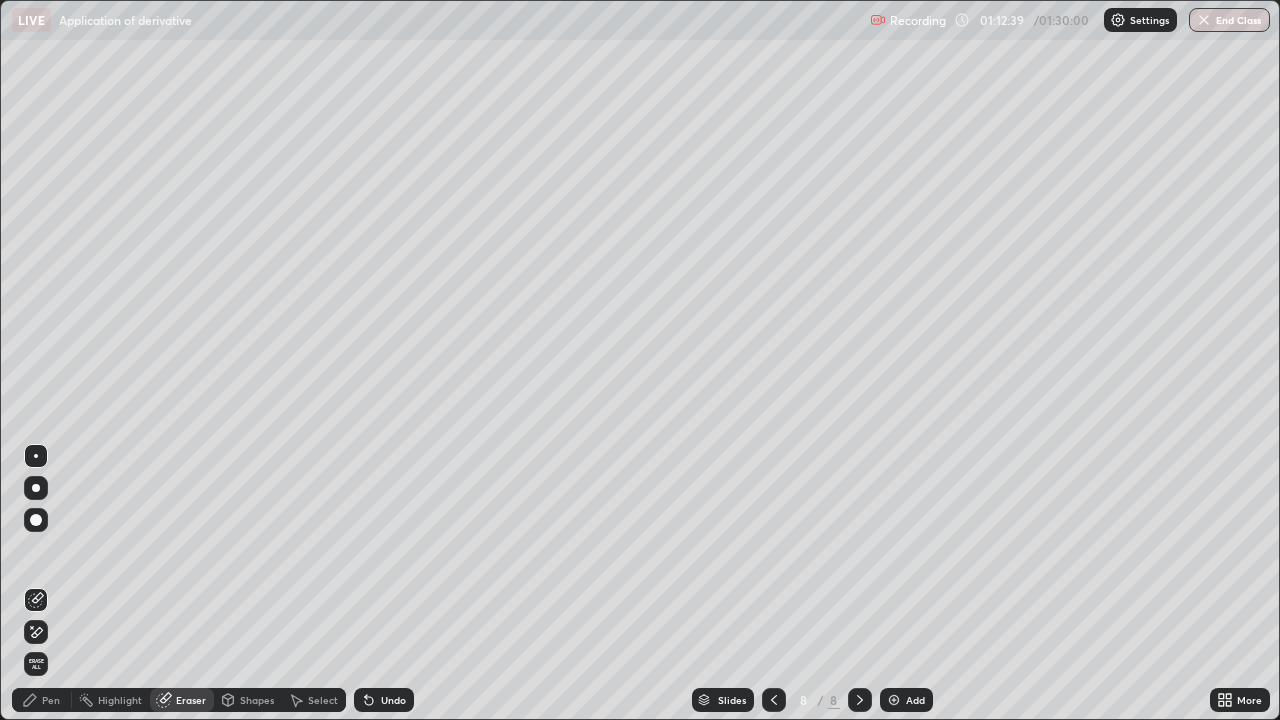 click on "Pen" at bounding box center [51, 700] 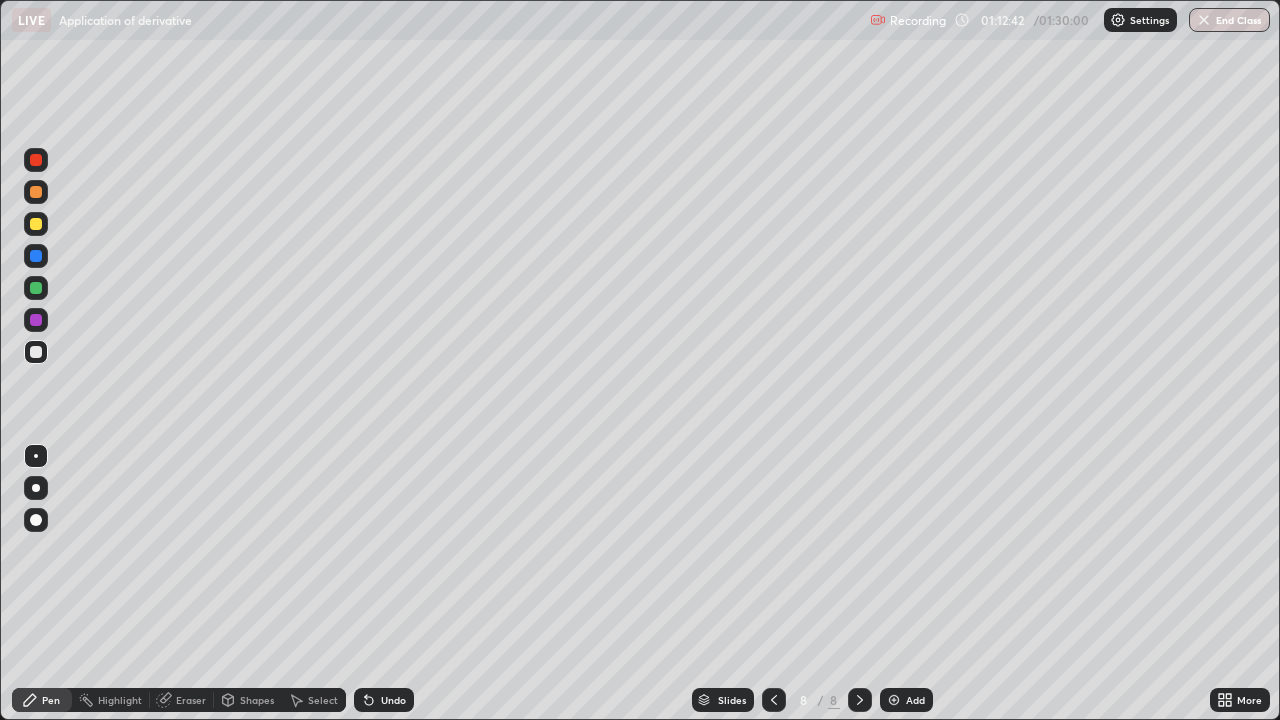 click on "Eraser" at bounding box center [191, 700] 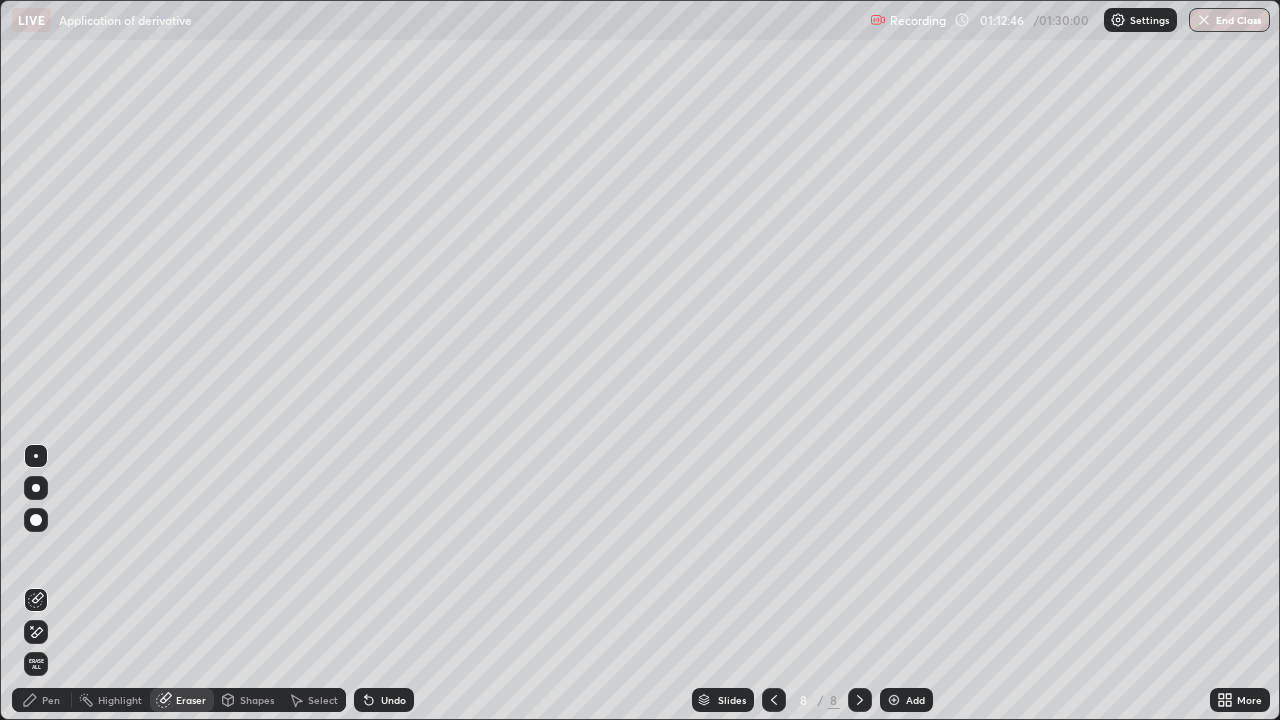 click on "Pen" at bounding box center (51, 700) 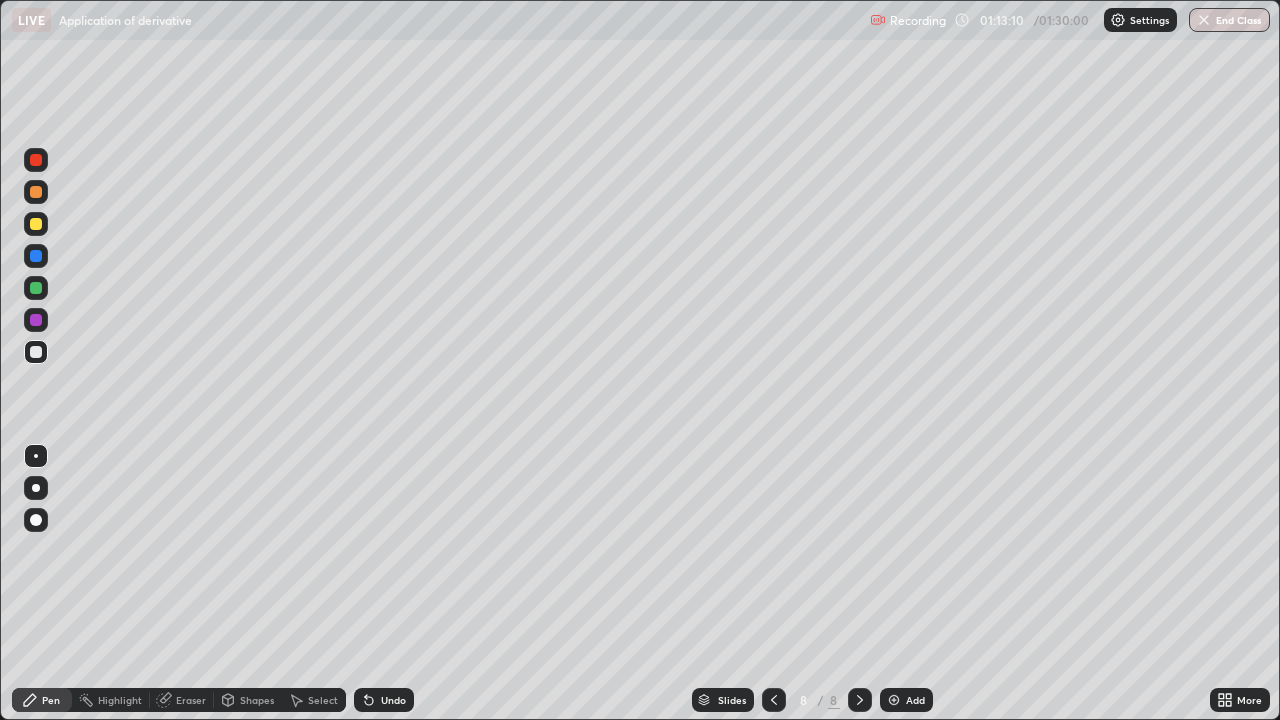 click 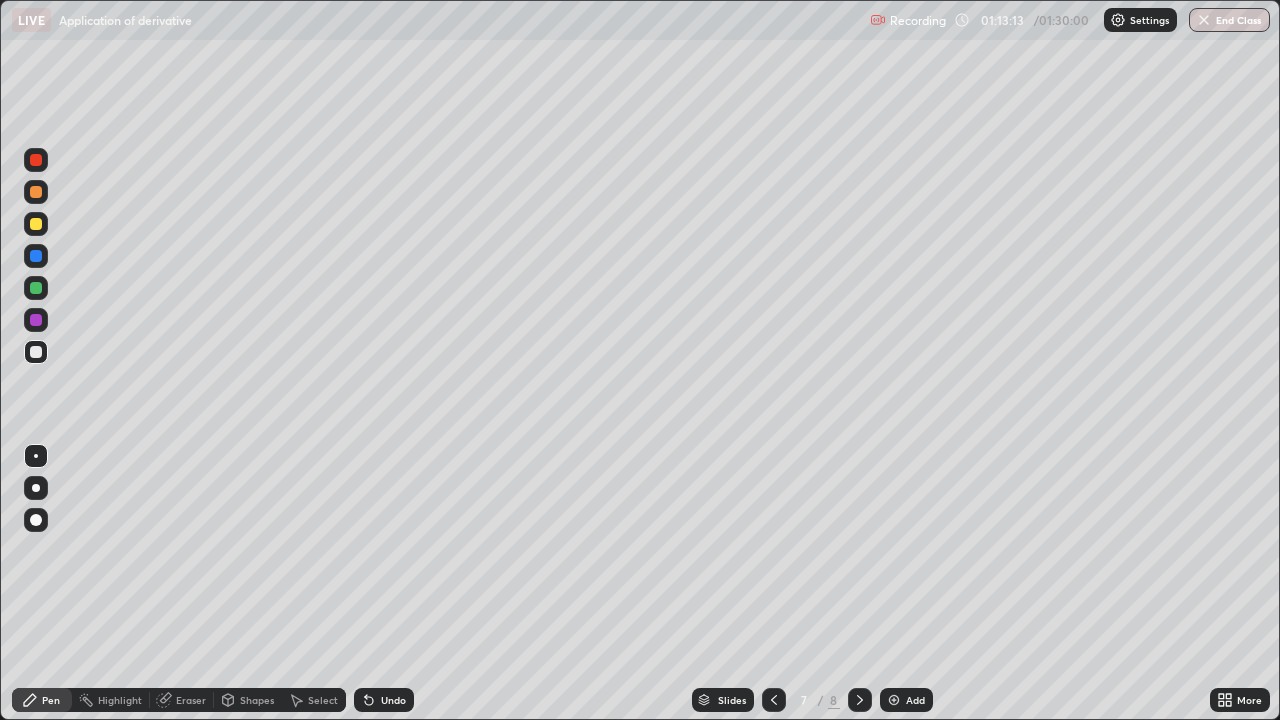 click 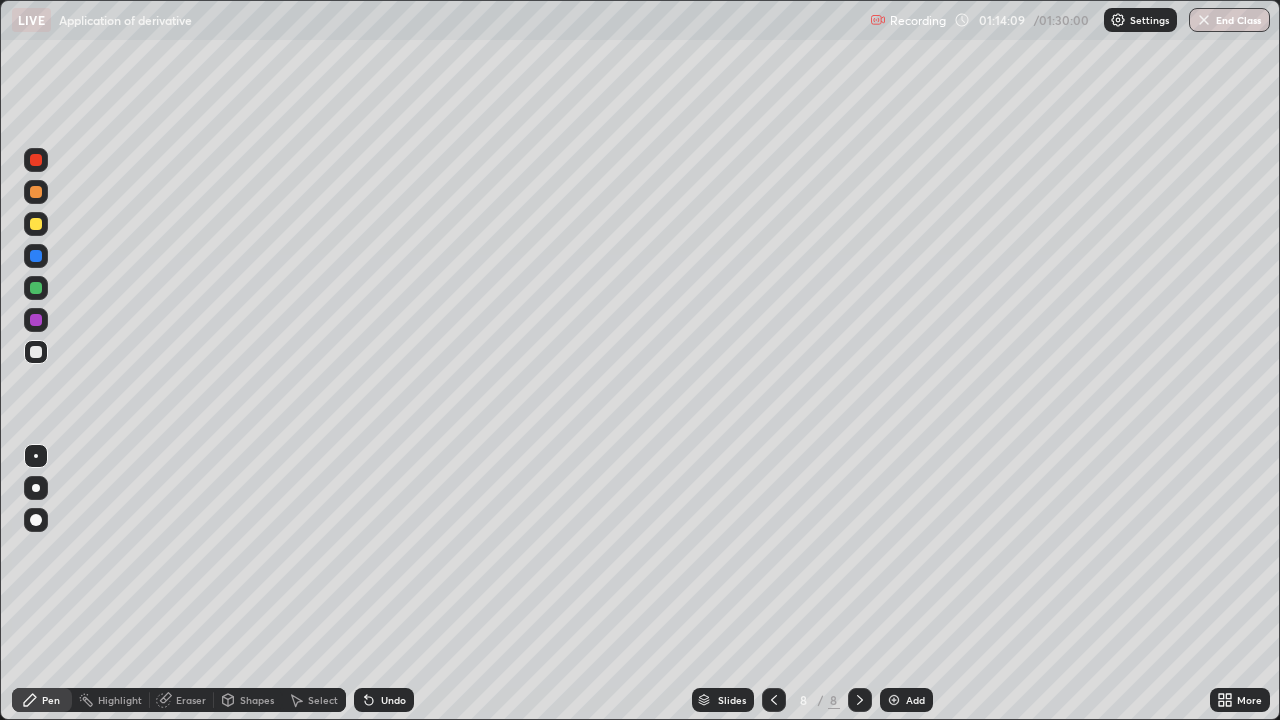 click at bounding box center [774, 700] 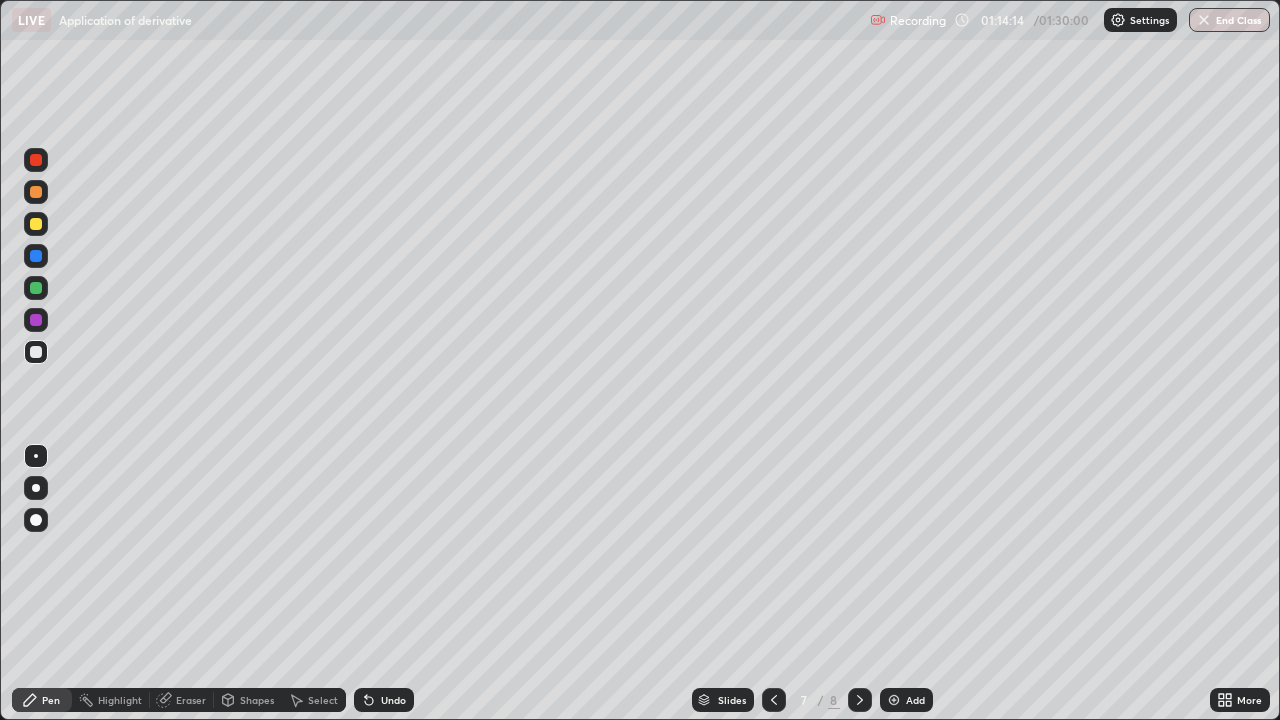 click 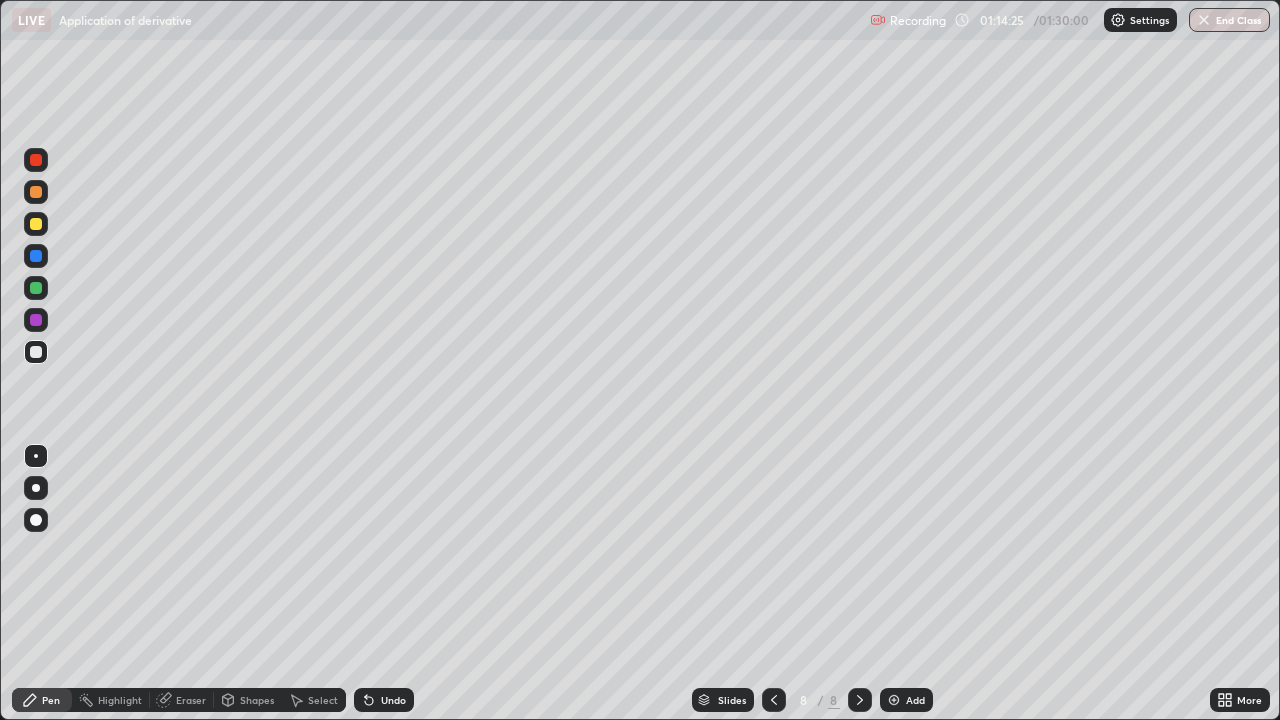 click on "Shapes" at bounding box center (257, 700) 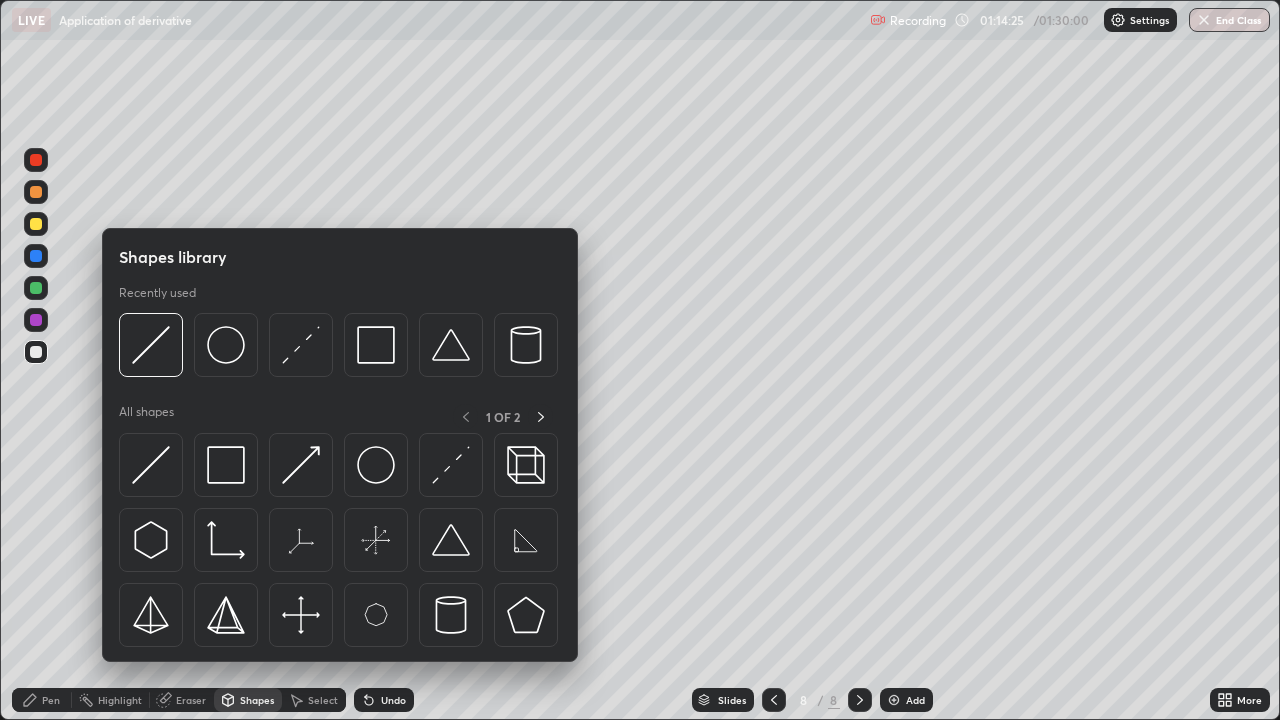 click on "Eraser" at bounding box center [191, 700] 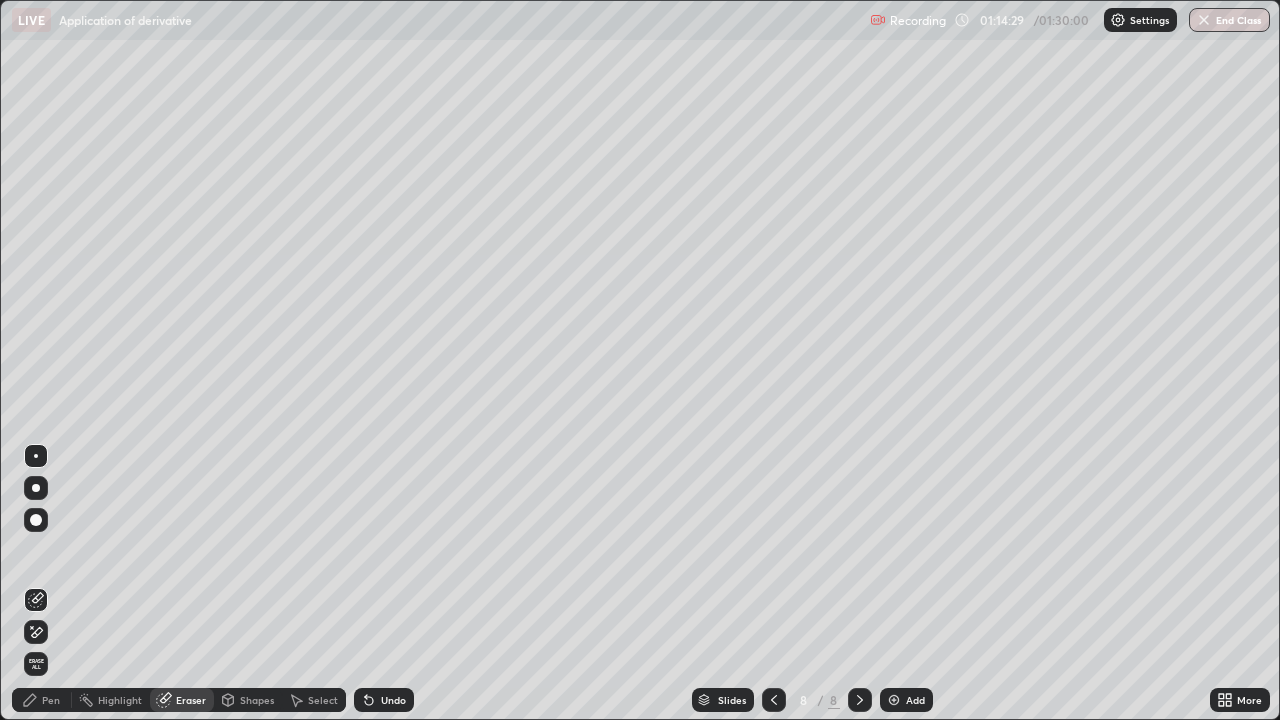 click 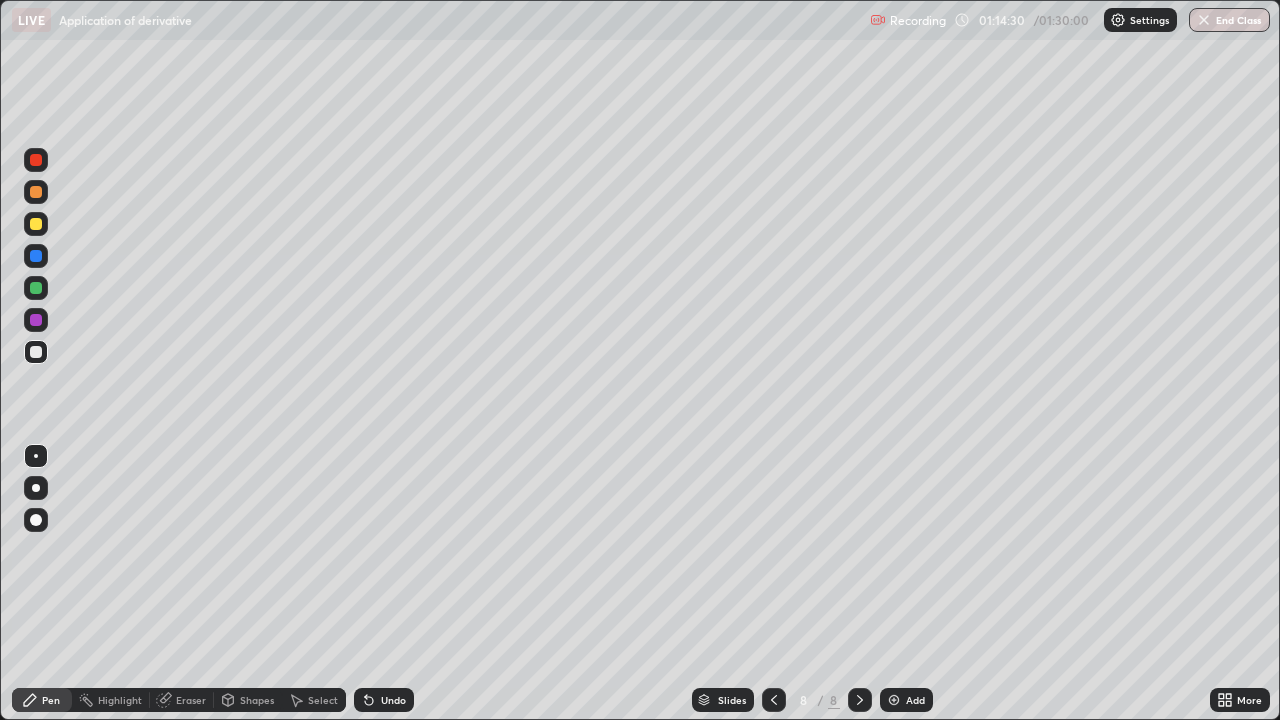 click at bounding box center (36, 288) 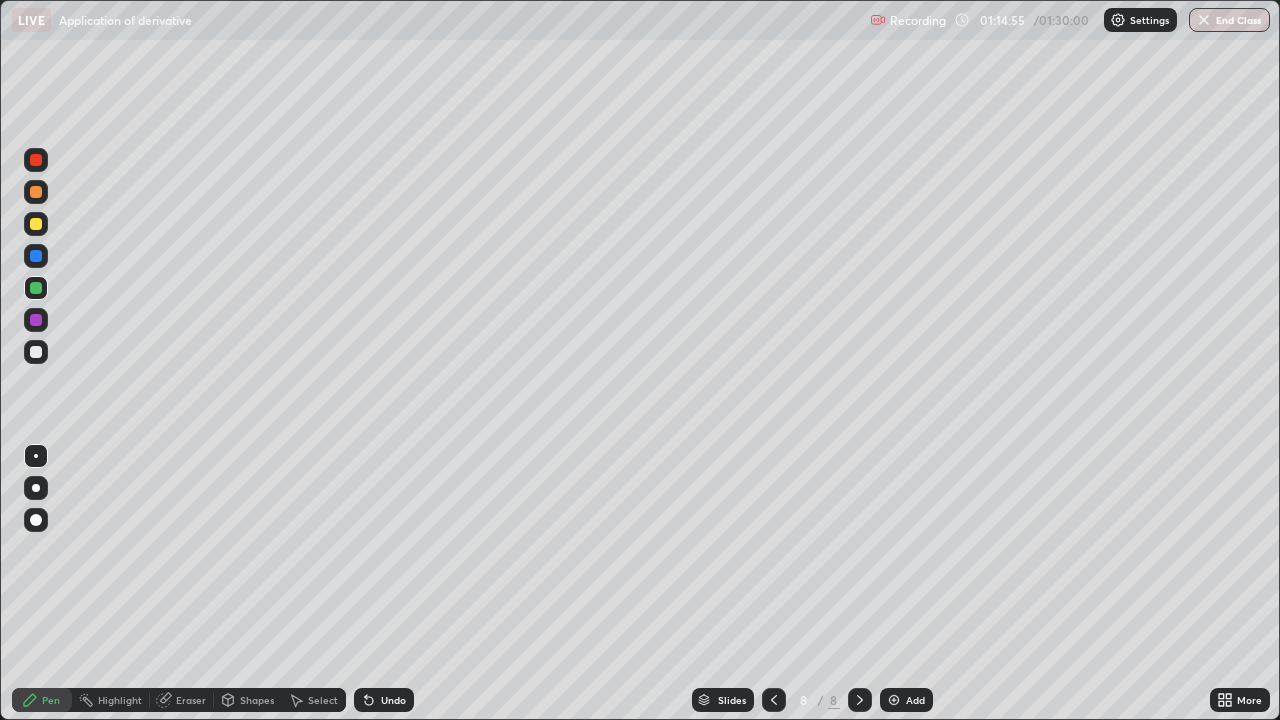 click 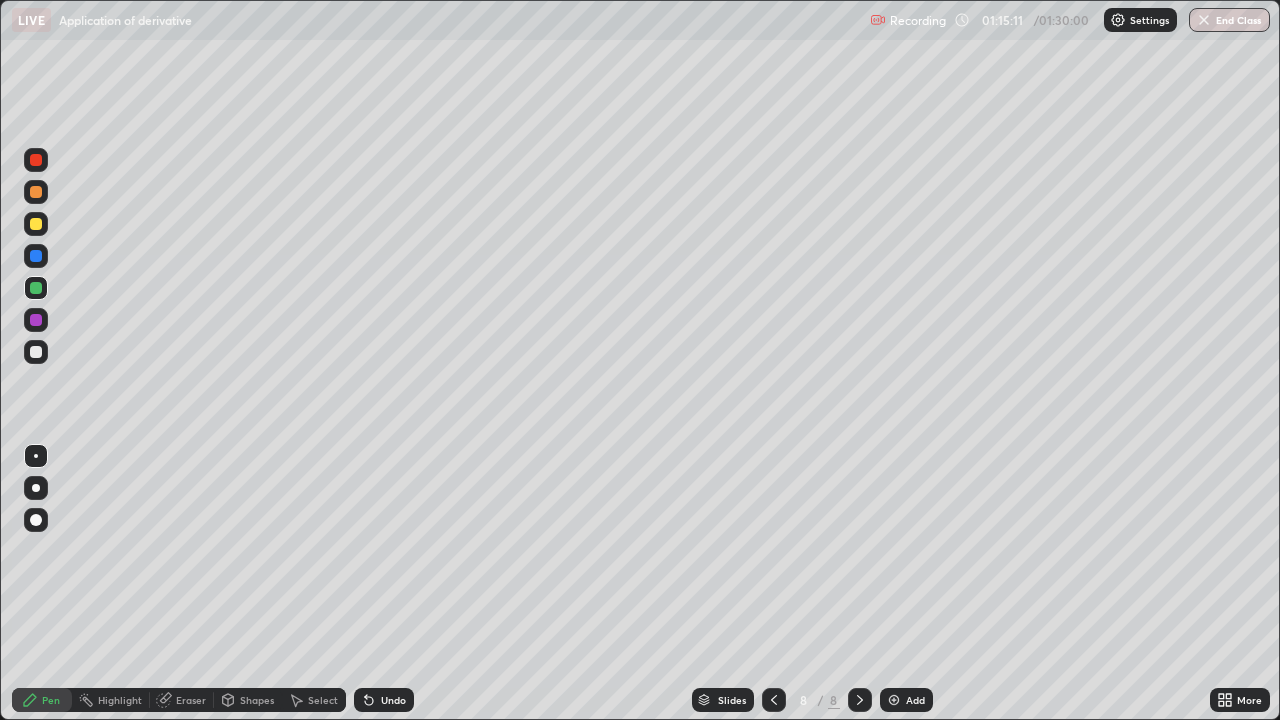 click at bounding box center [36, 224] 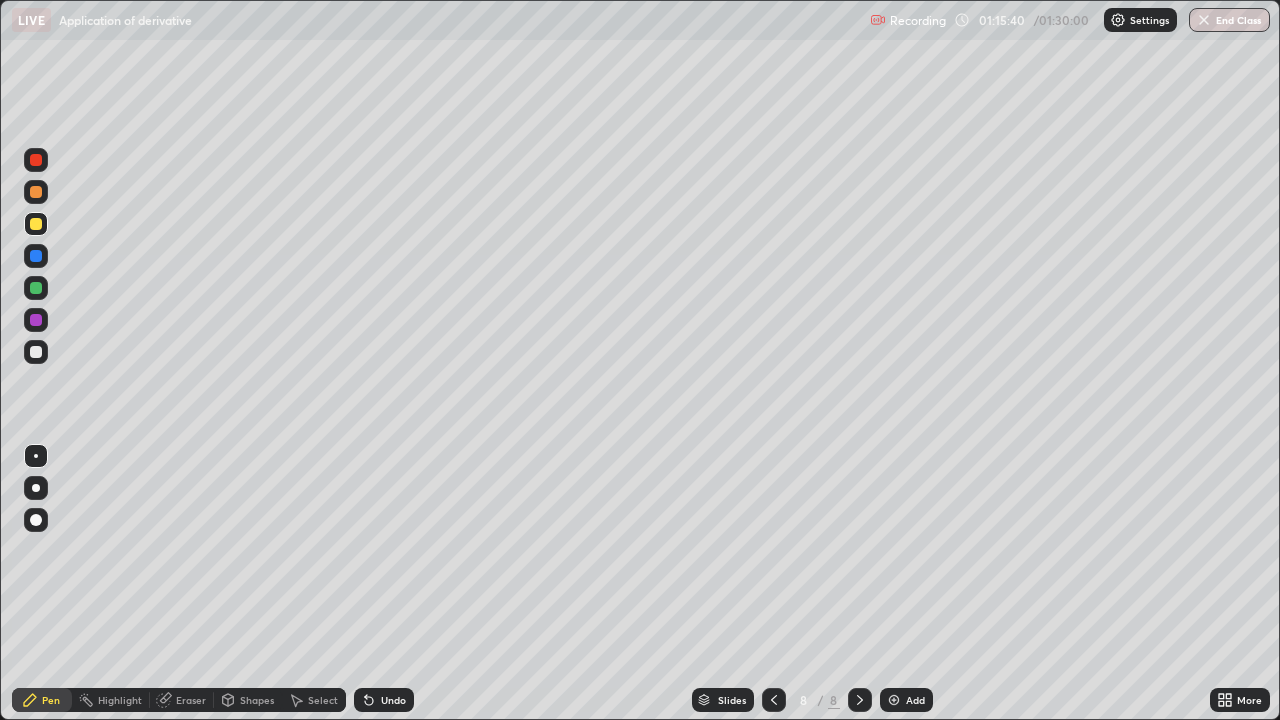 click at bounding box center [36, 192] 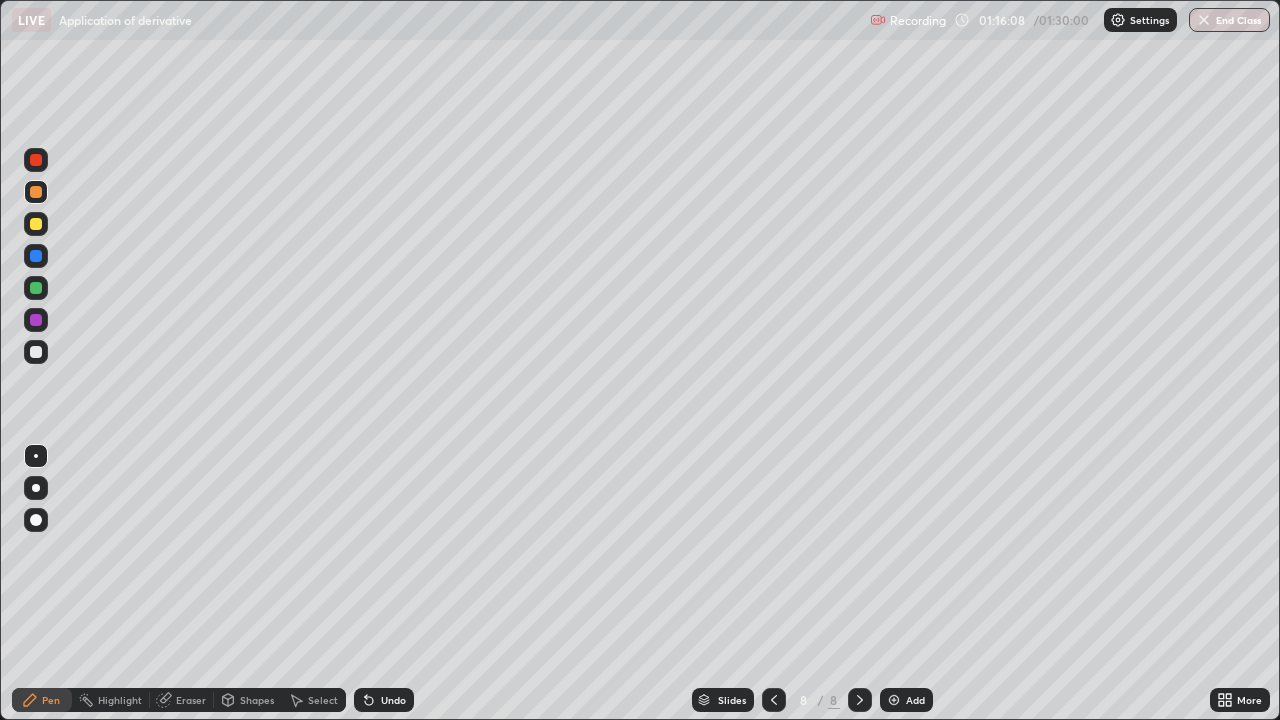 click on "Undo" at bounding box center [393, 700] 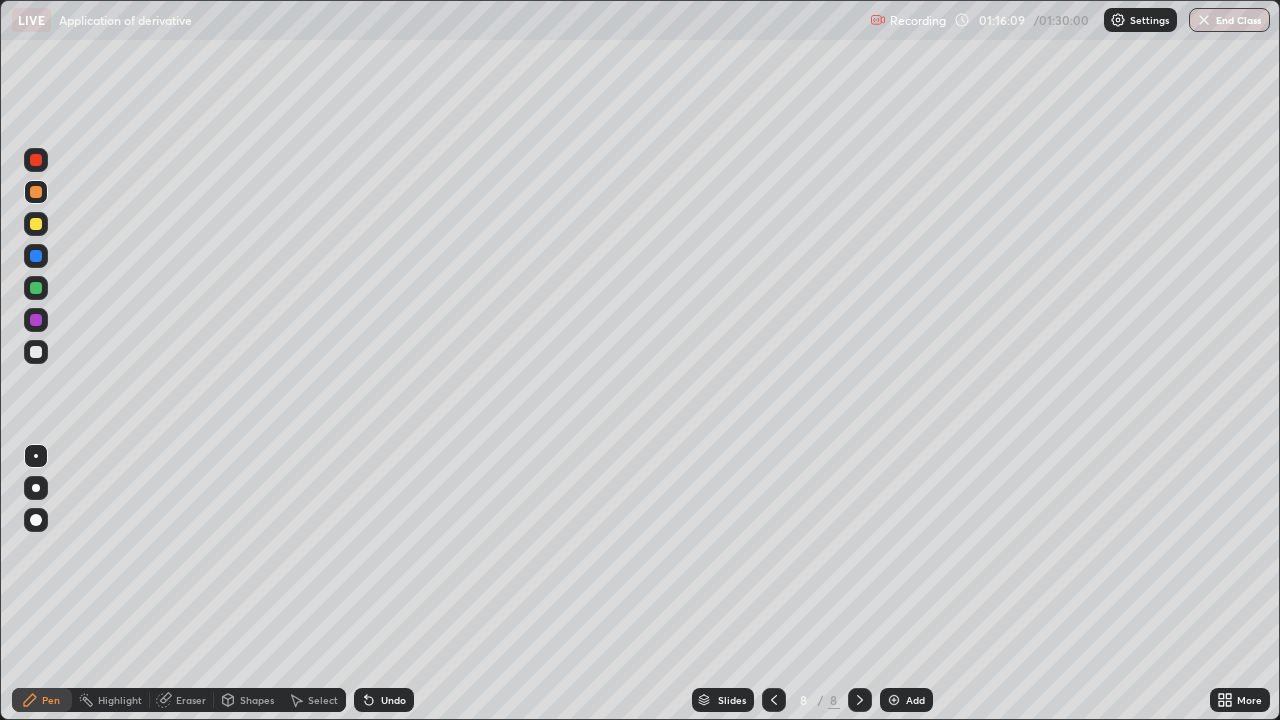 click at bounding box center [36, 352] 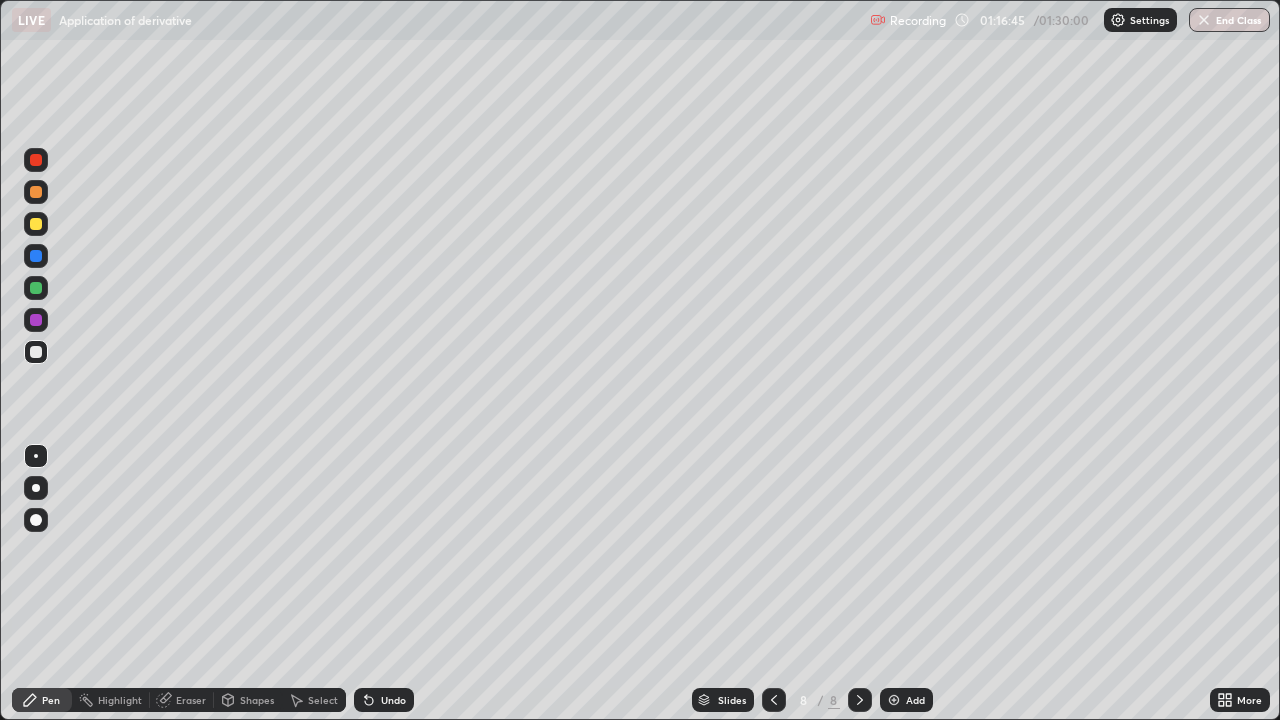 click on "Undo" at bounding box center [393, 700] 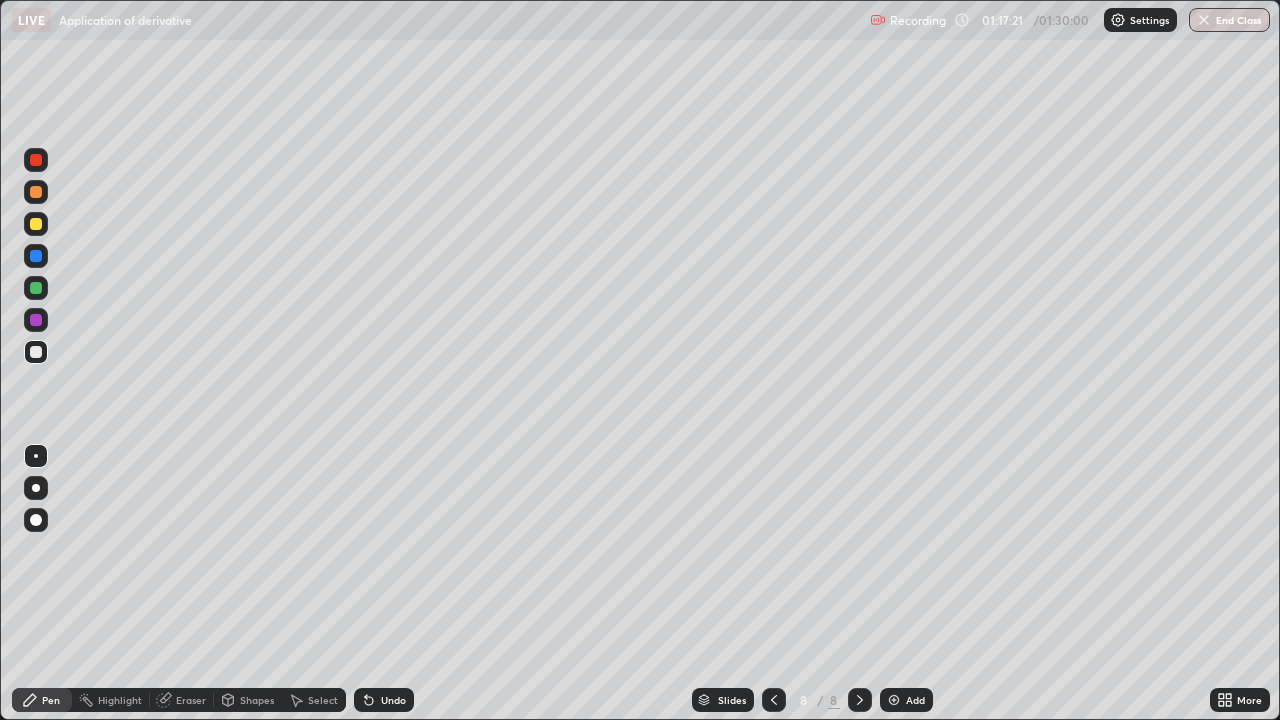click on "Select" at bounding box center (323, 700) 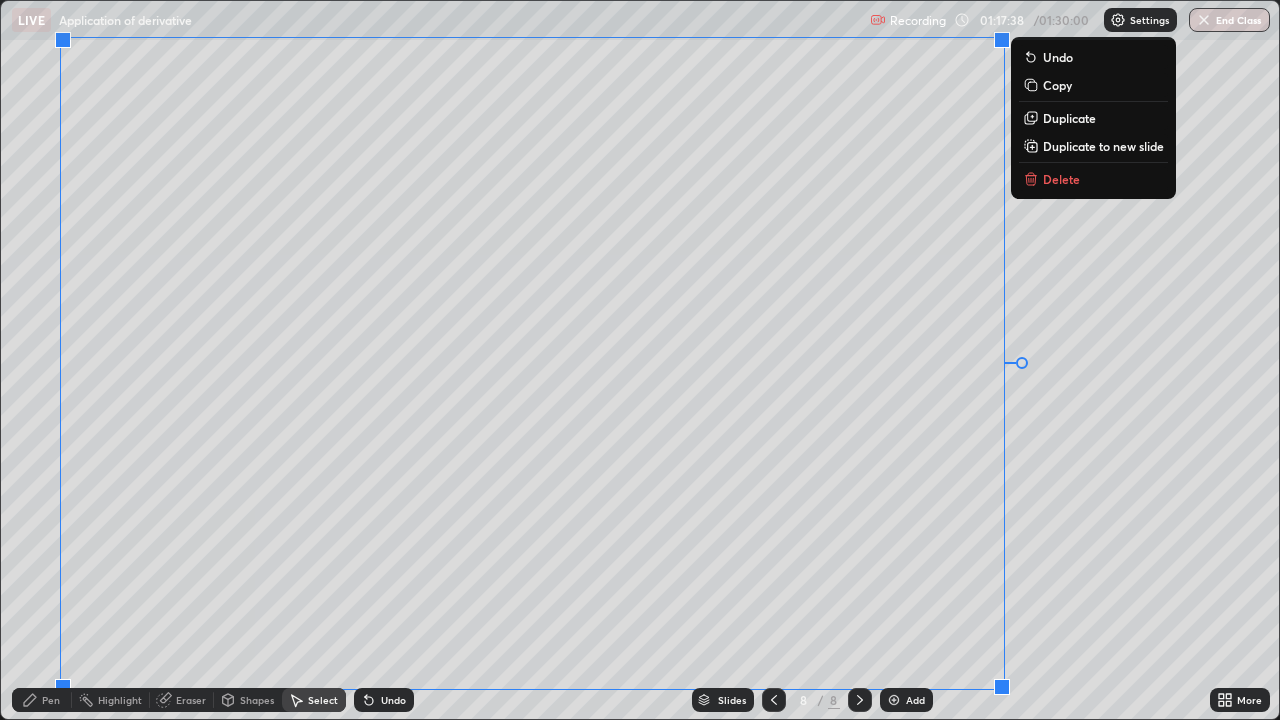 click on "0 ° Undo Copy Duplicate Duplicate to new slide Delete" at bounding box center (640, 360) 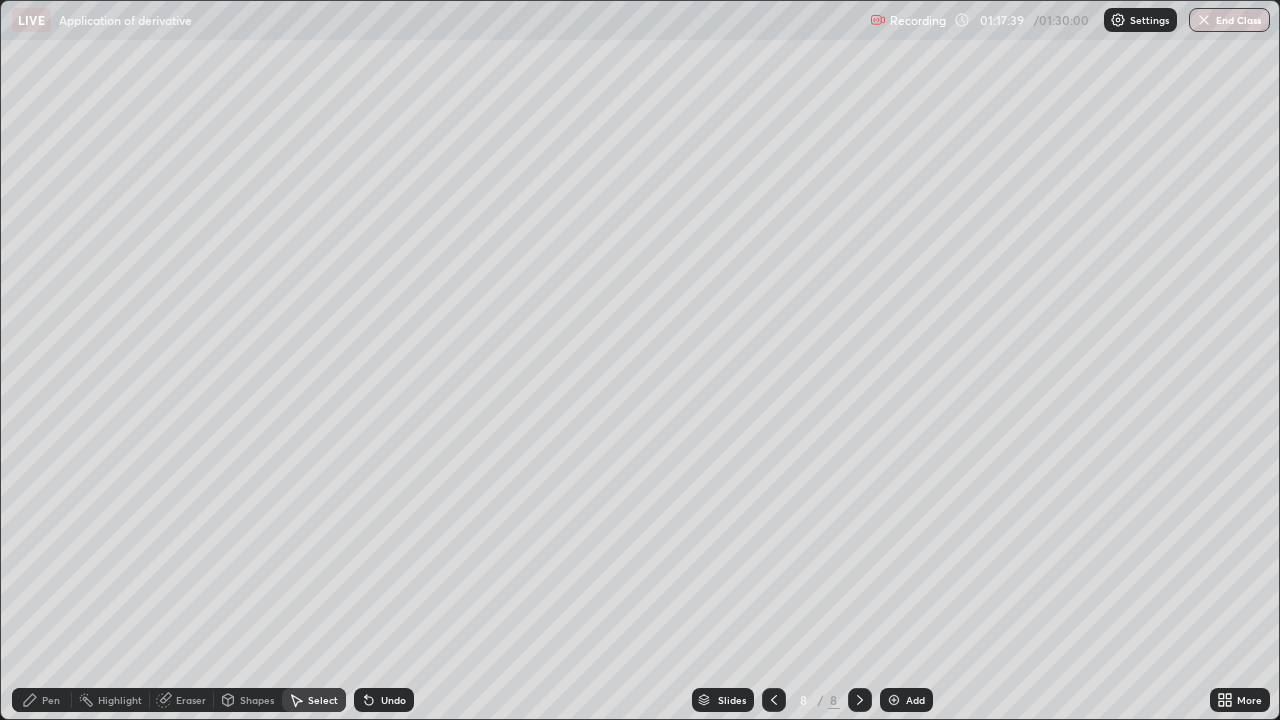 click on "Pen" at bounding box center (51, 700) 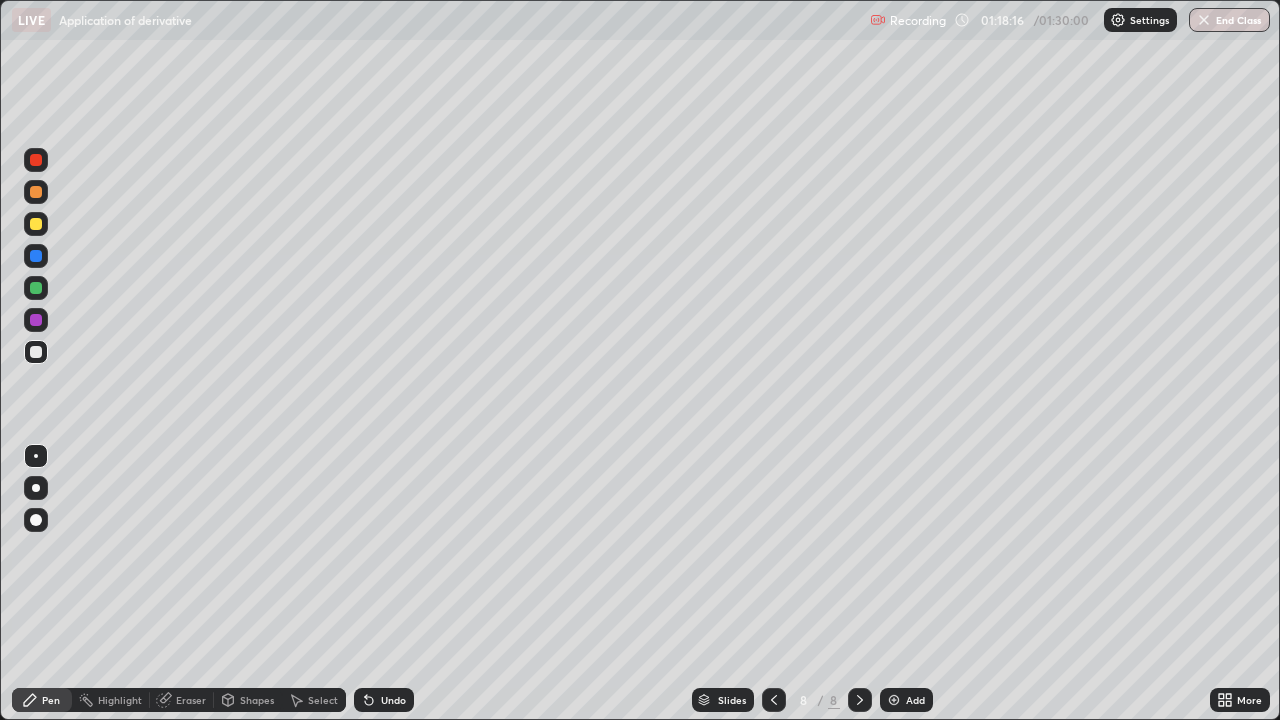 click at bounding box center [774, 700] 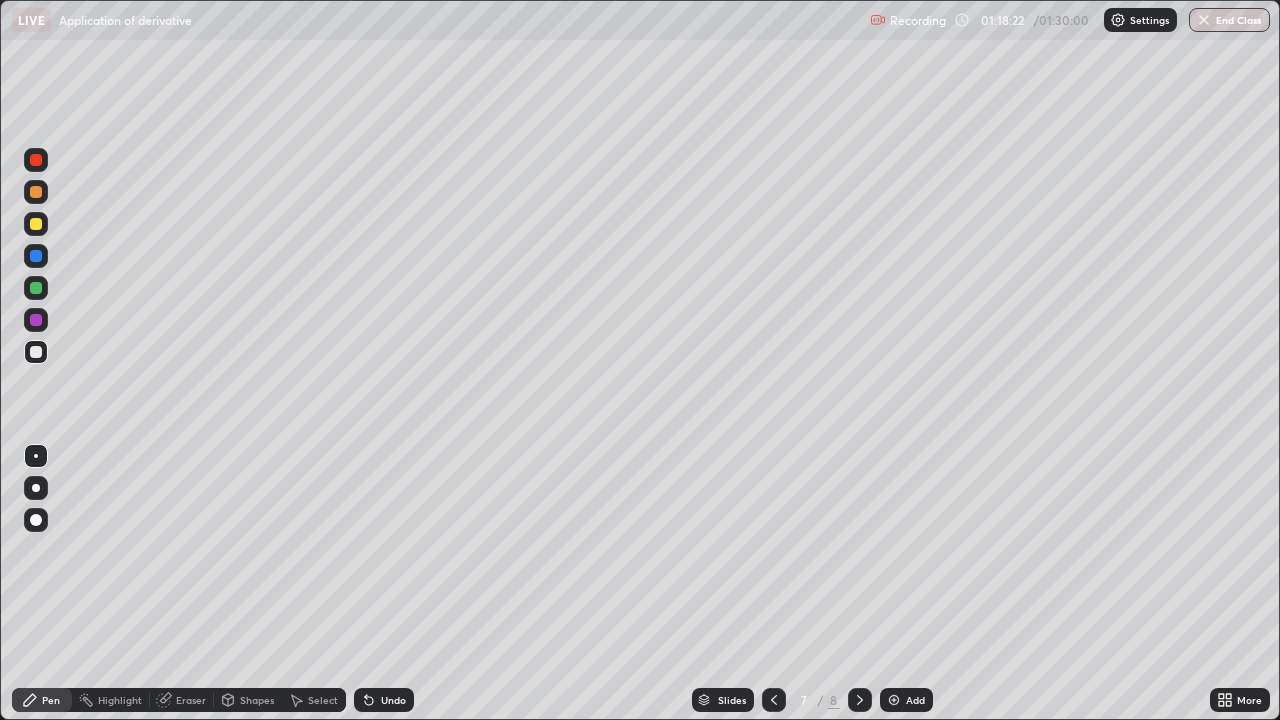 click at bounding box center [860, 700] 